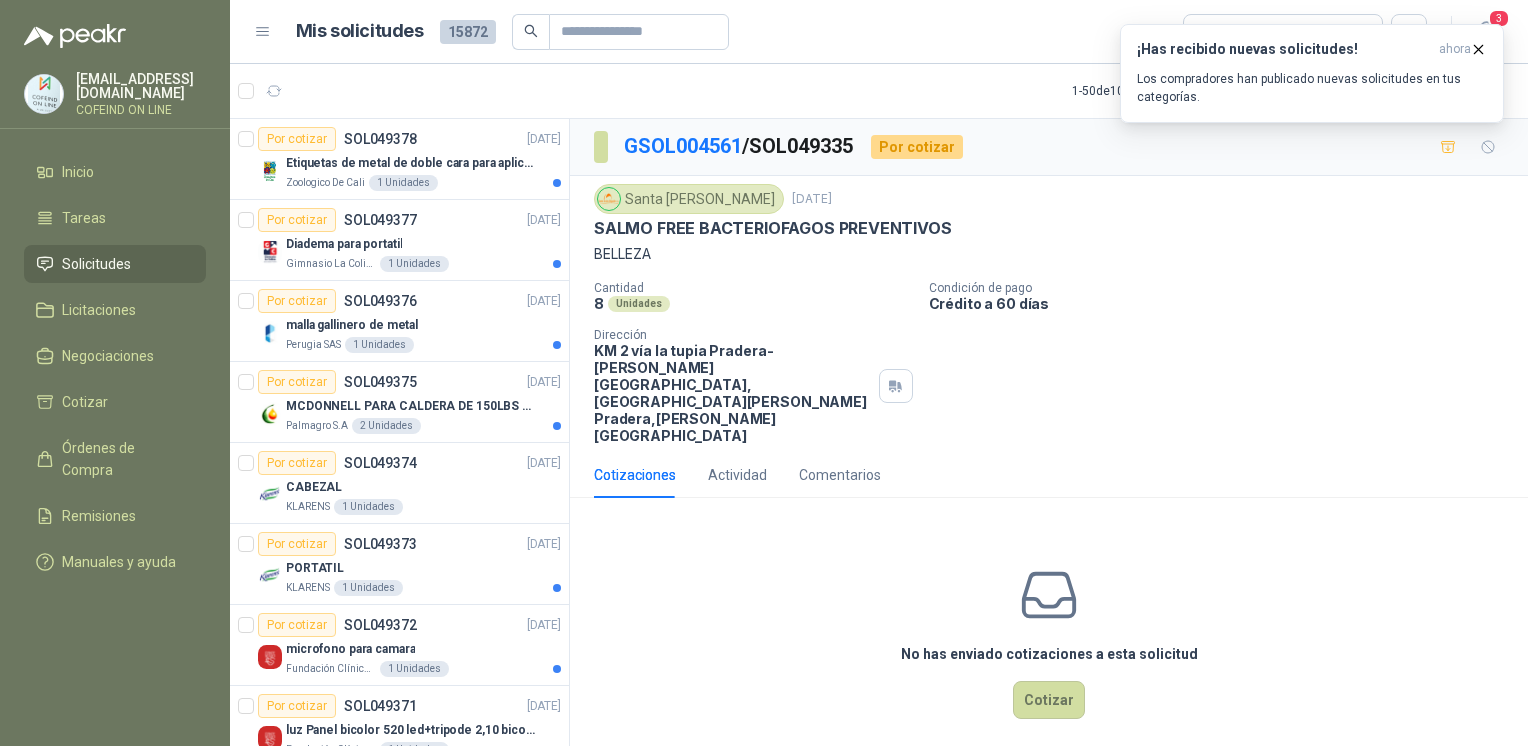scroll, scrollTop: 0, scrollLeft: 0, axis: both 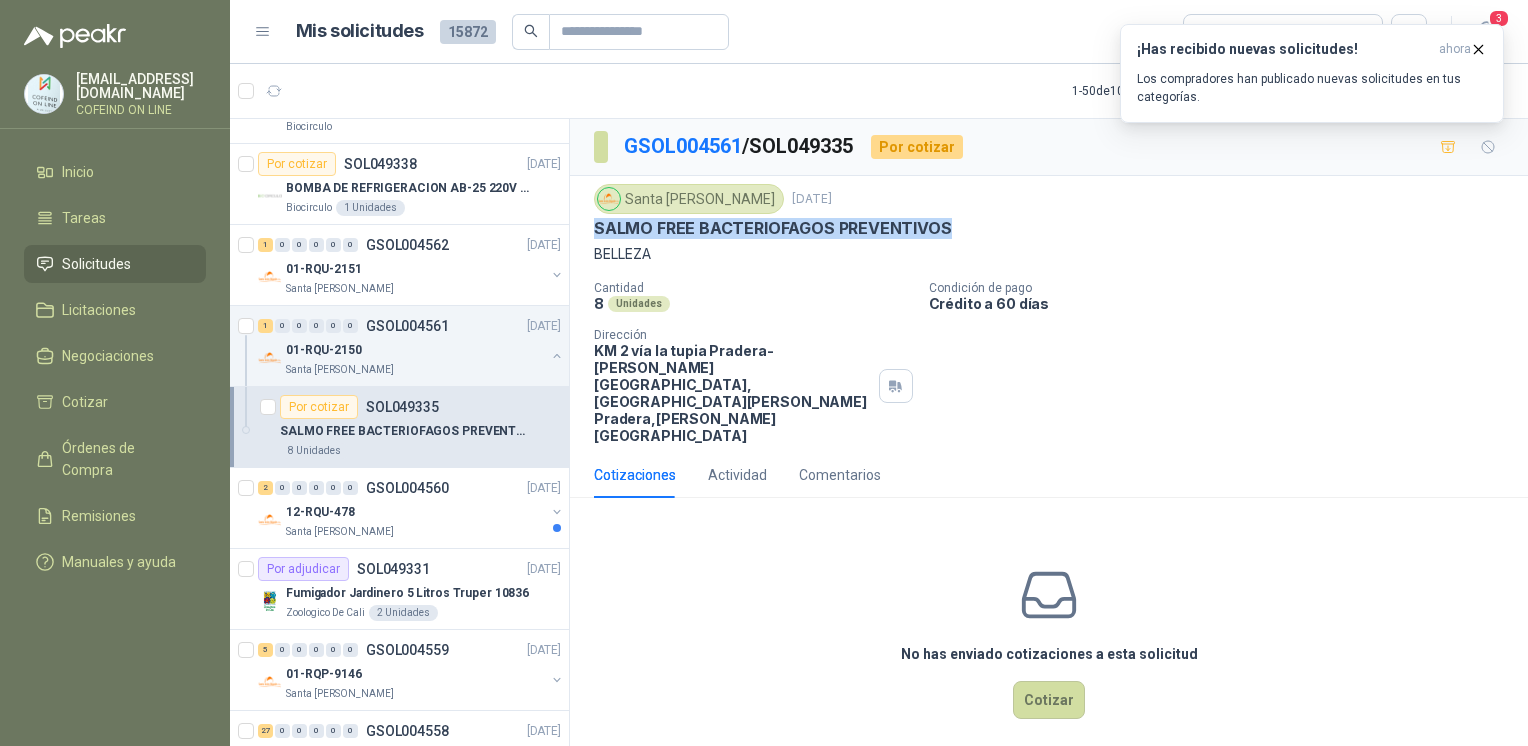 click on "12-RQU-478" at bounding box center [415, 512] 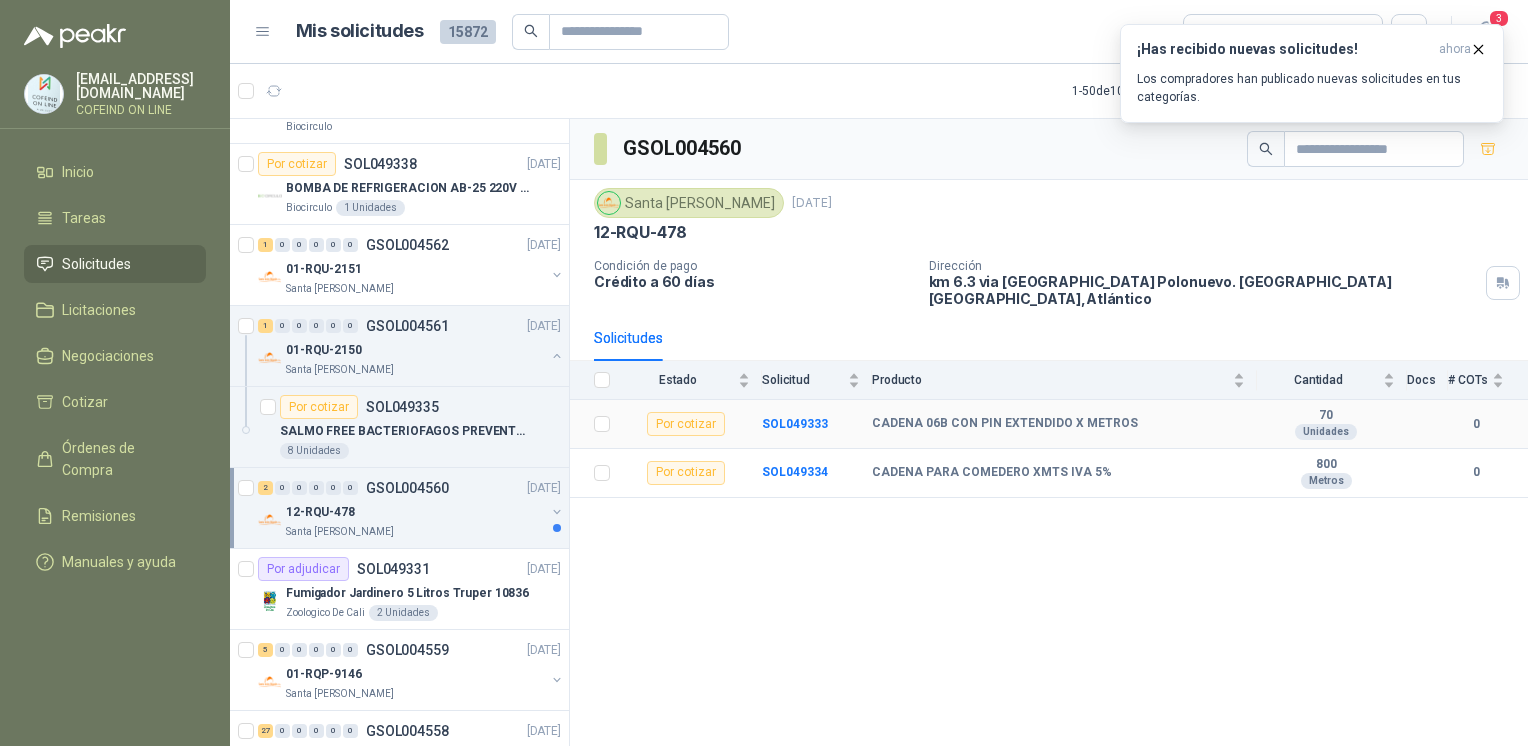 click on "SOL049333" at bounding box center (795, 424) 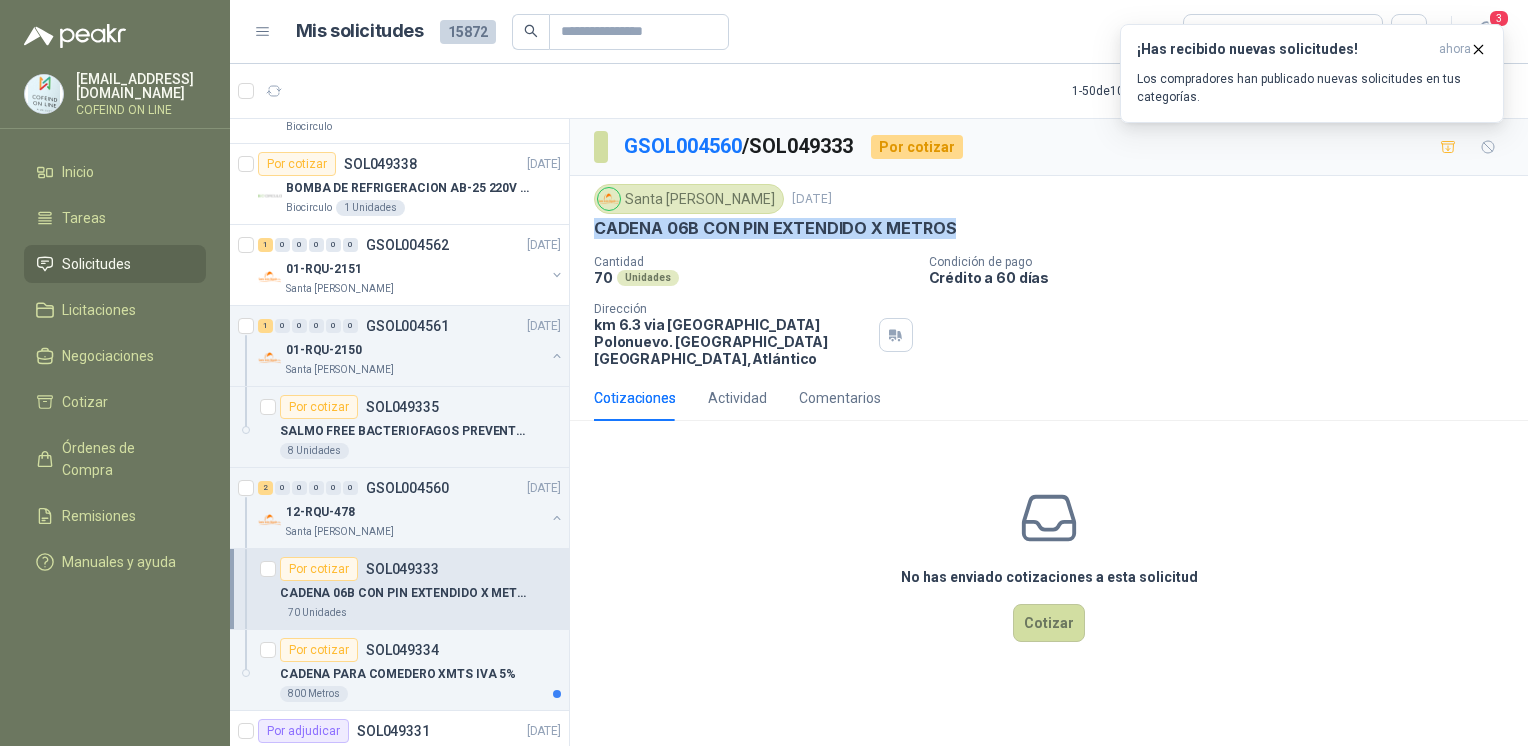 drag, startPoint x: 894, startPoint y: 222, endPoint x: 598, endPoint y: 232, distance: 296.16888 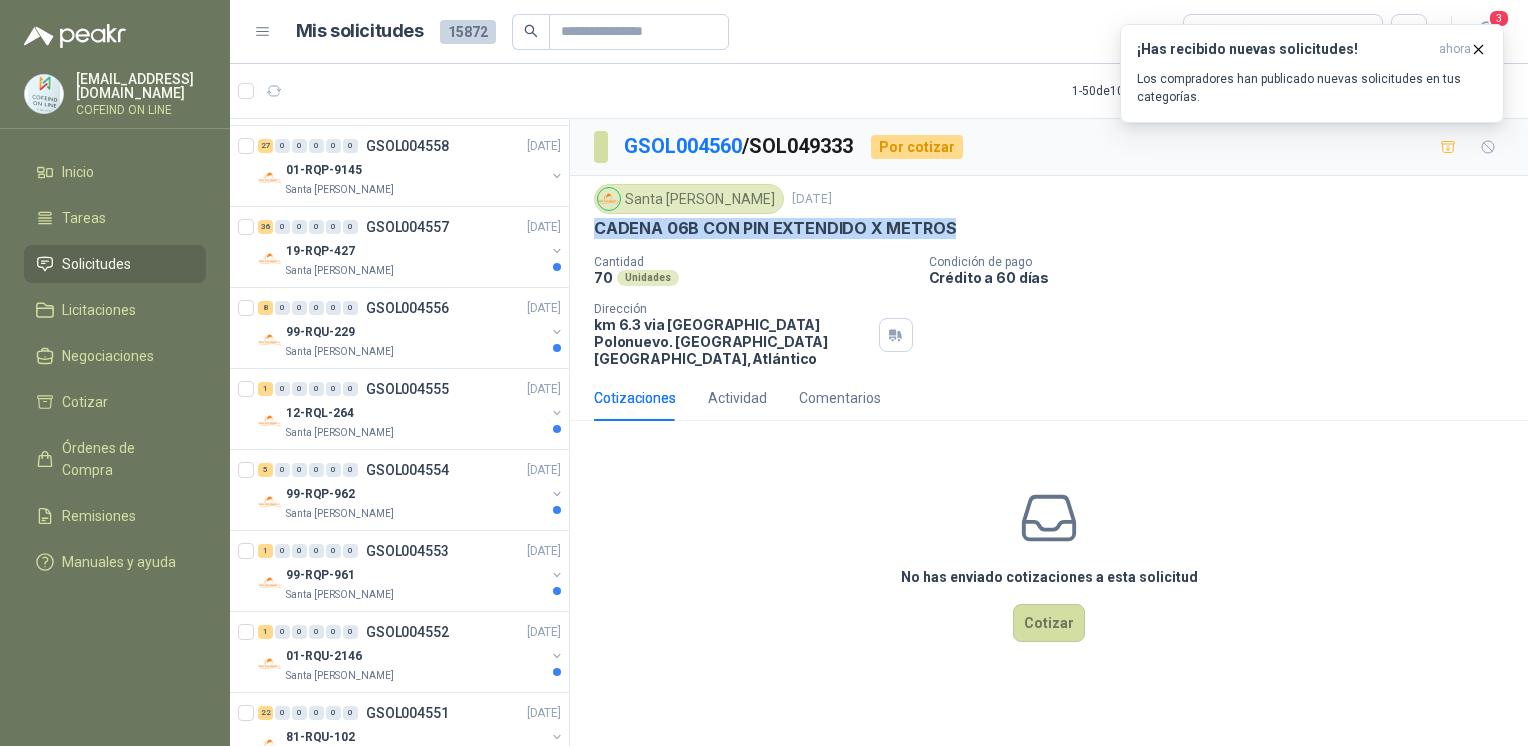scroll, scrollTop: 2776, scrollLeft: 0, axis: vertical 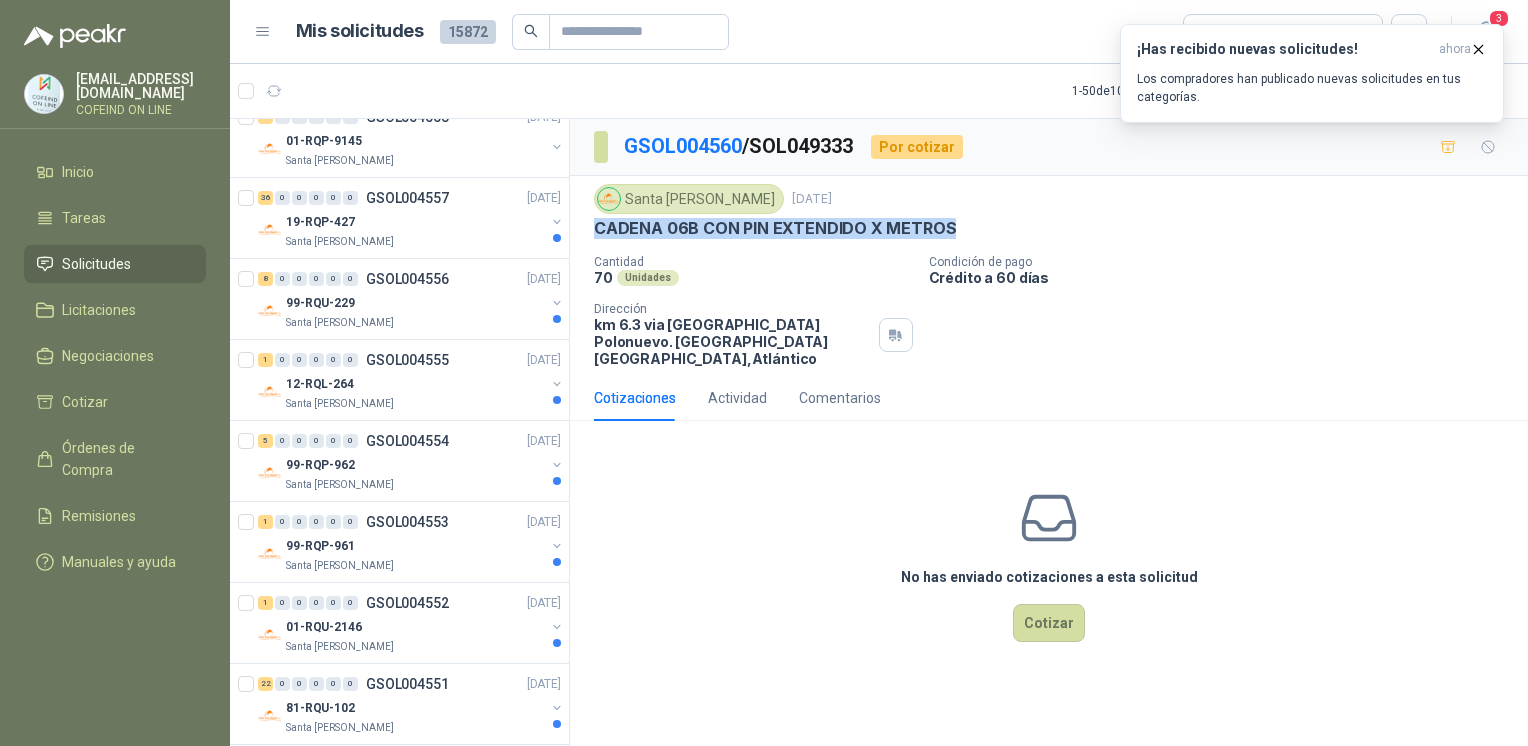 click on "12-RQL-264" at bounding box center (415, 384) 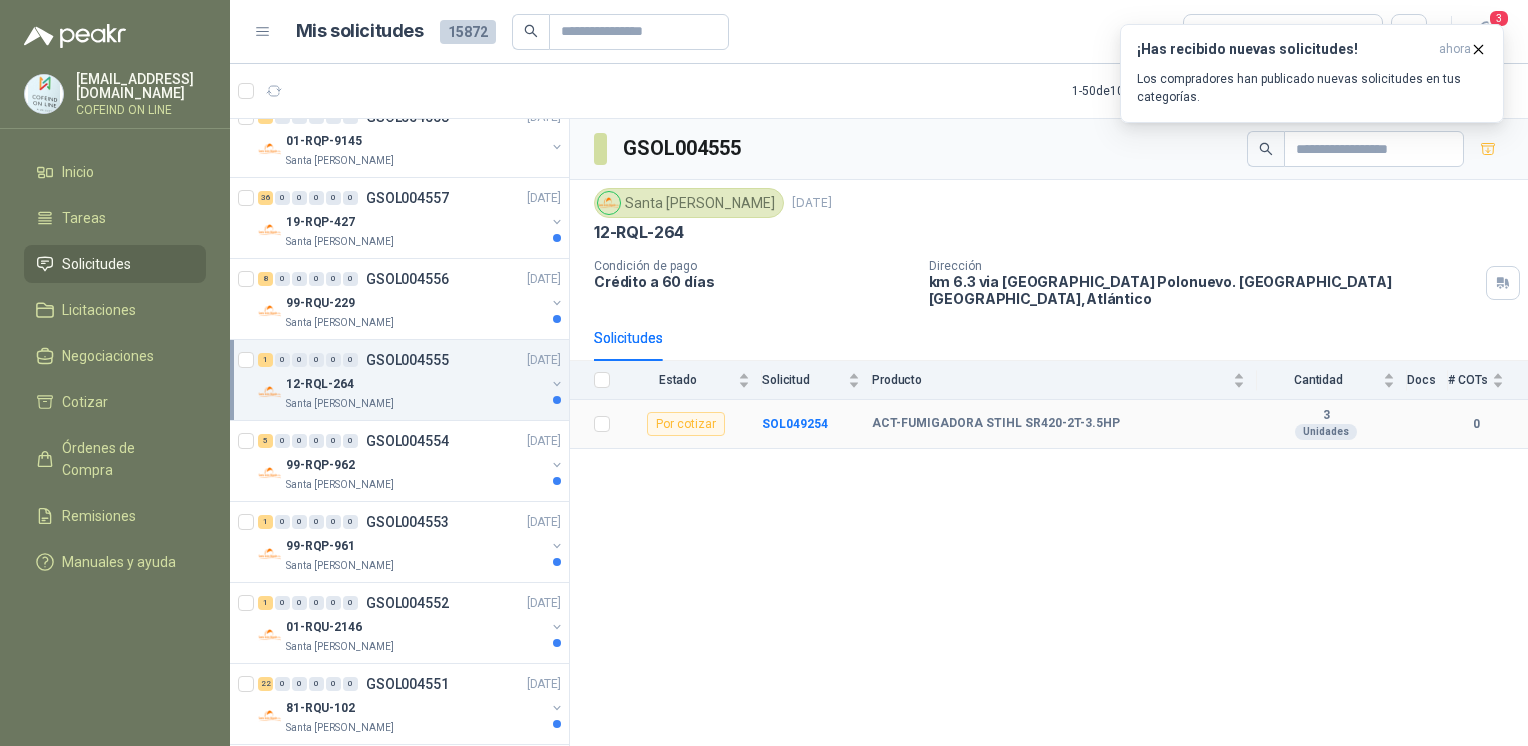 click on "SOL049254" at bounding box center [795, 424] 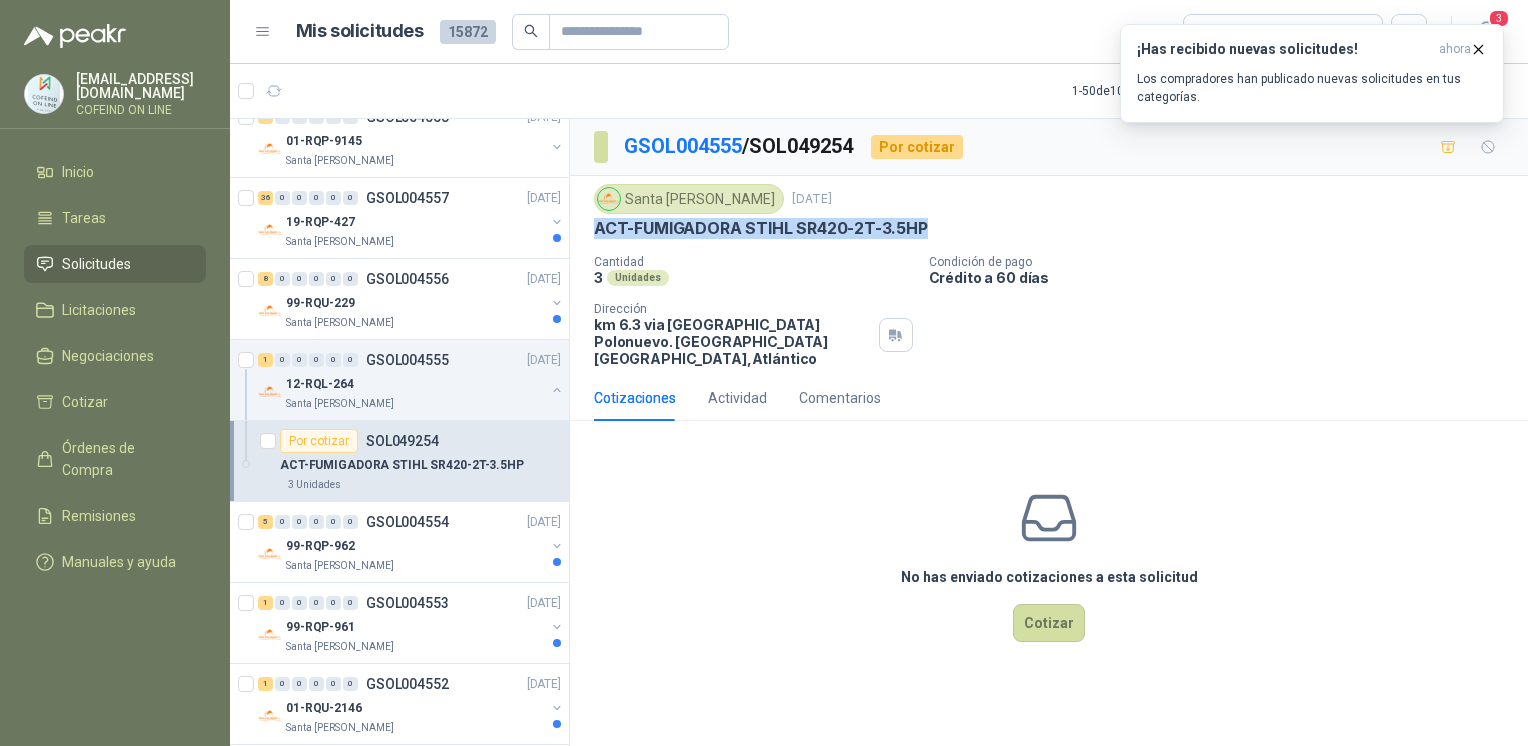 drag, startPoint x: 930, startPoint y: 225, endPoint x: 588, endPoint y: 236, distance: 342.17685 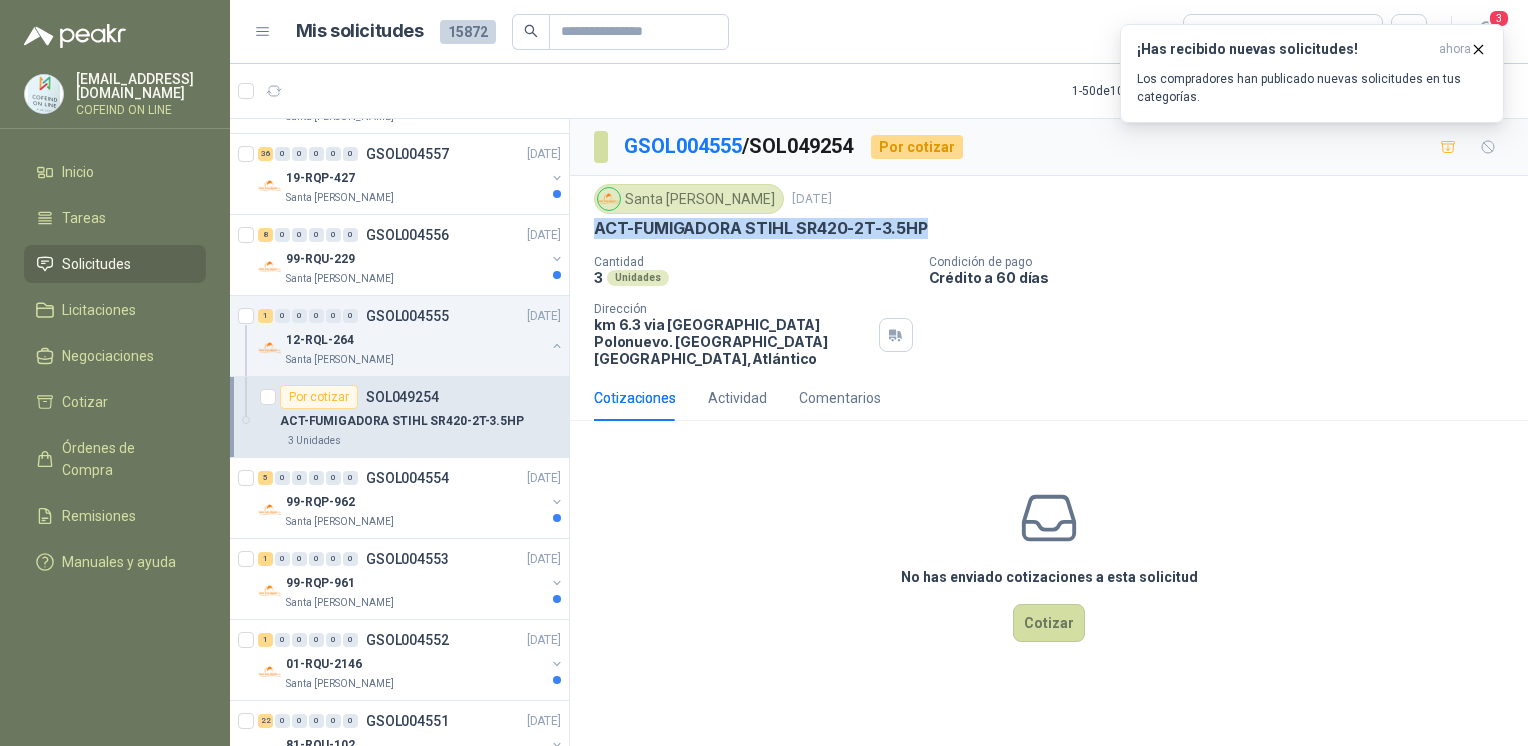 scroll, scrollTop: 2826, scrollLeft: 0, axis: vertical 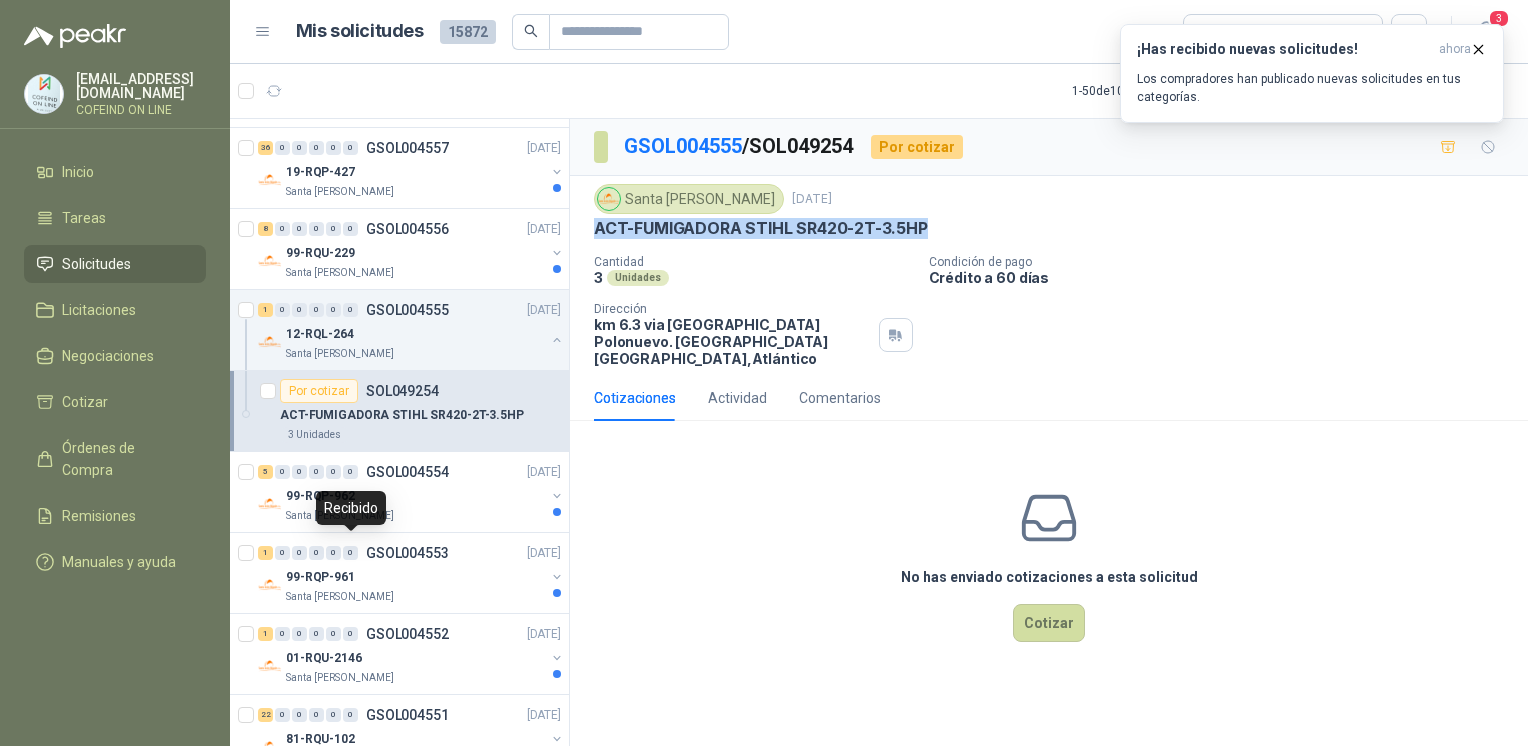 click on "0" at bounding box center [350, 553] 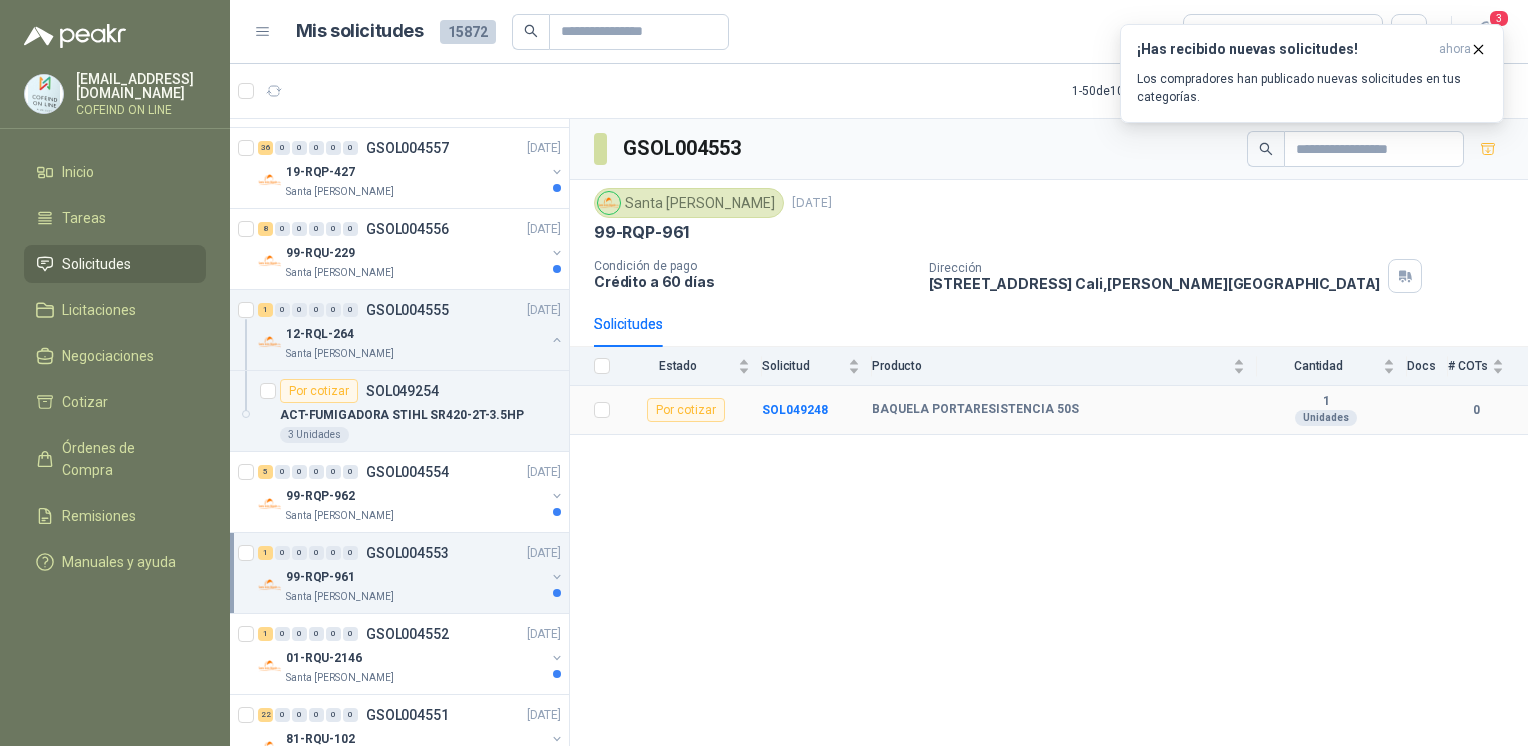 click on "SOL049248" at bounding box center (795, 410) 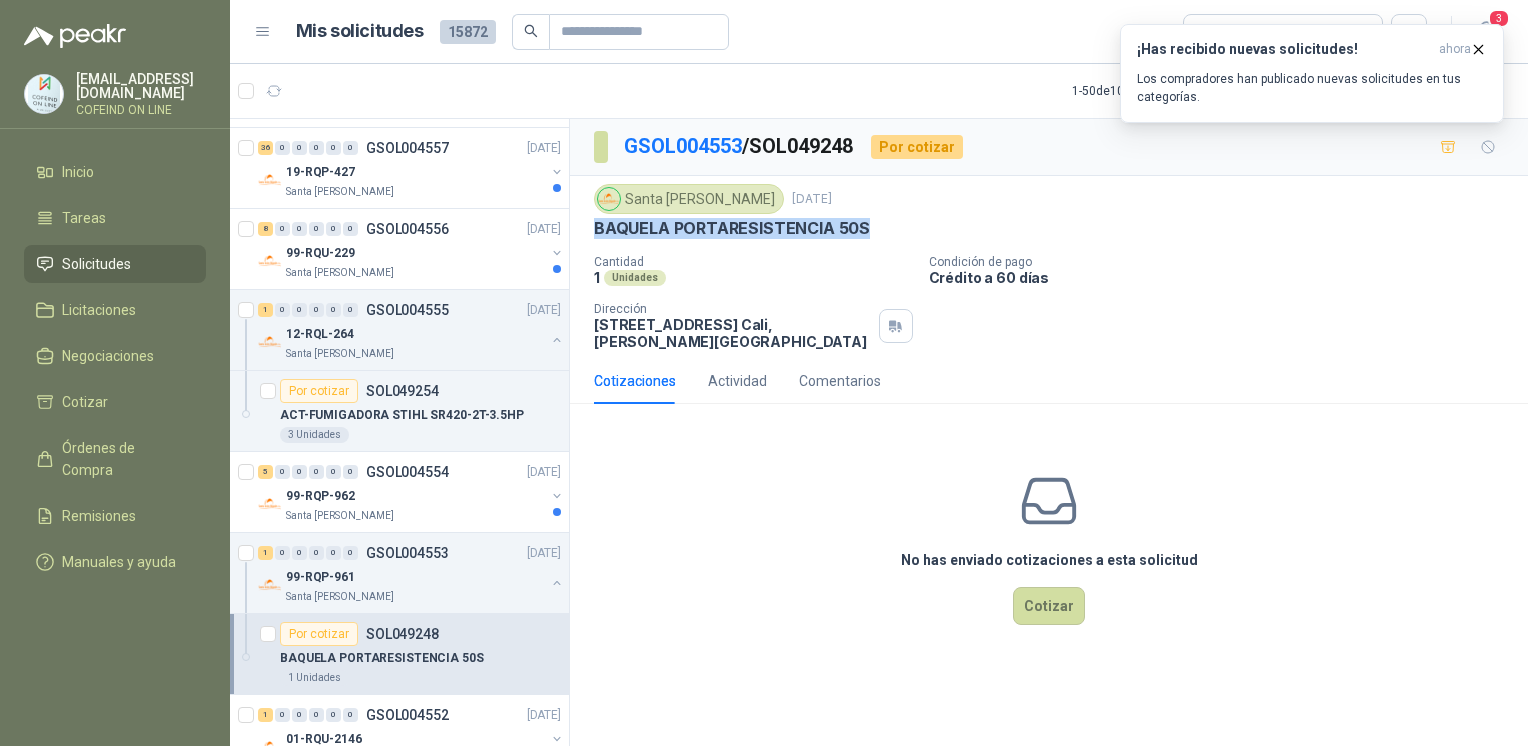 drag, startPoint x: 886, startPoint y: 234, endPoint x: 592, endPoint y: 218, distance: 294.43506 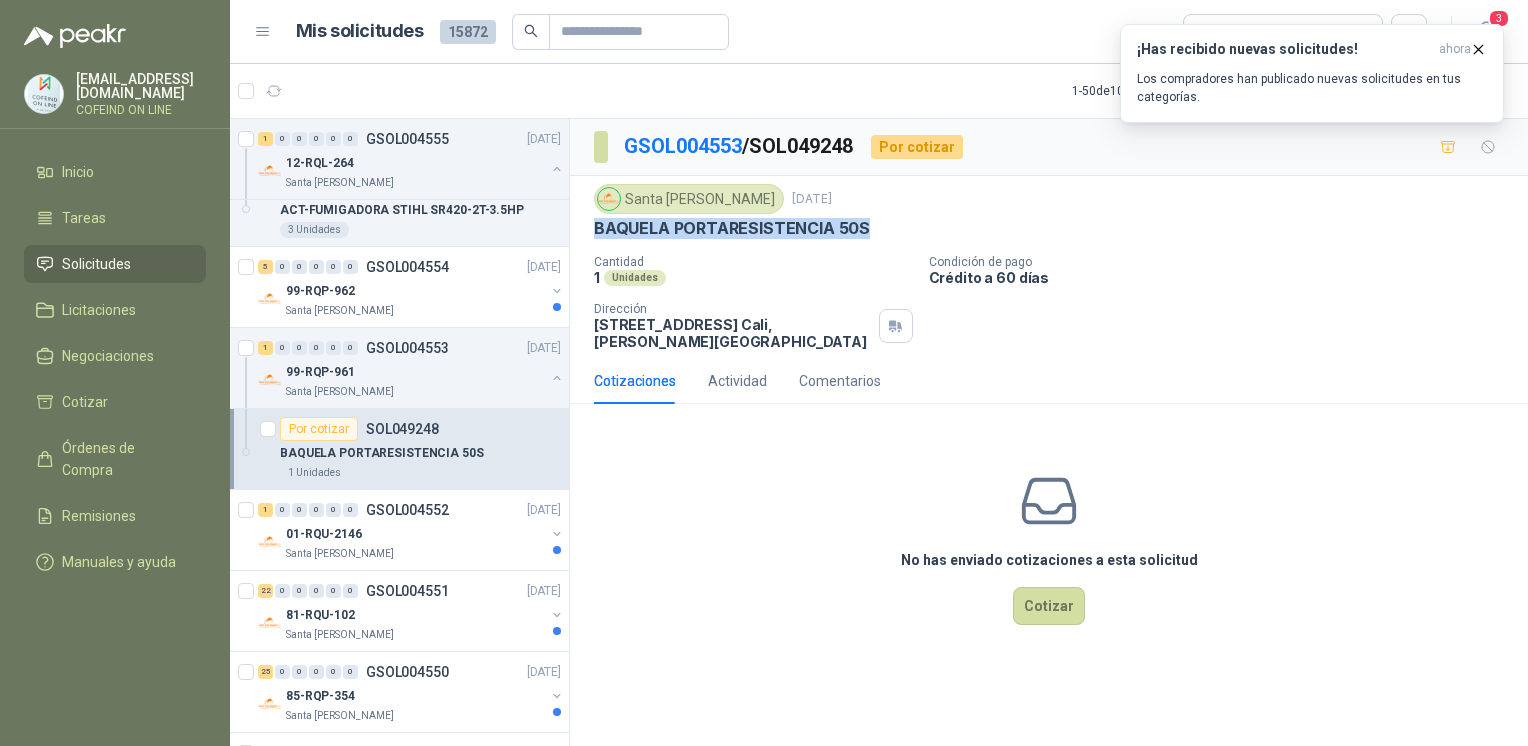 scroll, scrollTop: 3051, scrollLeft: 0, axis: vertical 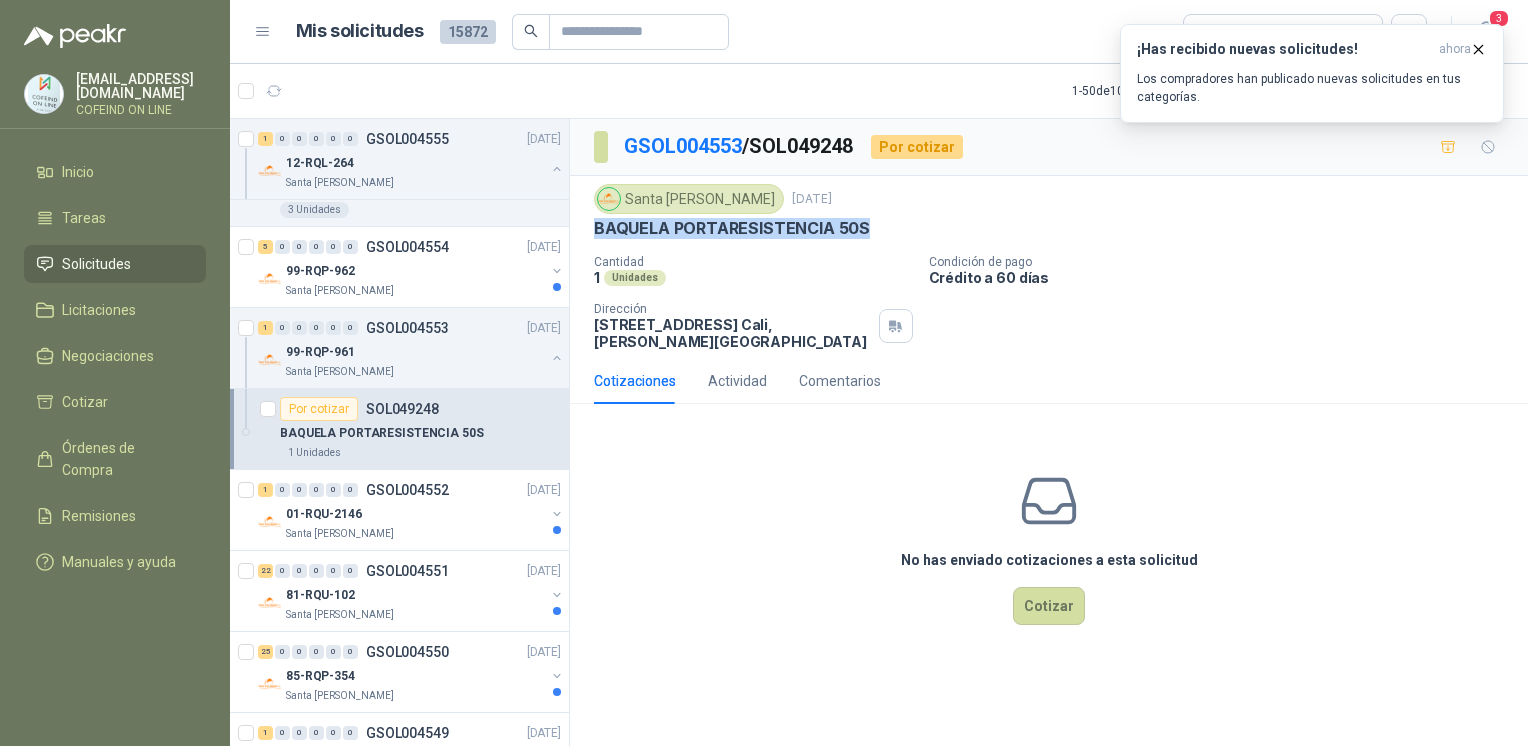 click on "01-RQU-2146" at bounding box center [415, 514] 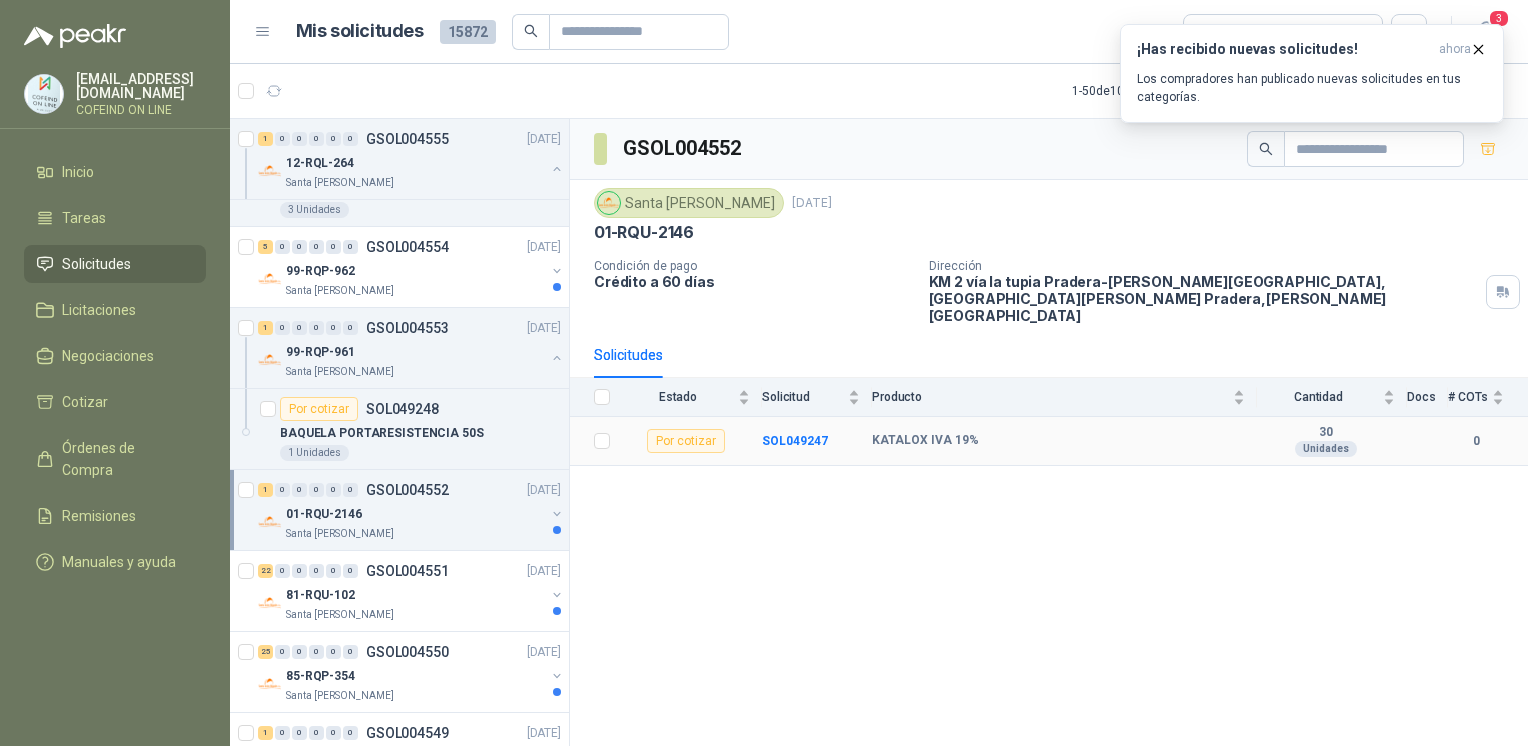 click on "SOL049247" at bounding box center (795, 441) 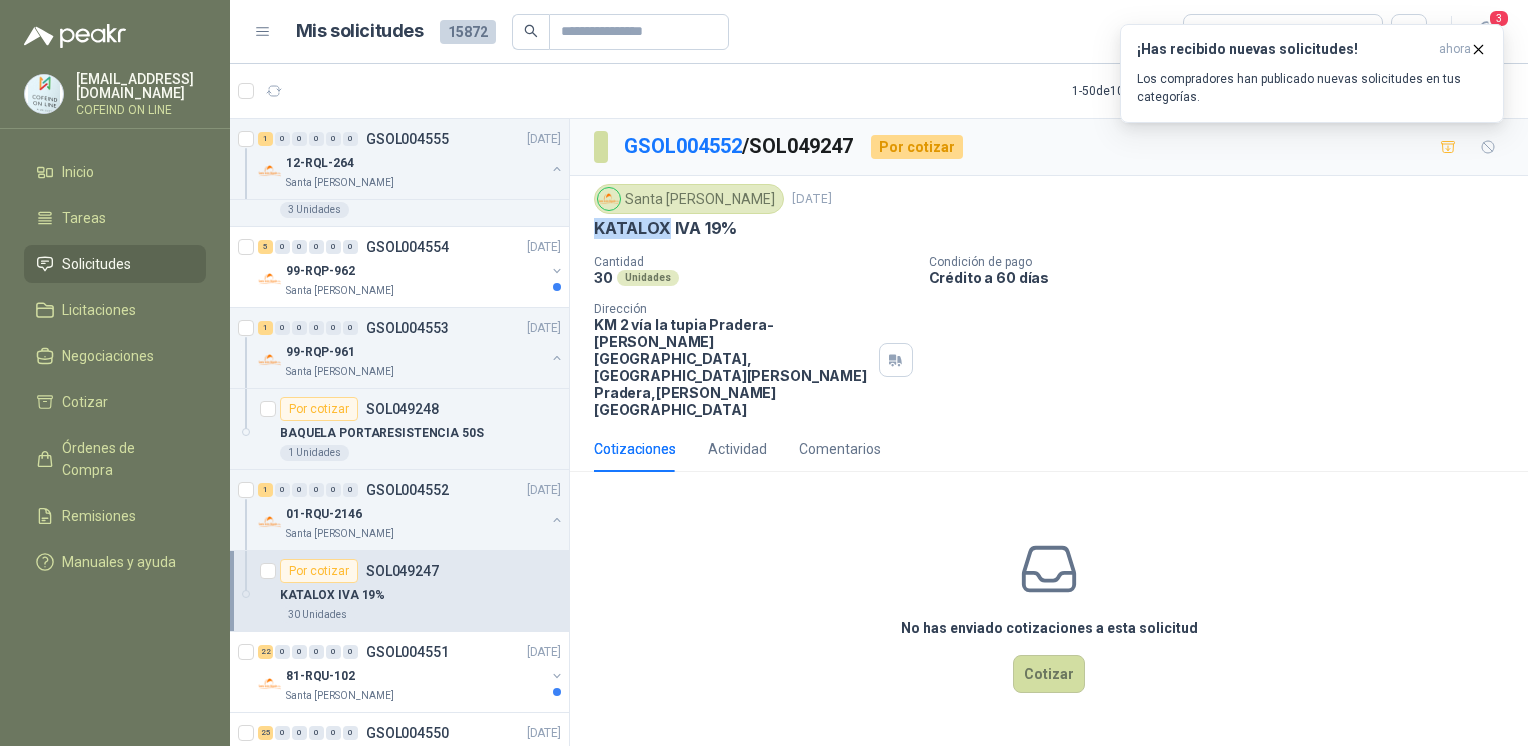 drag, startPoint x: 664, startPoint y: 227, endPoint x: 584, endPoint y: 226, distance: 80.00625 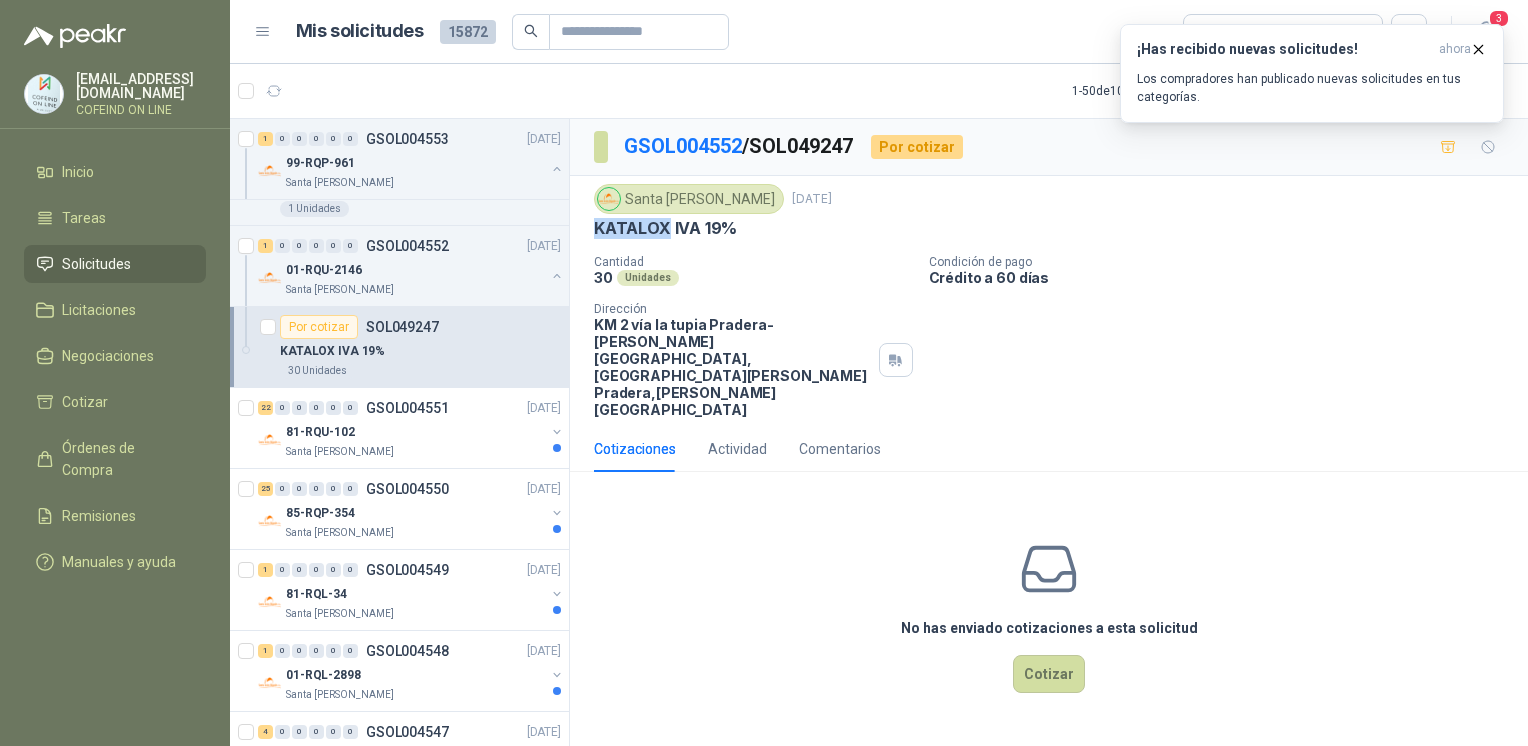 scroll, scrollTop: 3321, scrollLeft: 0, axis: vertical 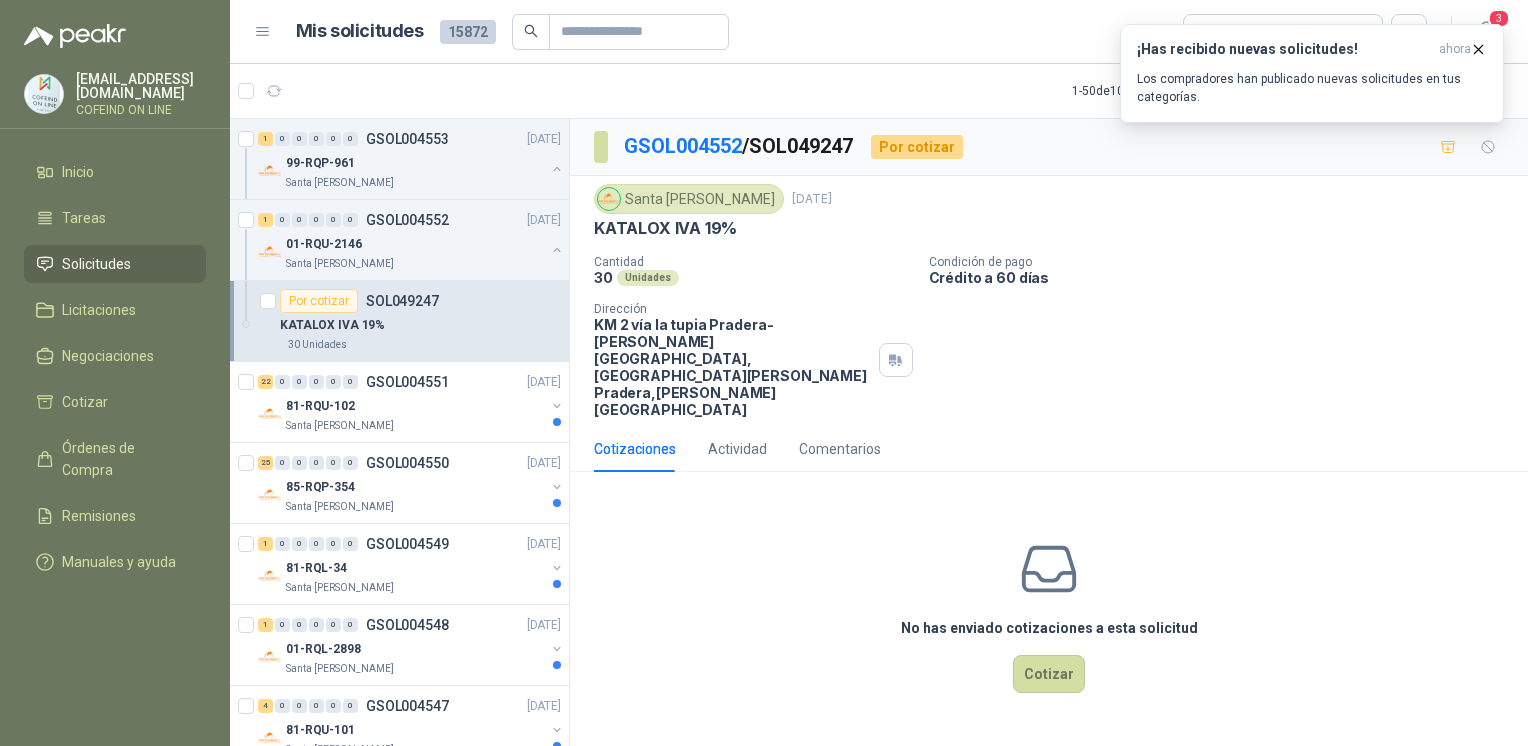 click on "25   0   0   0   0   0   GSOL004550 [DATE]   85-RQP-354 Santa [PERSON_NAME]" at bounding box center (399, 483) 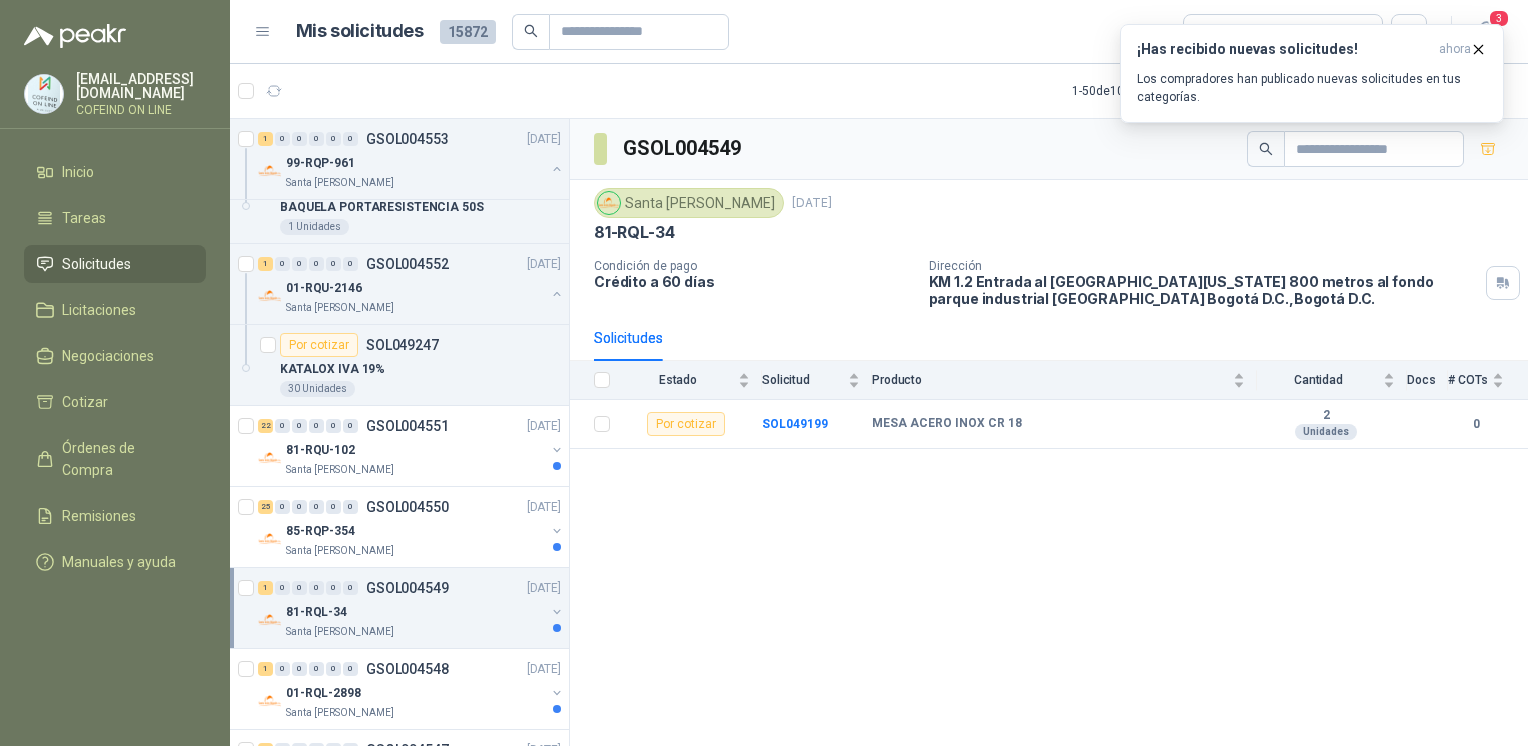 scroll, scrollTop: 3200, scrollLeft: 0, axis: vertical 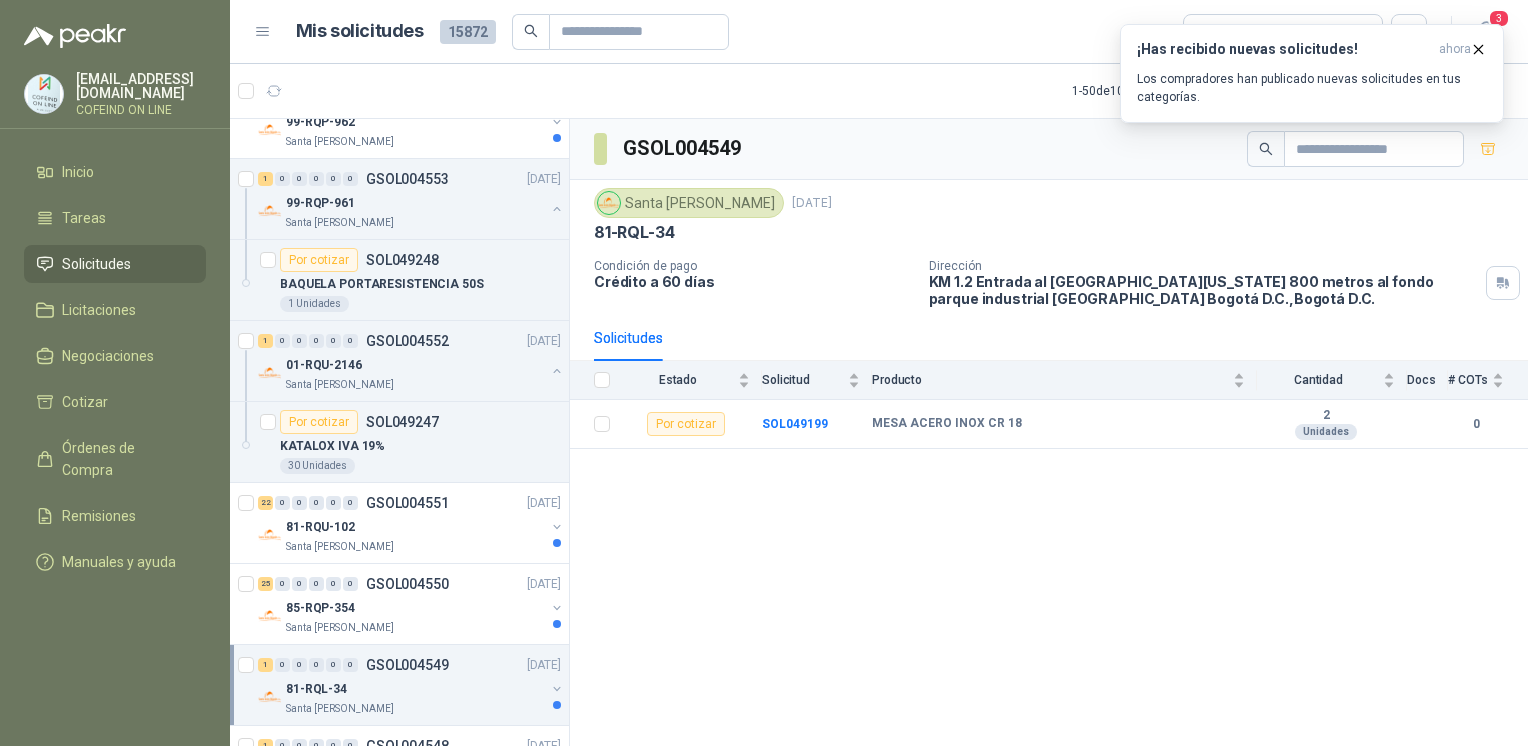 click on "30   Unidades" at bounding box center (420, 466) 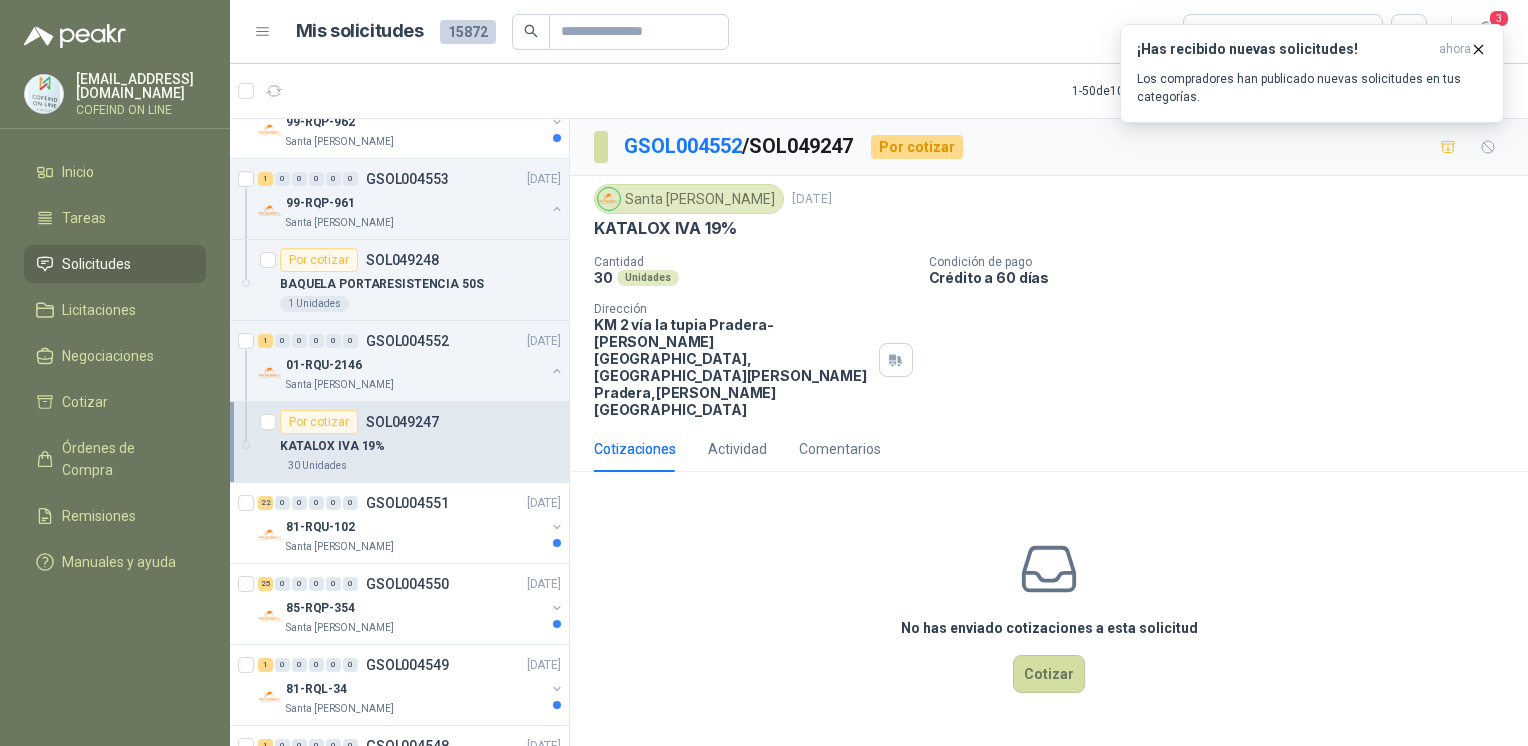 click on "Cotizar" at bounding box center (1049, 674) 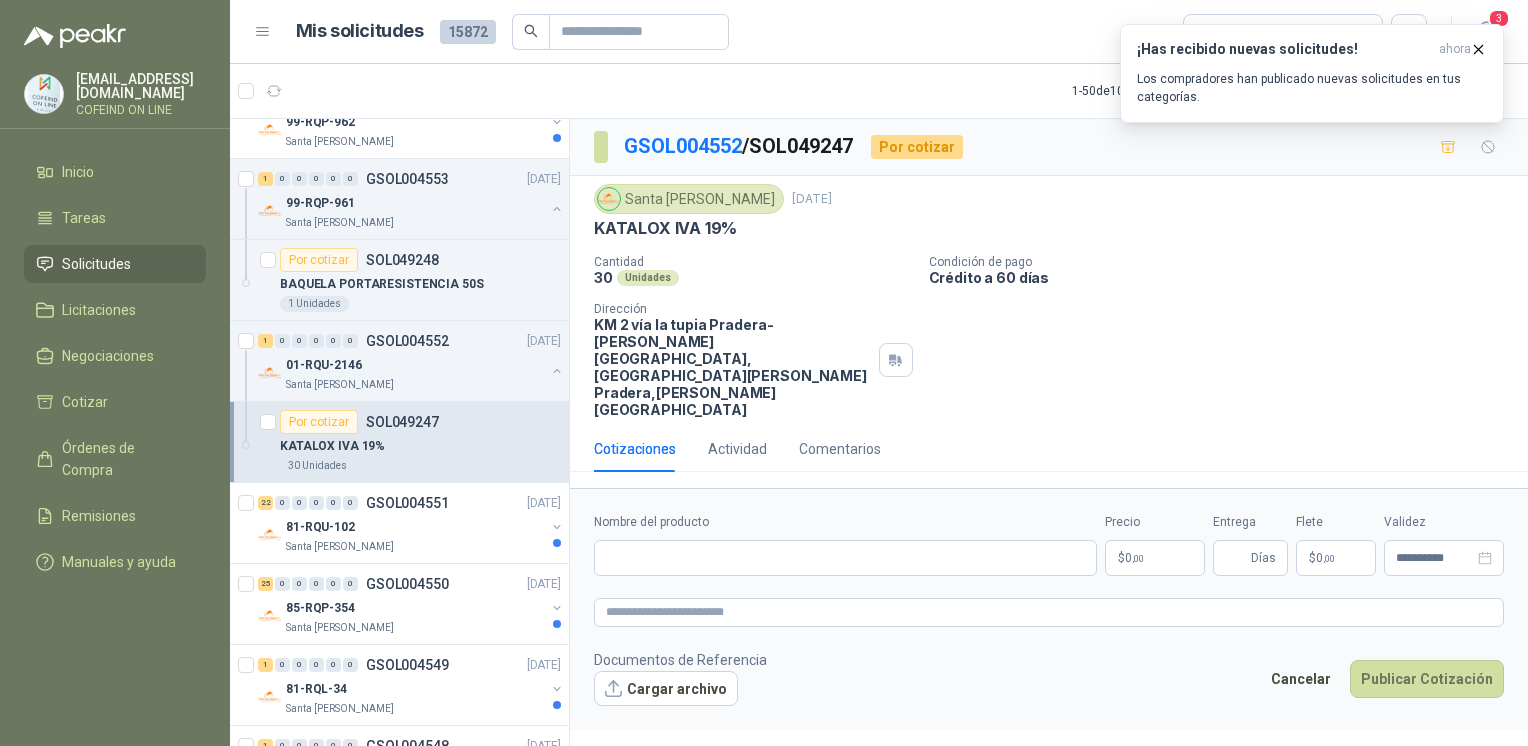 type 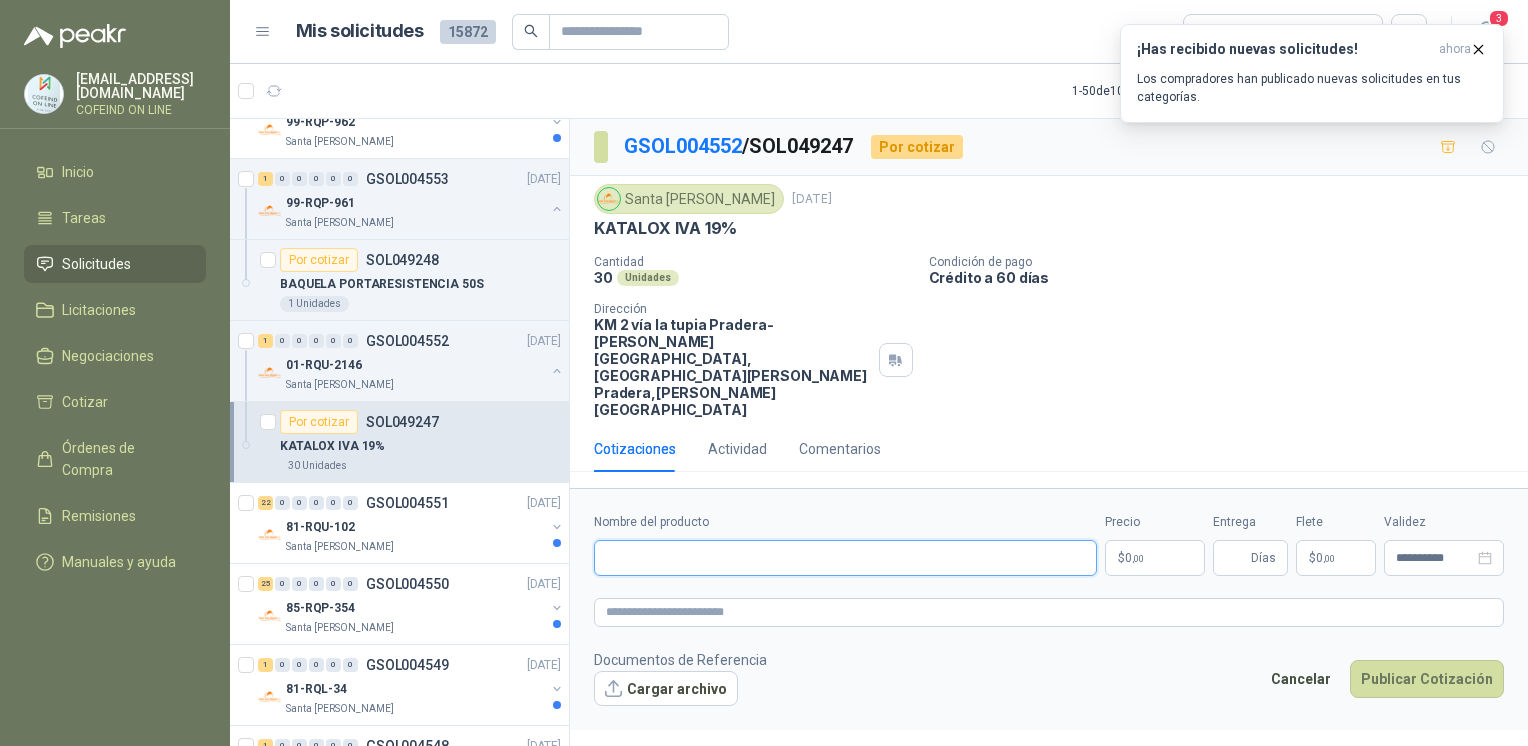 click on "Nombre del producto" at bounding box center (845, 558) 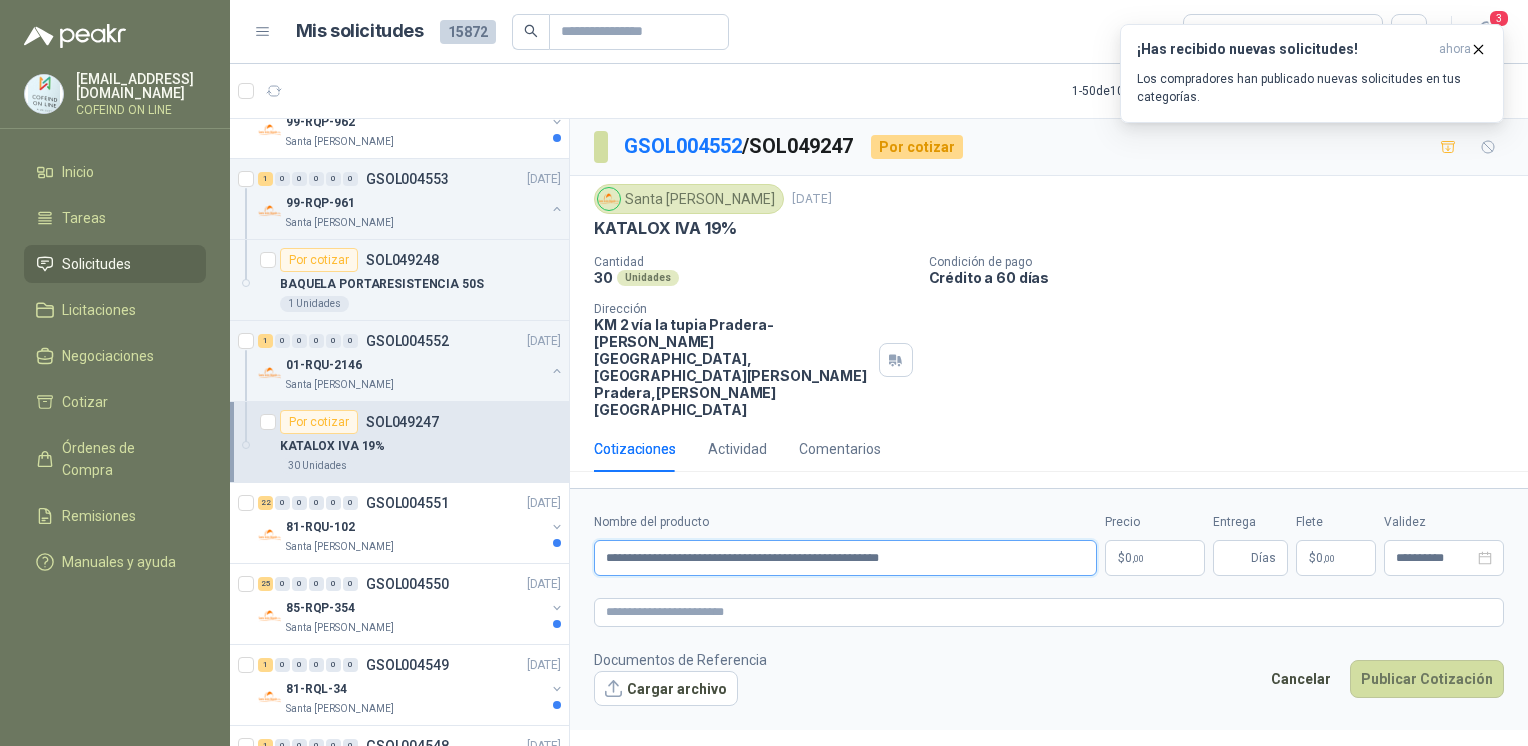 type on "**********" 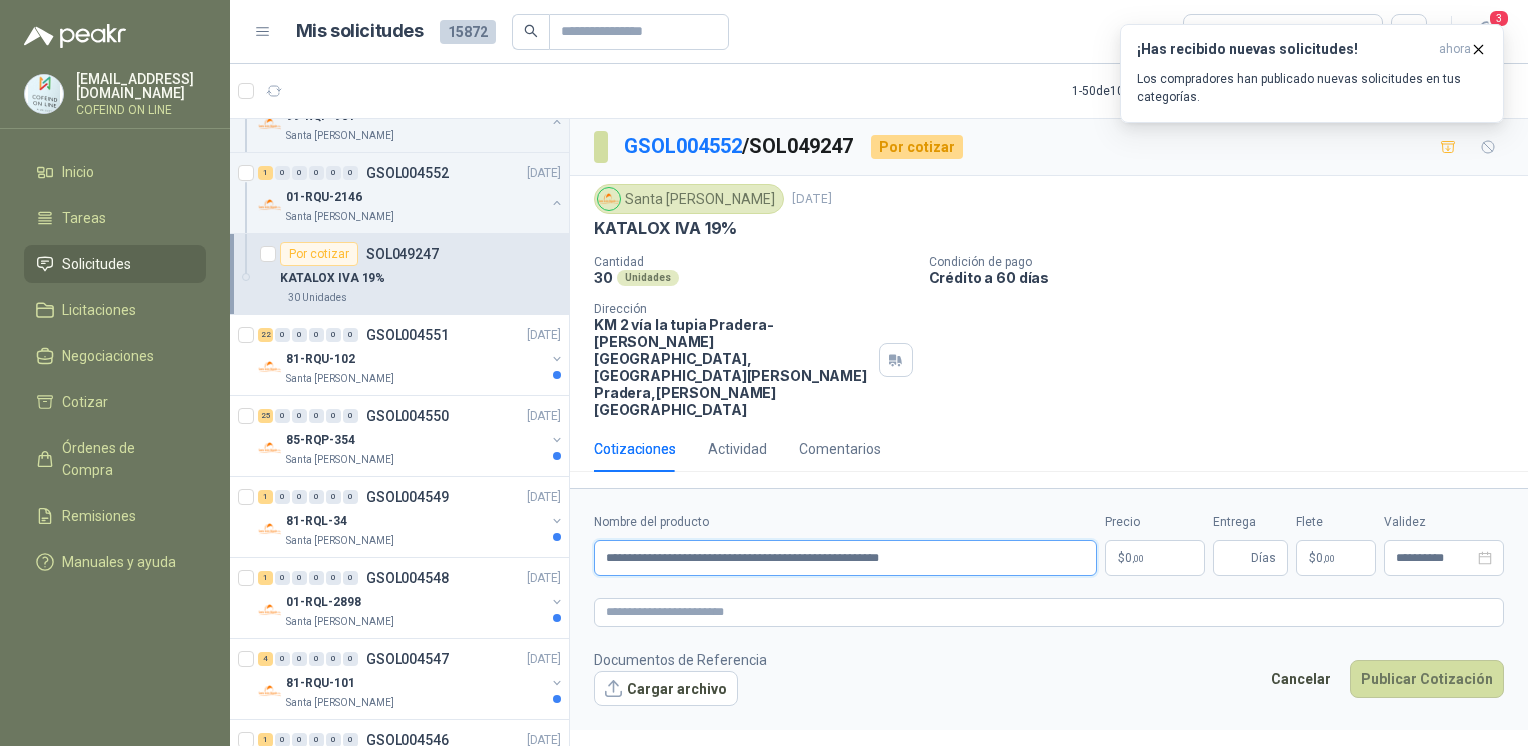 scroll, scrollTop: 3381, scrollLeft: 0, axis: vertical 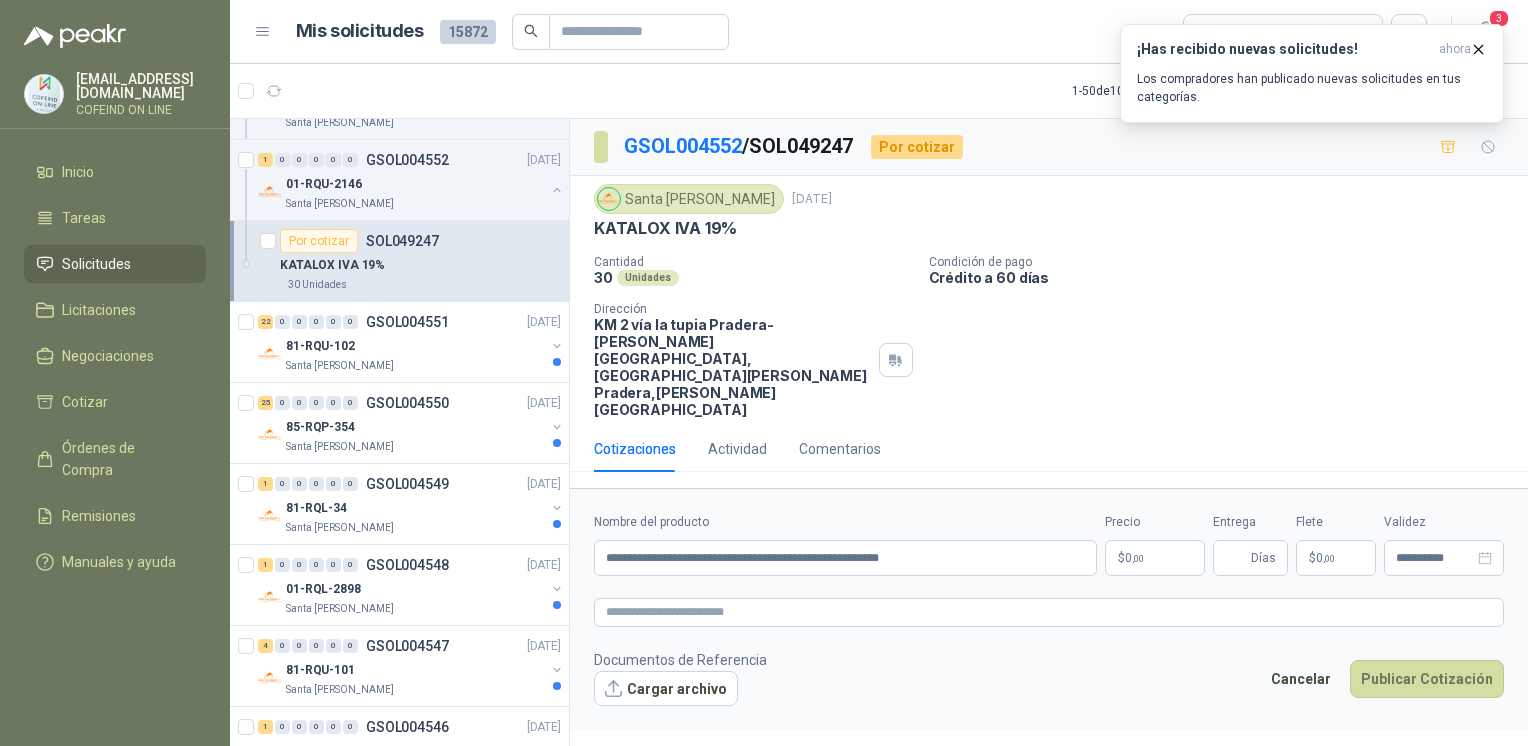 click on "81-RQL-34" at bounding box center [415, 508] 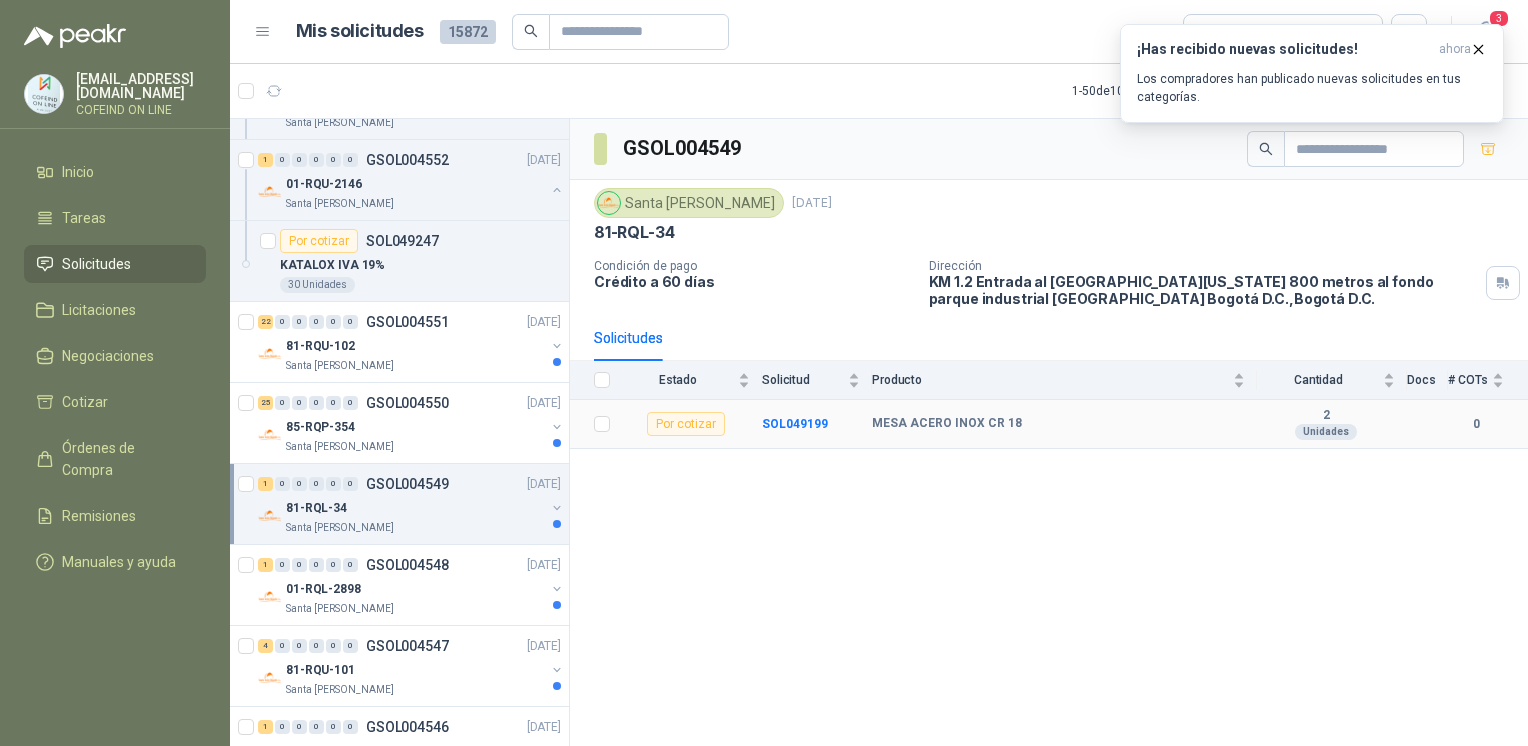 click on "SOL049199" at bounding box center (795, 424) 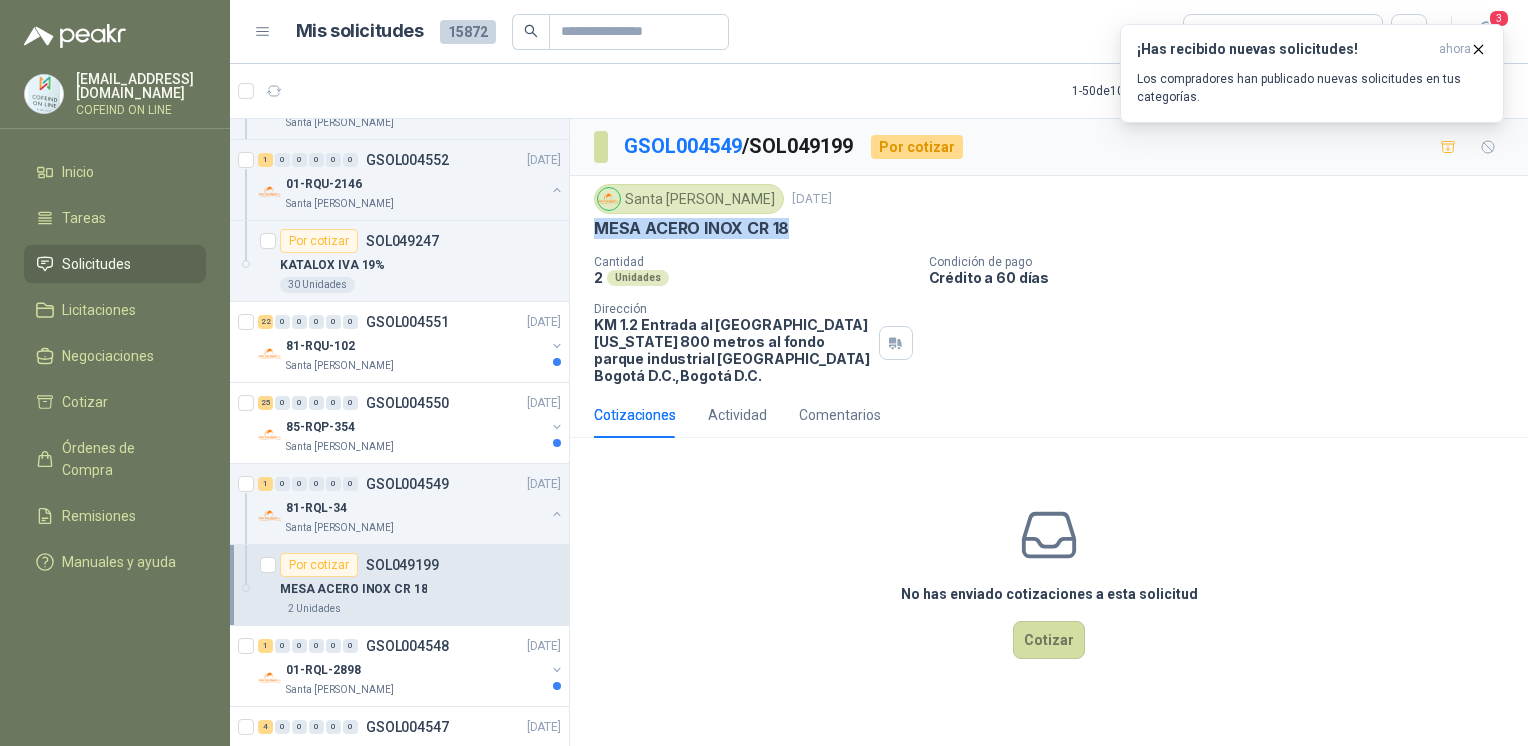 drag, startPoint x: 719, startPoint y: 218, endPoint x: 600, endPoint y: 226, distance: 119.26861 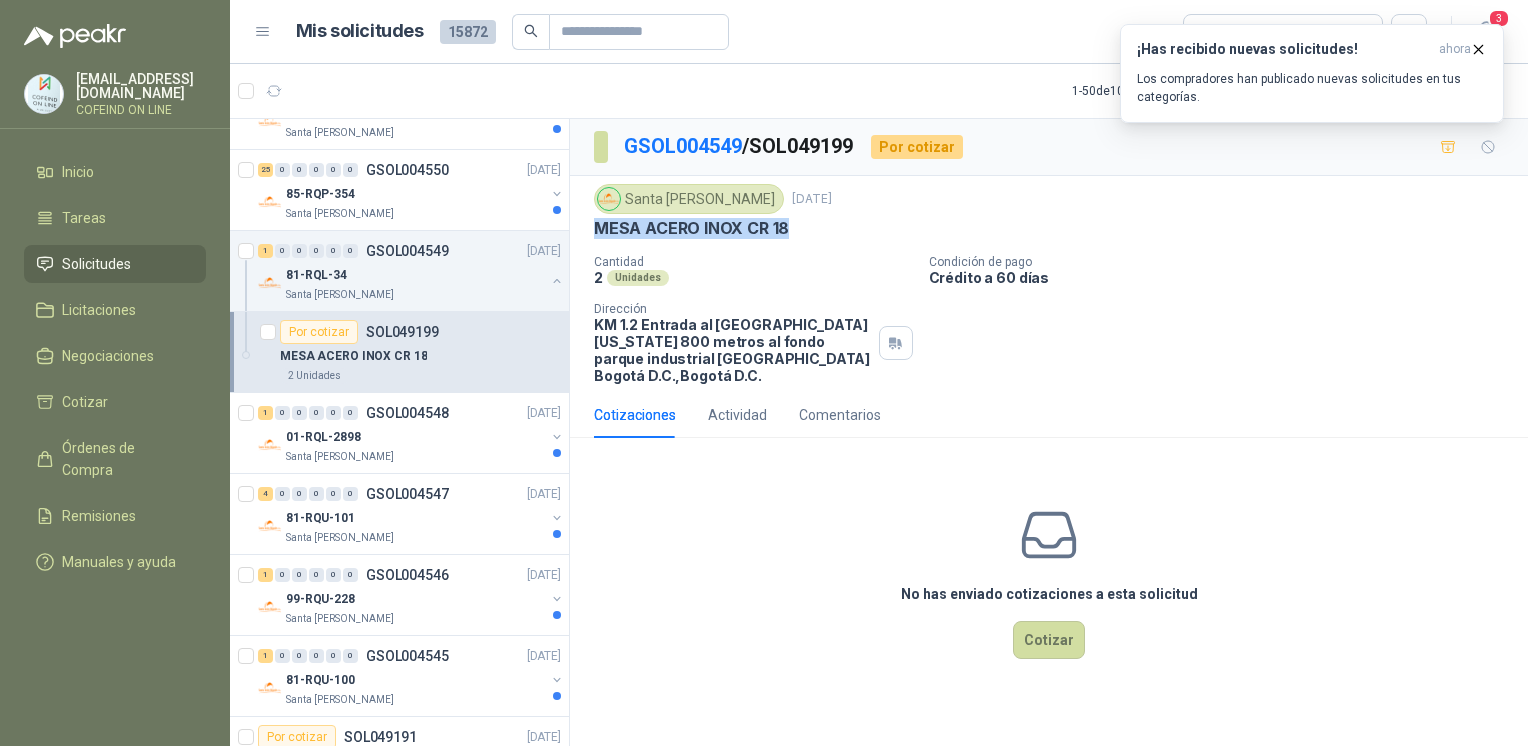 scroll, scrollTop: 3621, scrollLeft: 0, axis: vertical 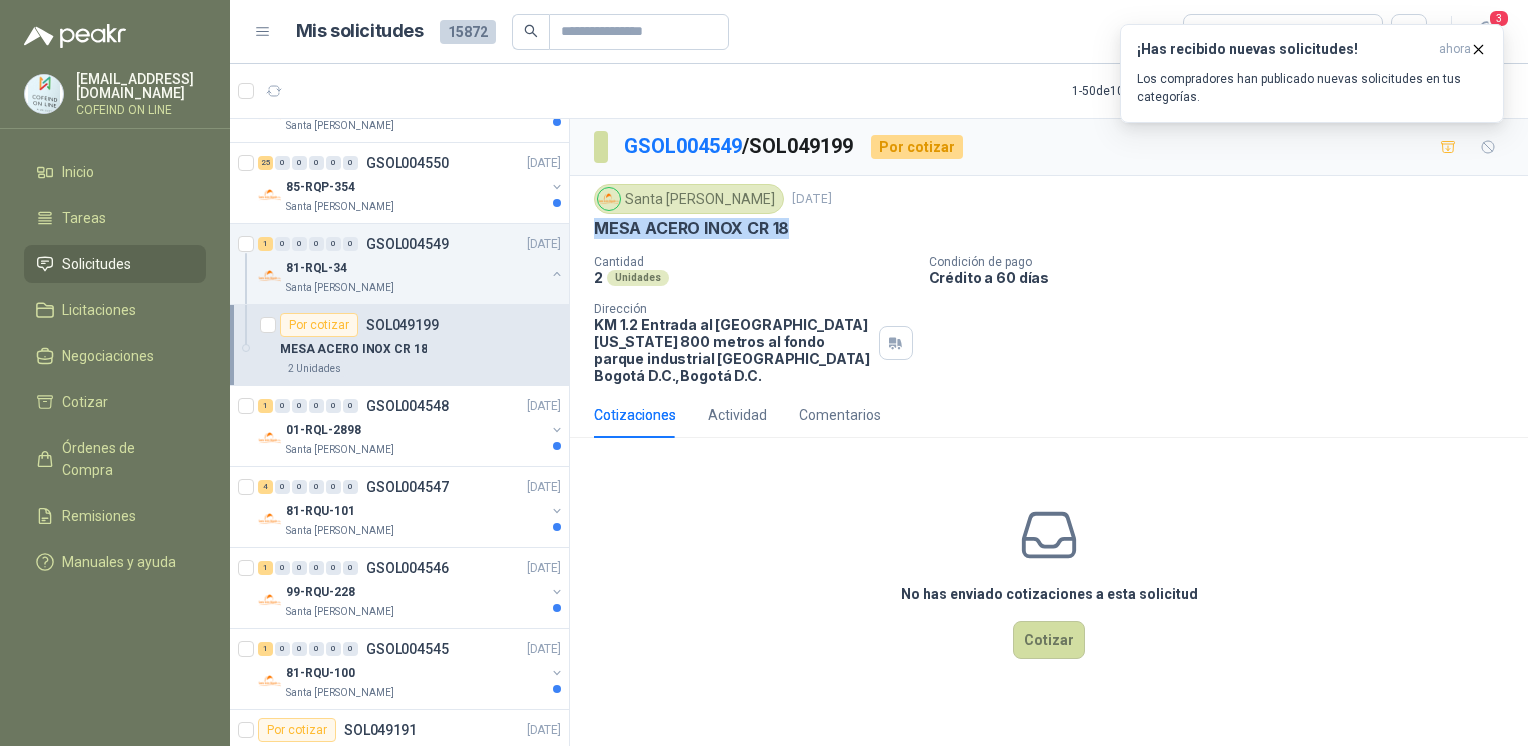 click on "01-RQL-2898" at bounding box center [415, 430] 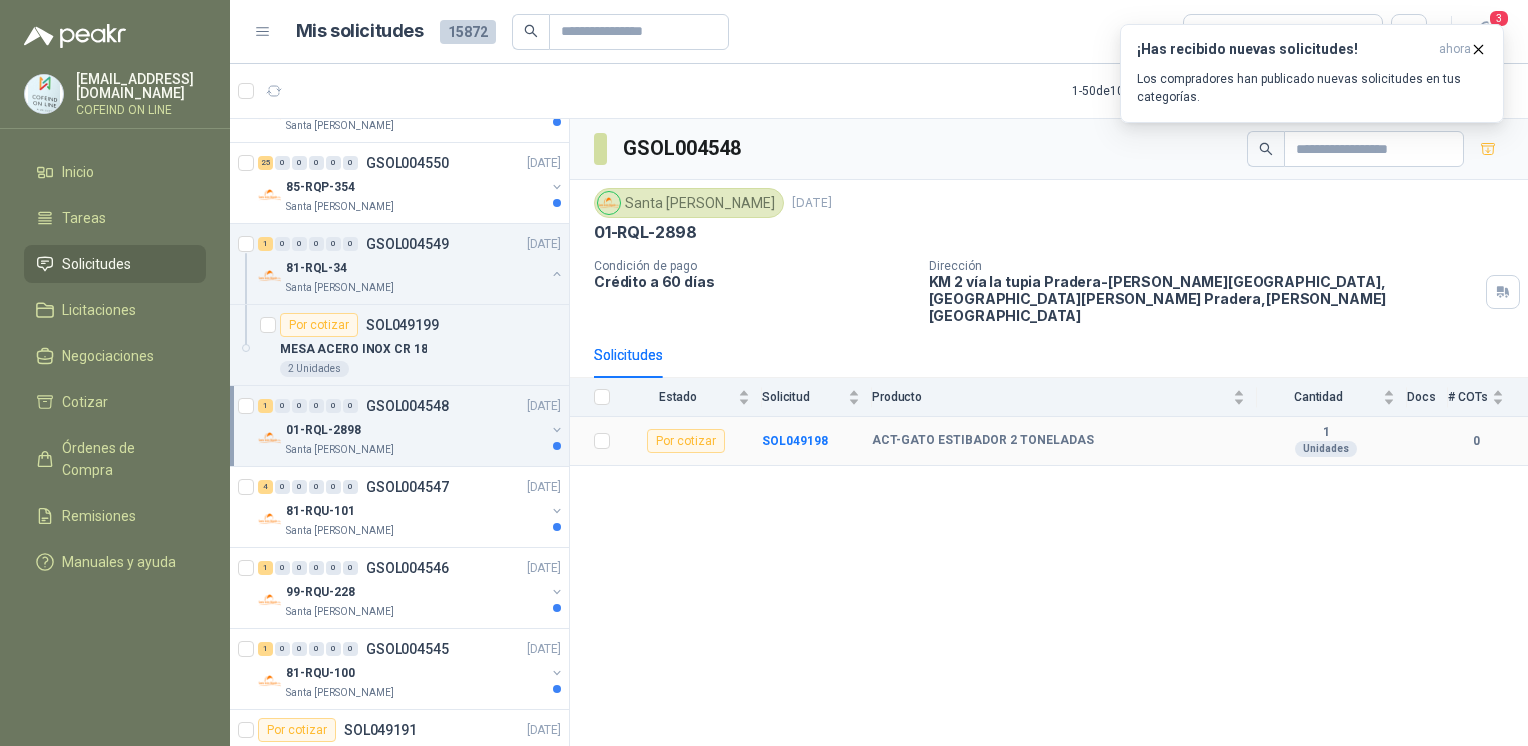 click on "SOL049198" at bounding box center [795, 441] 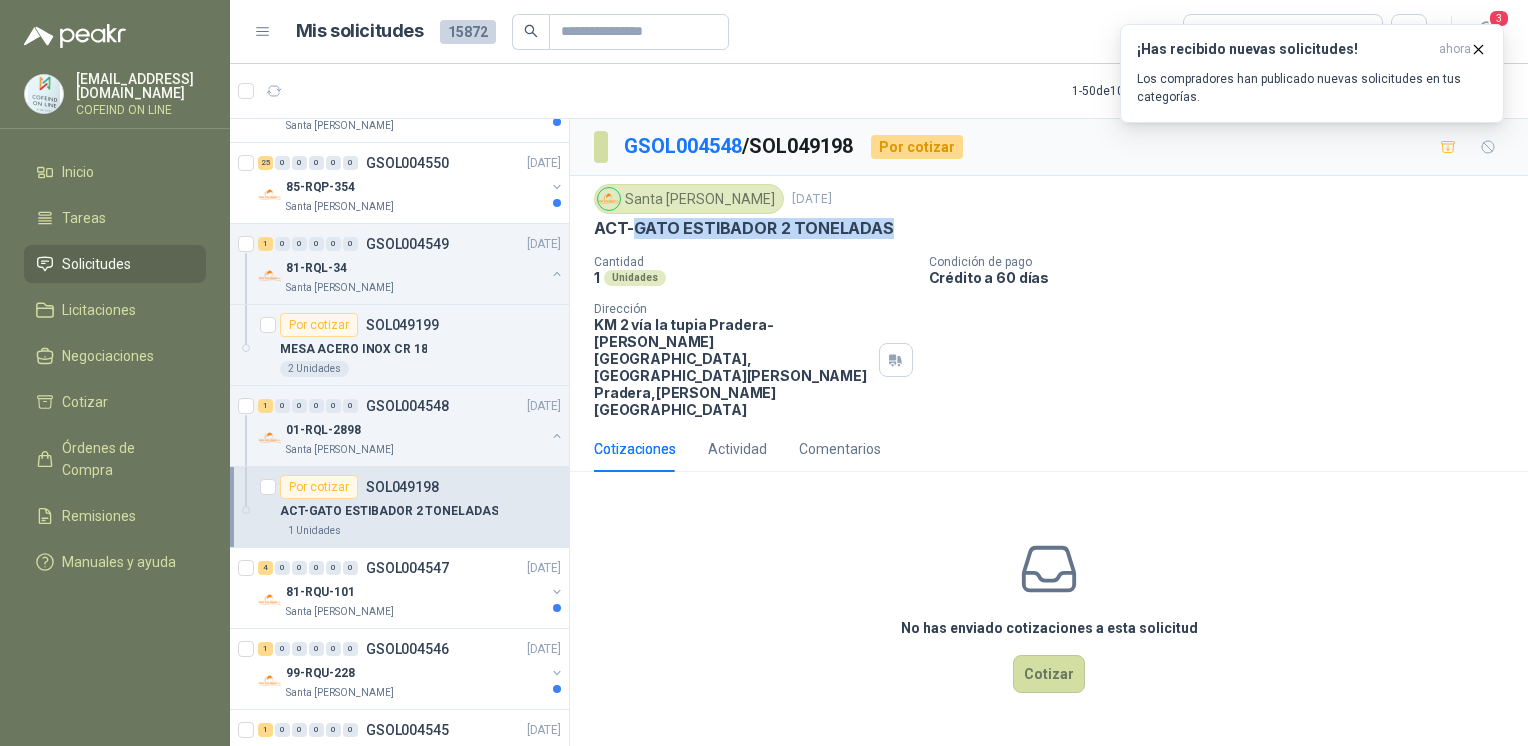 drag, startPoint x: 884, startPoint y: 226, endPoint x: 636, endPoint y: 229, distance: 248.01814 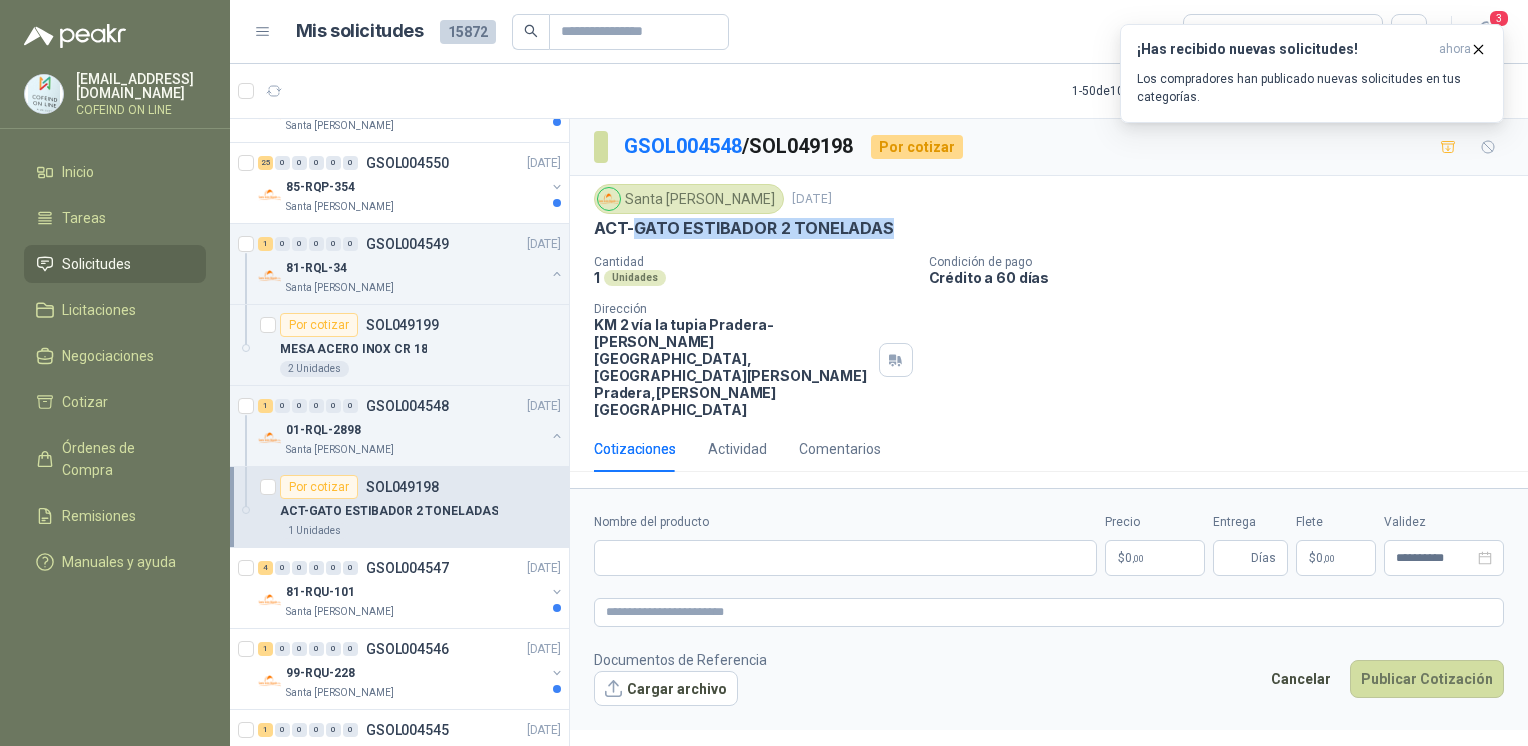 type 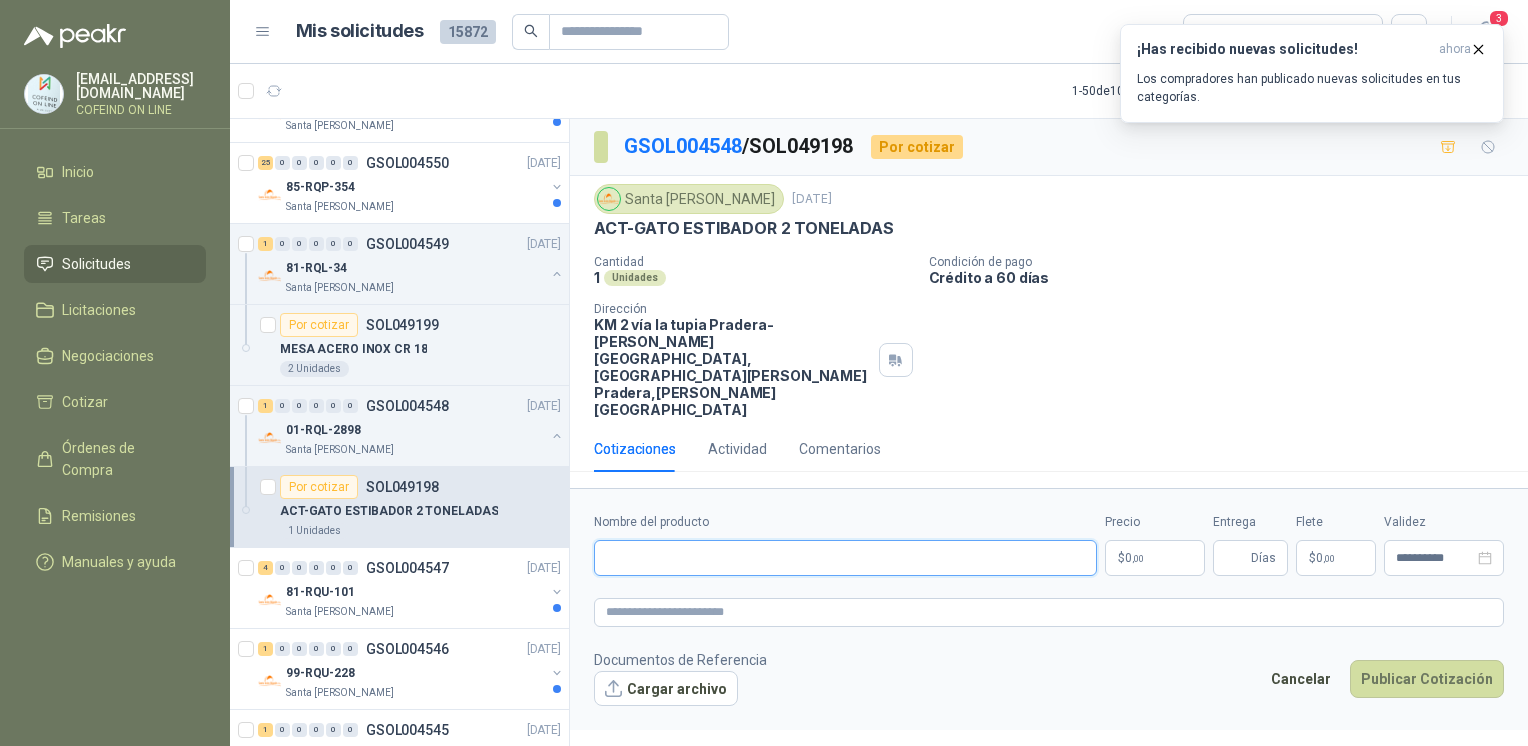 click on "Nombre del producto" at bounding box center [845, 558] 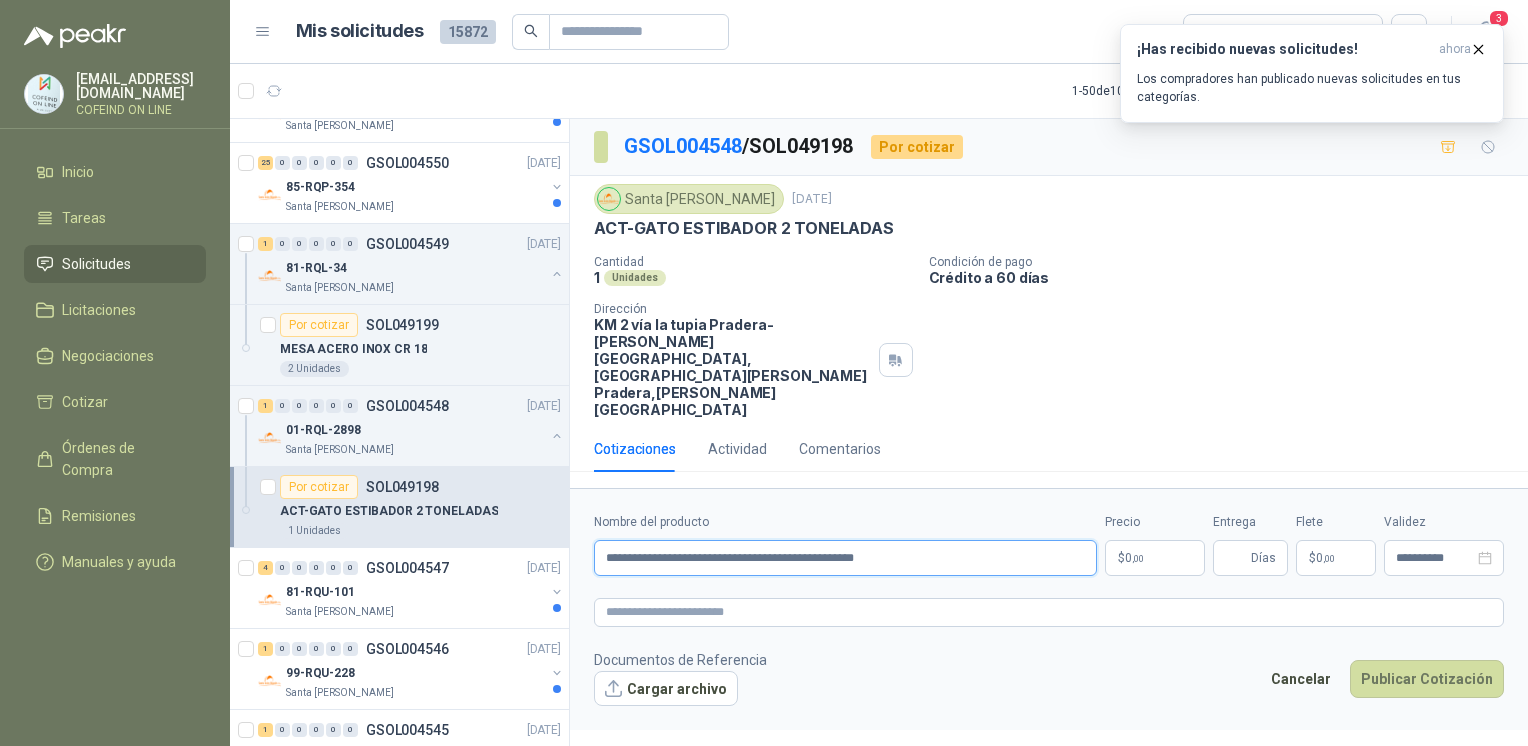 type on "**********" 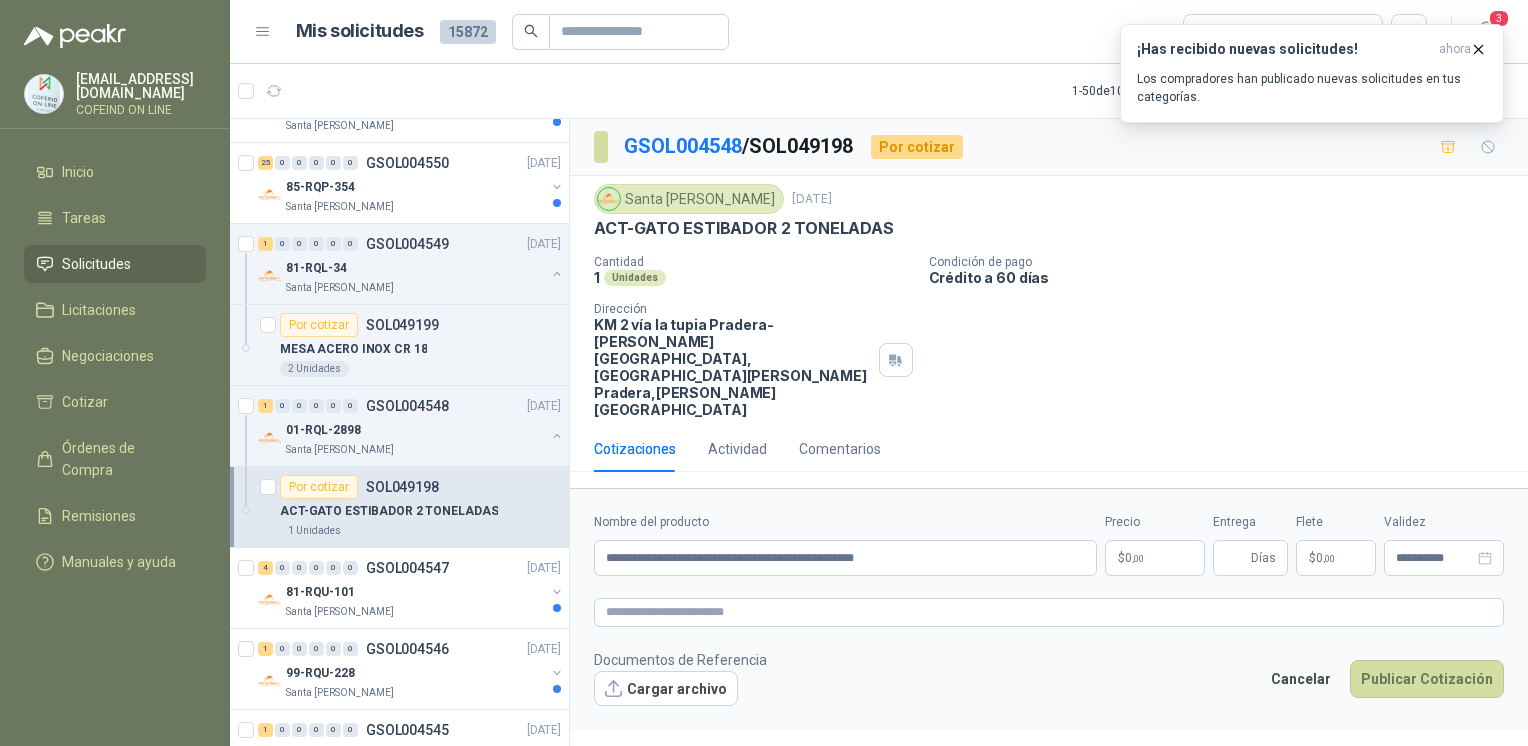 click on "Cargar archivo" at bounding box center (666, 689) 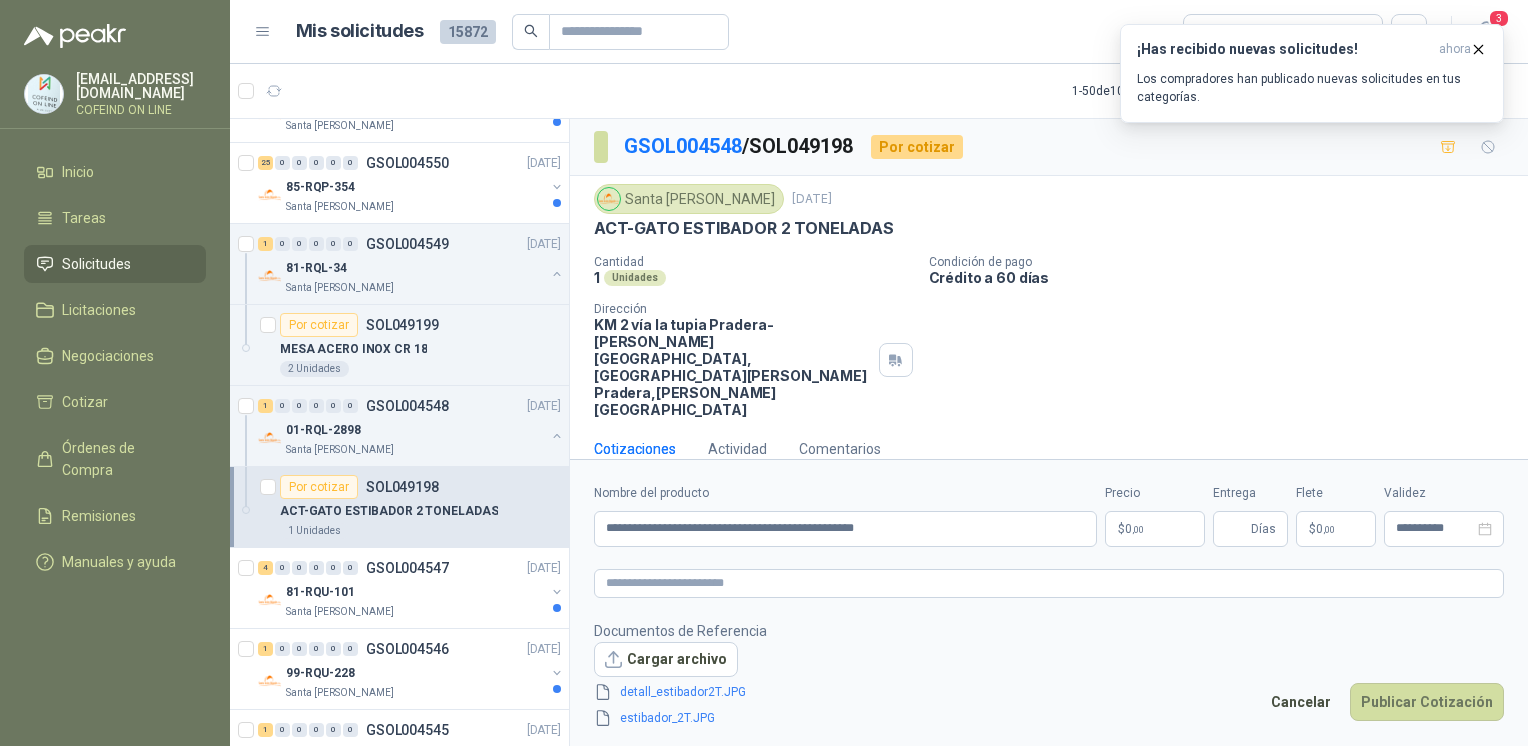 click on "[EMAIL_ADDRESS][DOMAIN_NAME]   COFEIND ON LINE   Inicio   Tareas   Solicitudes   Licitaciones   Negociaciones   Cotizar   Órdenes de Compra   Remisiones   Manuales y ayuda Mis solicitudes 15872 Todas 3 1 - 50  de  10213 Asignado a mi No Leídos Por cotizar SOL049378 [DATE]   Etiquetas de metal [PERSON_NAME] cara para aplicaciones al aire libre, jardinería y alta durabilidad Zoologico De Cali  1   Unidades Por cotizar SOL049377 [DATE]   Diadema para portatil Gimnasio La Colina 1   Unidades Por cotizar SOL049376 [DATE]   malla gallinero de metal Perugia SAS 1   Unidades Por cotizar SOL049375 [DATE]   MCDONNELL PARA CALDERA DE 150LBS CON FDC Palmagro S.A 2   Unidades Por cotizar SOL049374 [DATE]   CABEZAL KLARENS 1   Unidades Por cotizar SOL049373 [DATE]   PORTATIL KLARENS 1   Unidades Por cotizar SOL049372 [DATE]   microfono para camara  Fundación Clínica Shaio 1   Unidades Por cotizar SOL049371 [DATE]    luz Panel bicolor 520 led+tripode 2,10 bicolor, Fundación Clínica Shaio 1   Unidades 13   0   0" at bounding box center (764, 373) 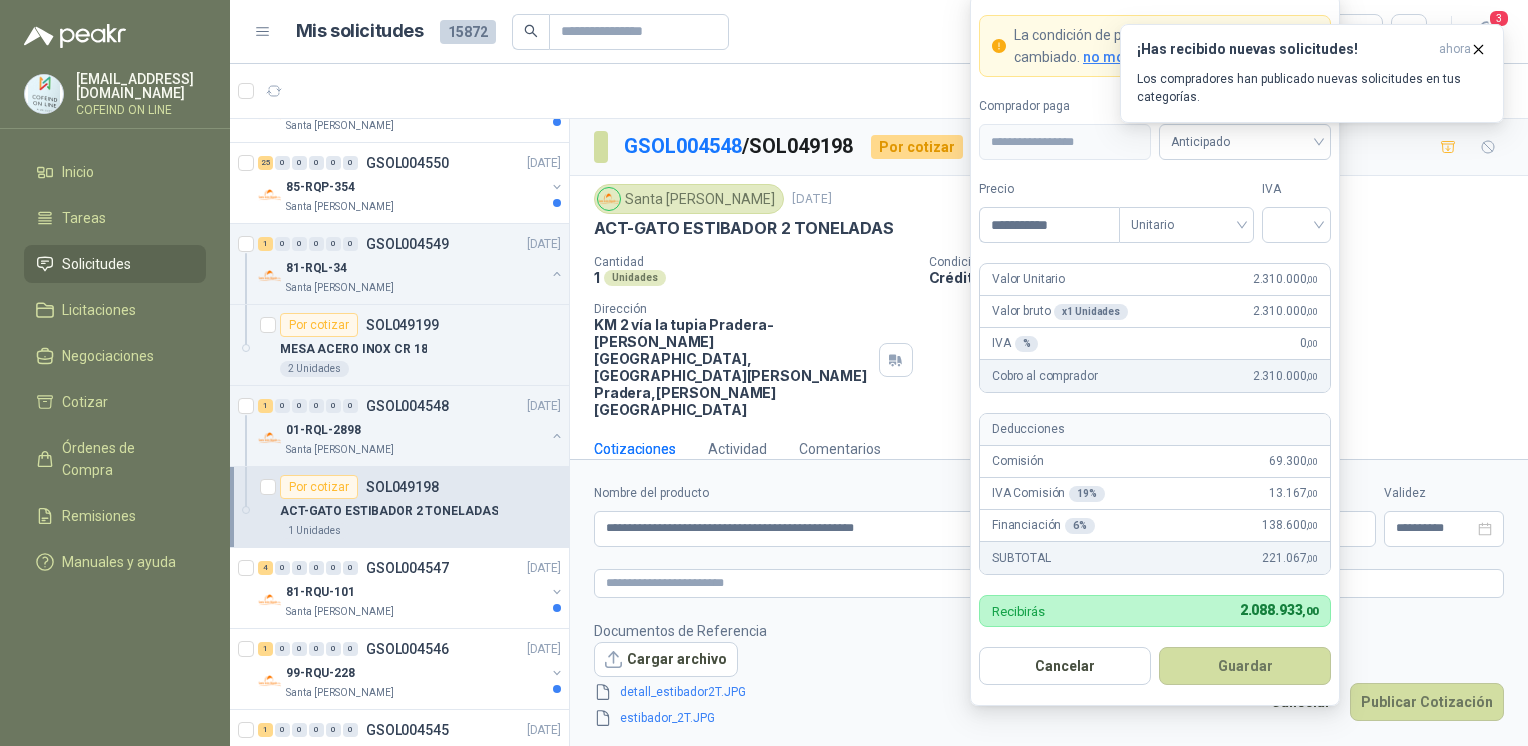type on "**********" 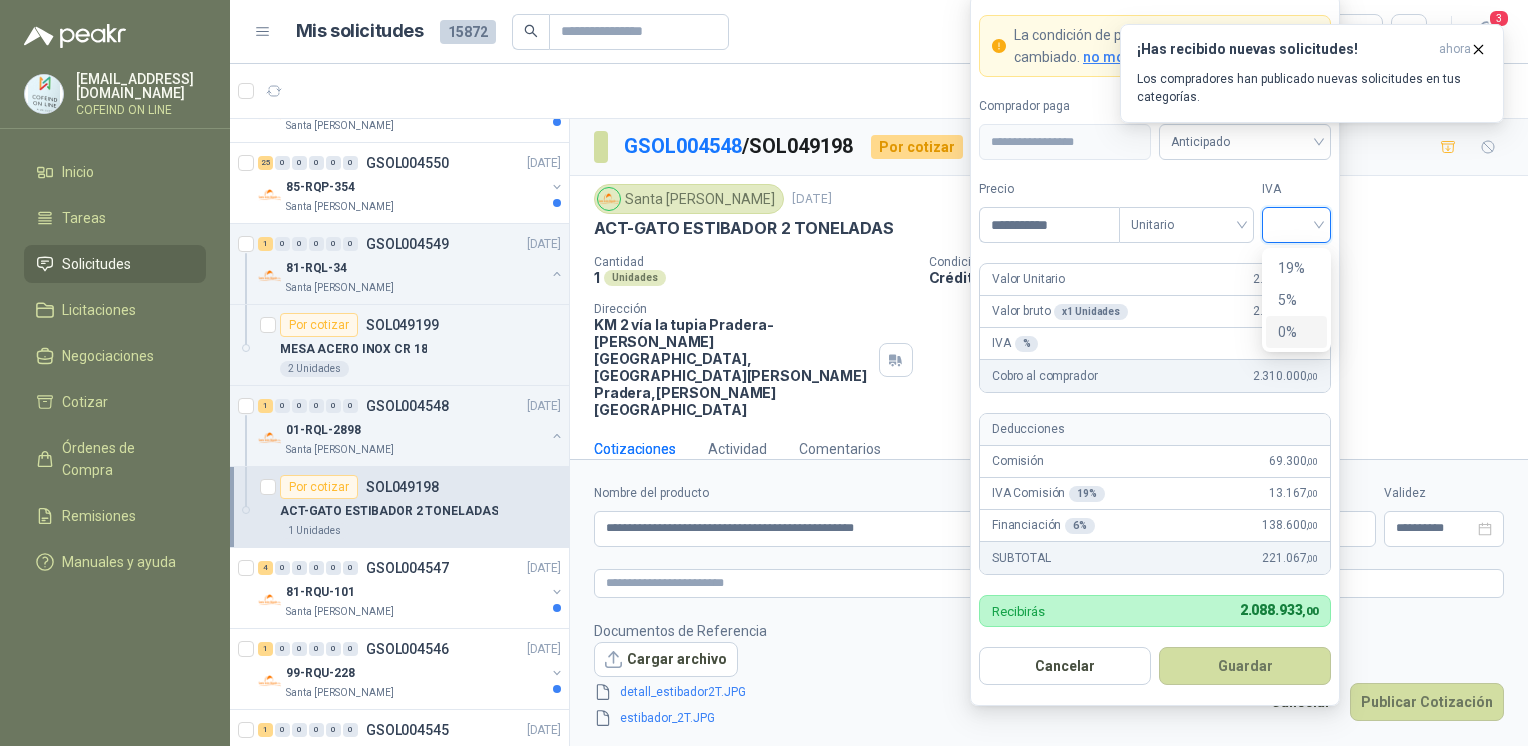 click on "0%" at bounding box center [1296, 332] 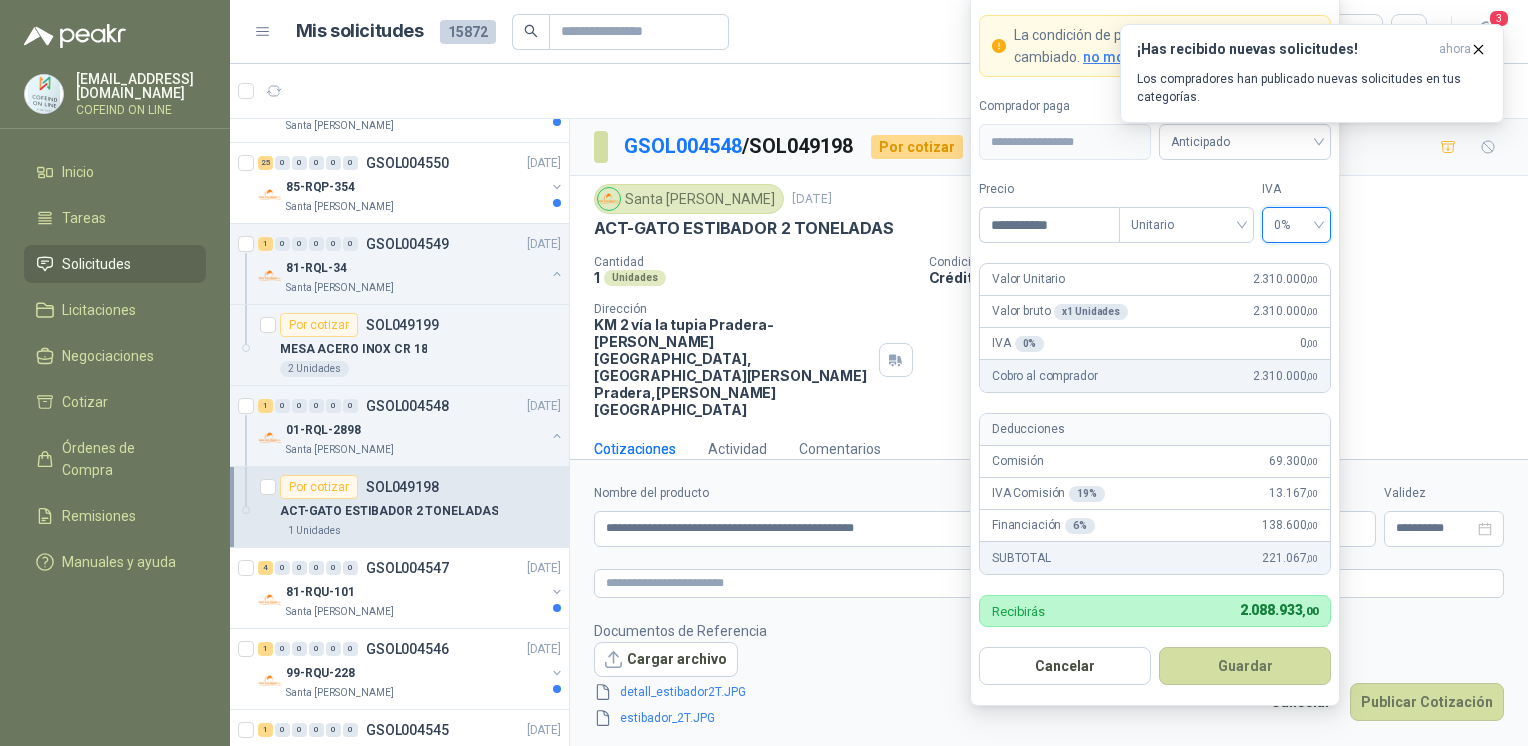 click on "**********" at bounding box center (1155, 350) 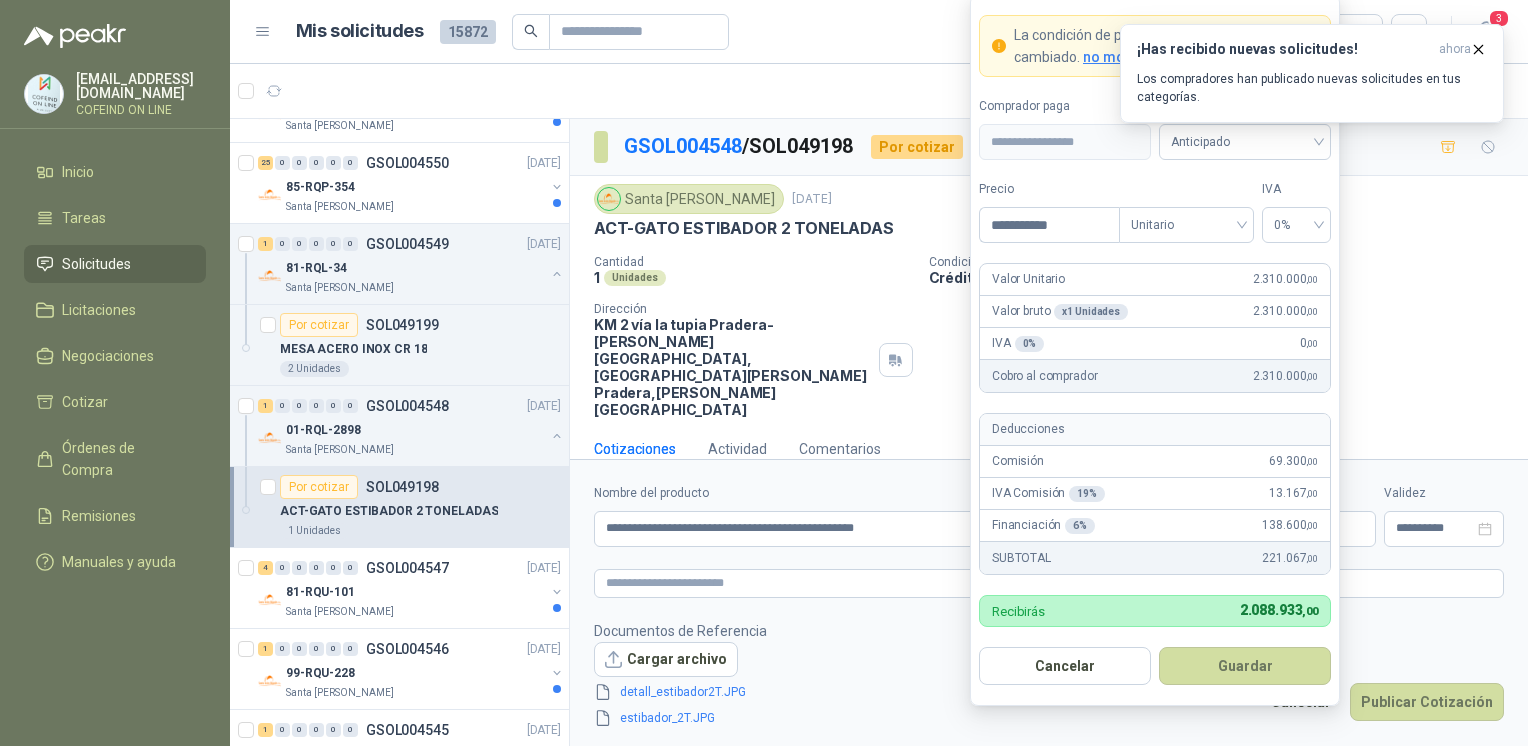 click on "Guardar" at bounding box center [1245, 666] 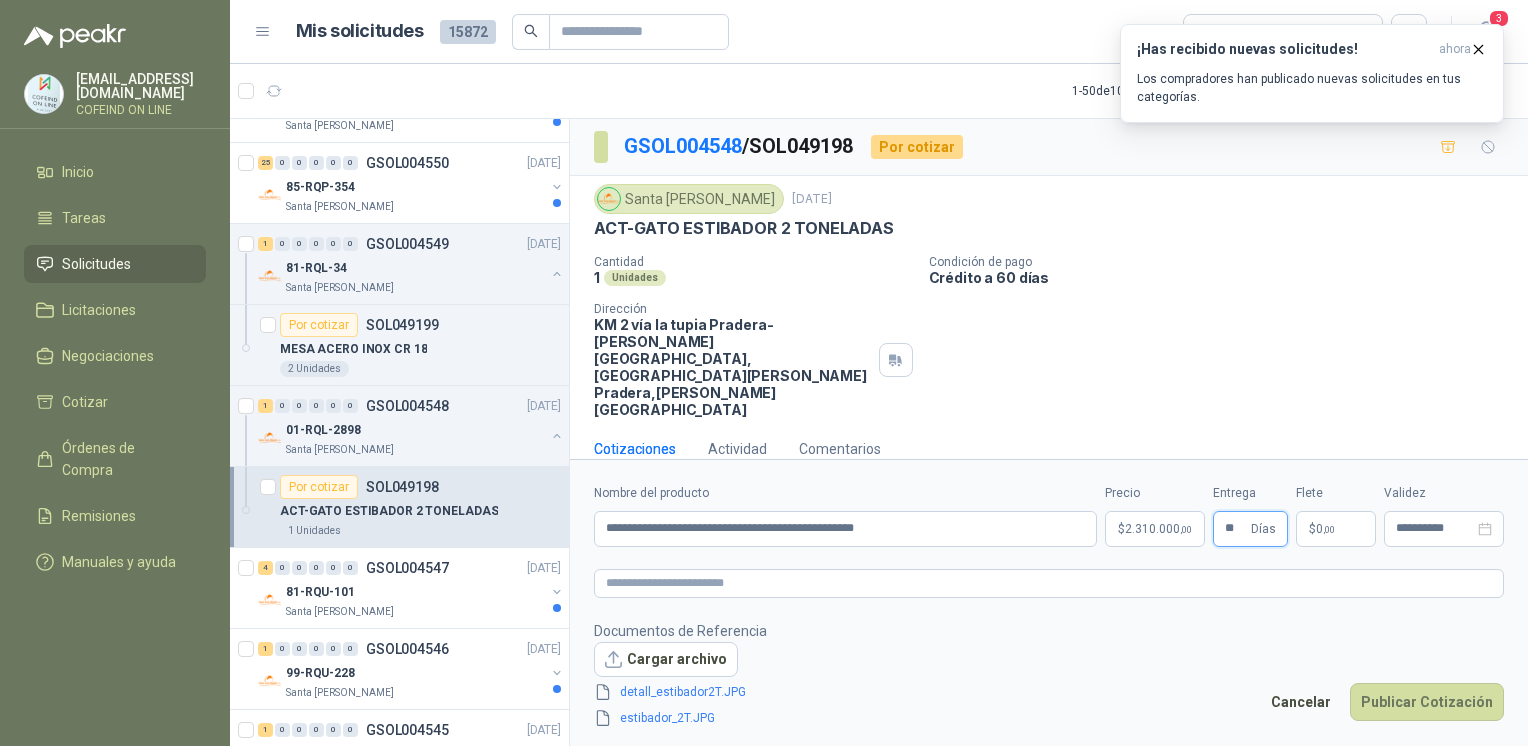 type on "**" 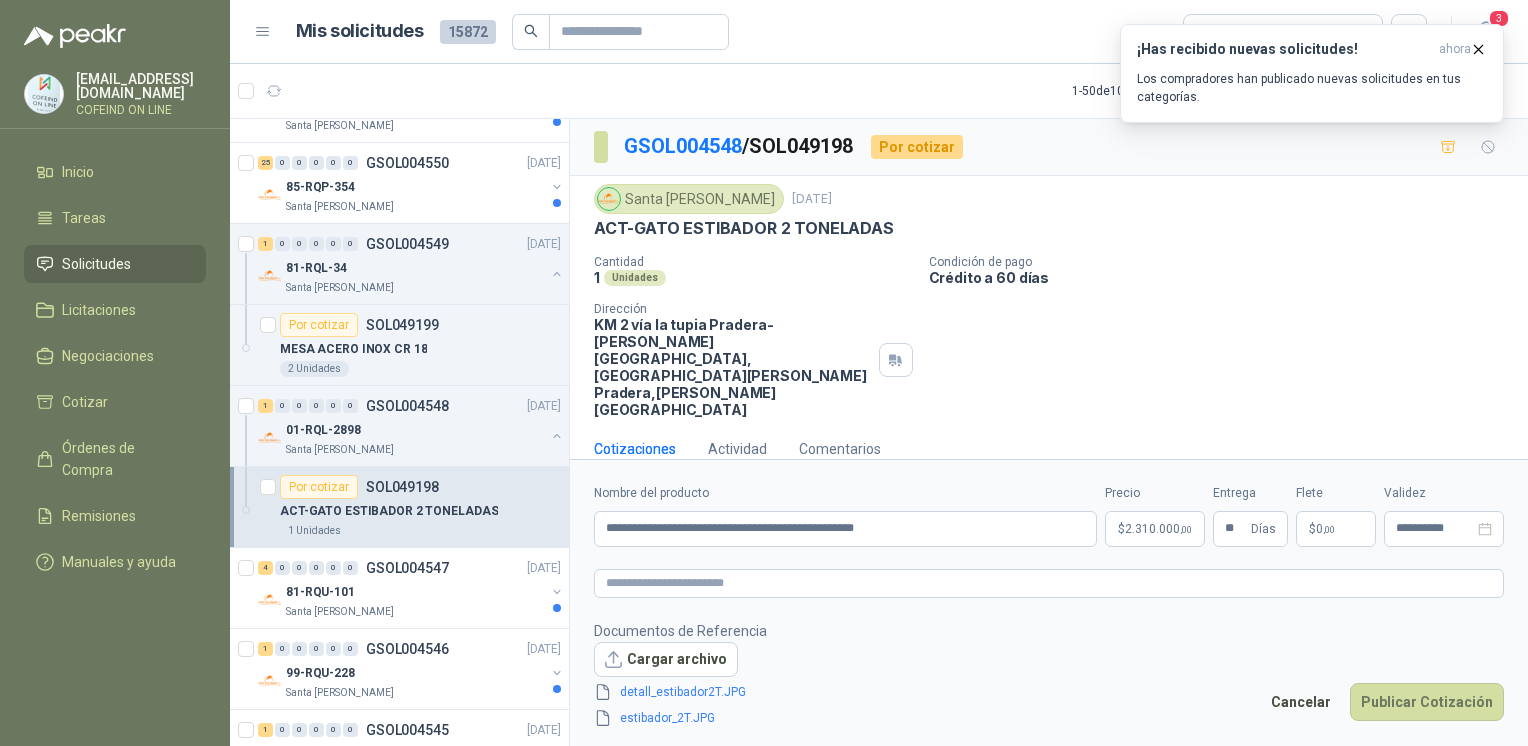 click on "Publicar Cotización" at bounding box center (1427, 702) 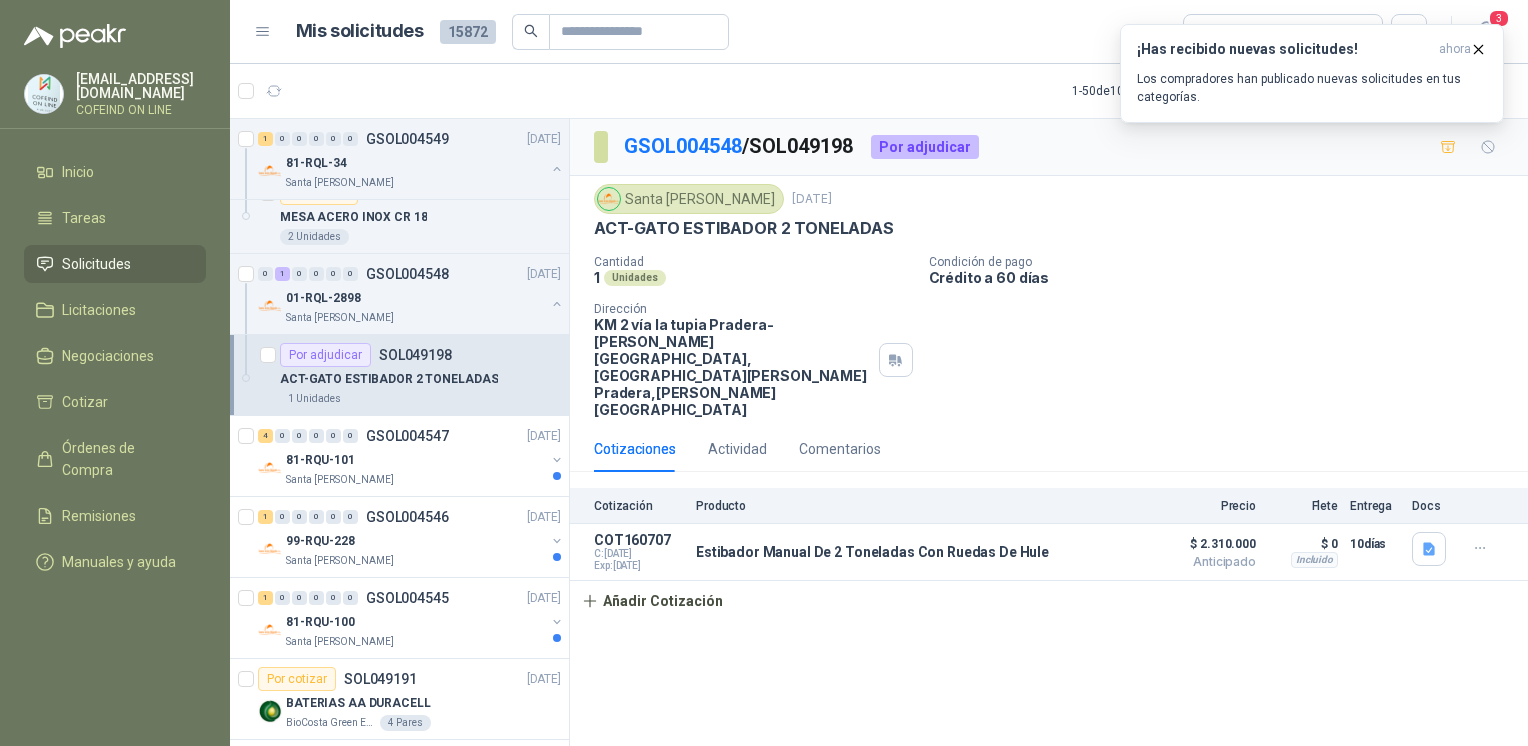 scroll, scrollTop: 3754, scrollLeft: 0, axis: vertical 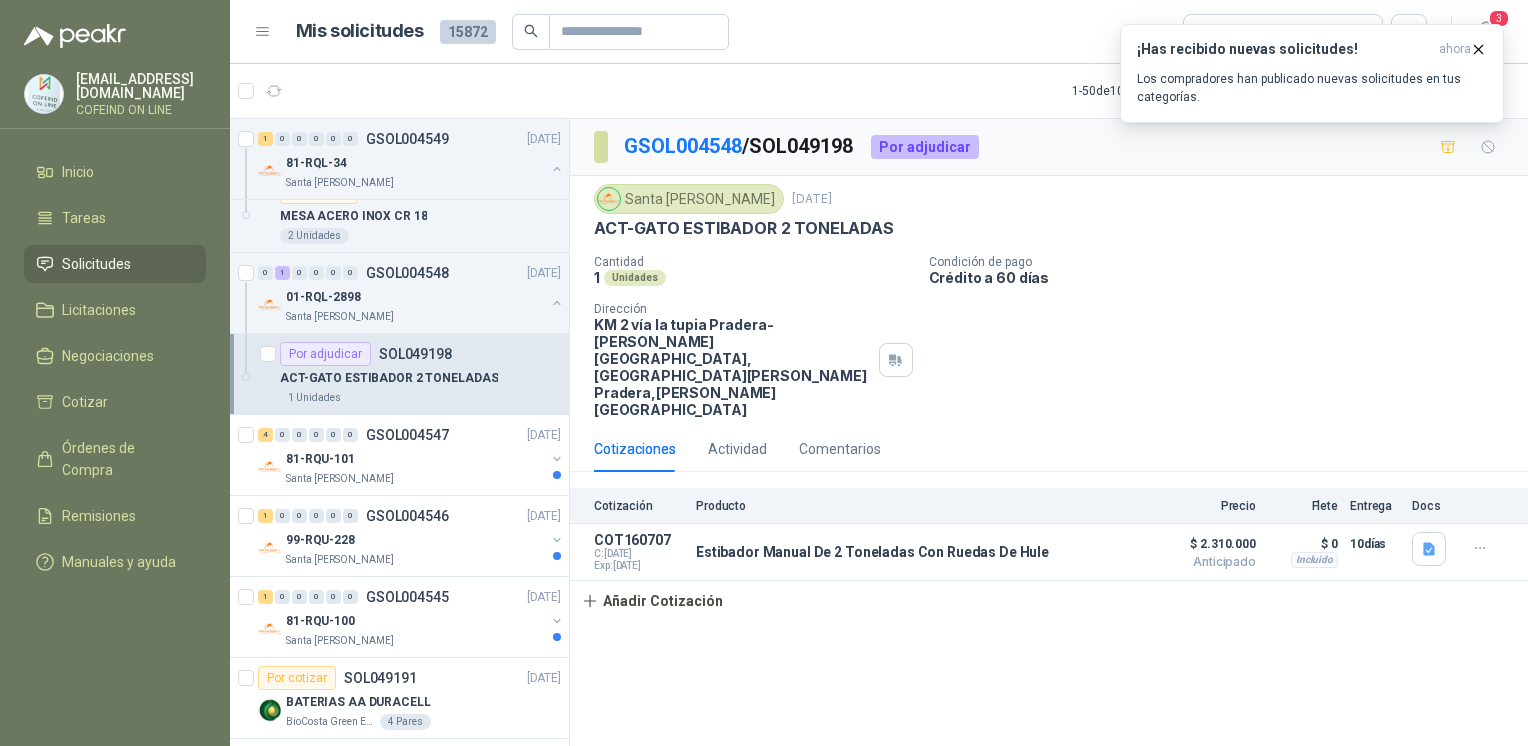 click on "99-RQU-228" at bounding box center [415, 540] 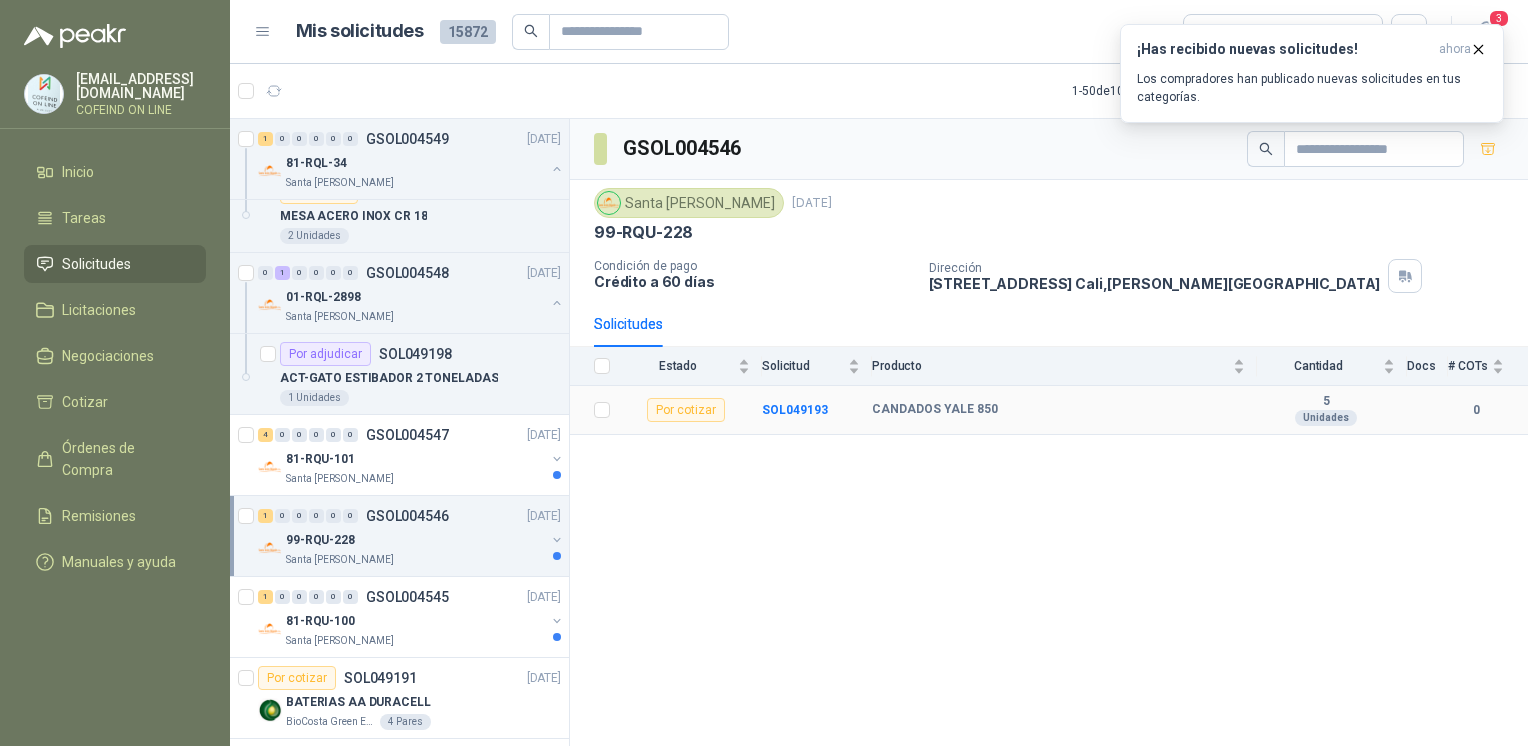 click on "SOL049193" at bounding box center [795, 410] 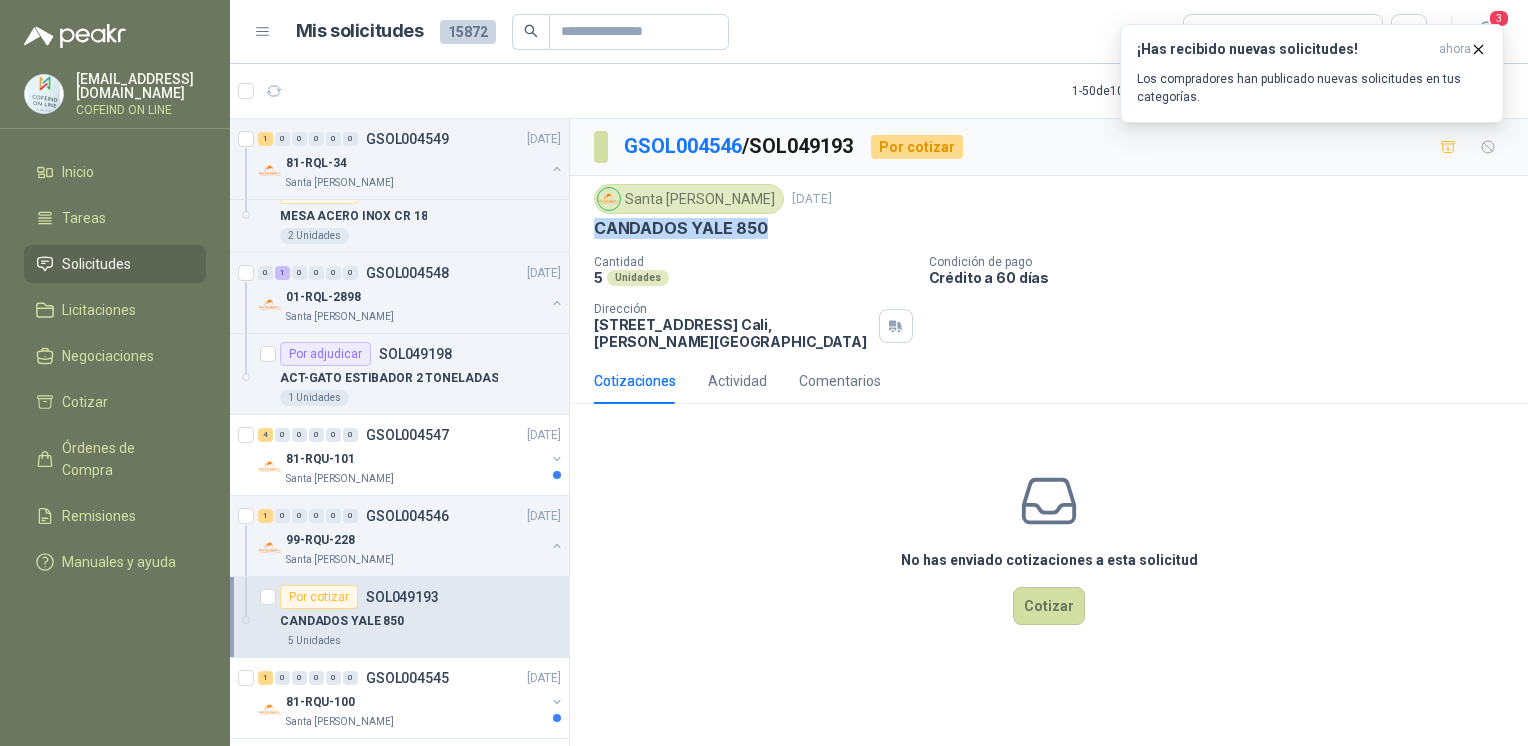 drag, startPoint x: 648, startPoint y: 232, endPoint x: 591, endPoint y: 230, distance: 57.035076 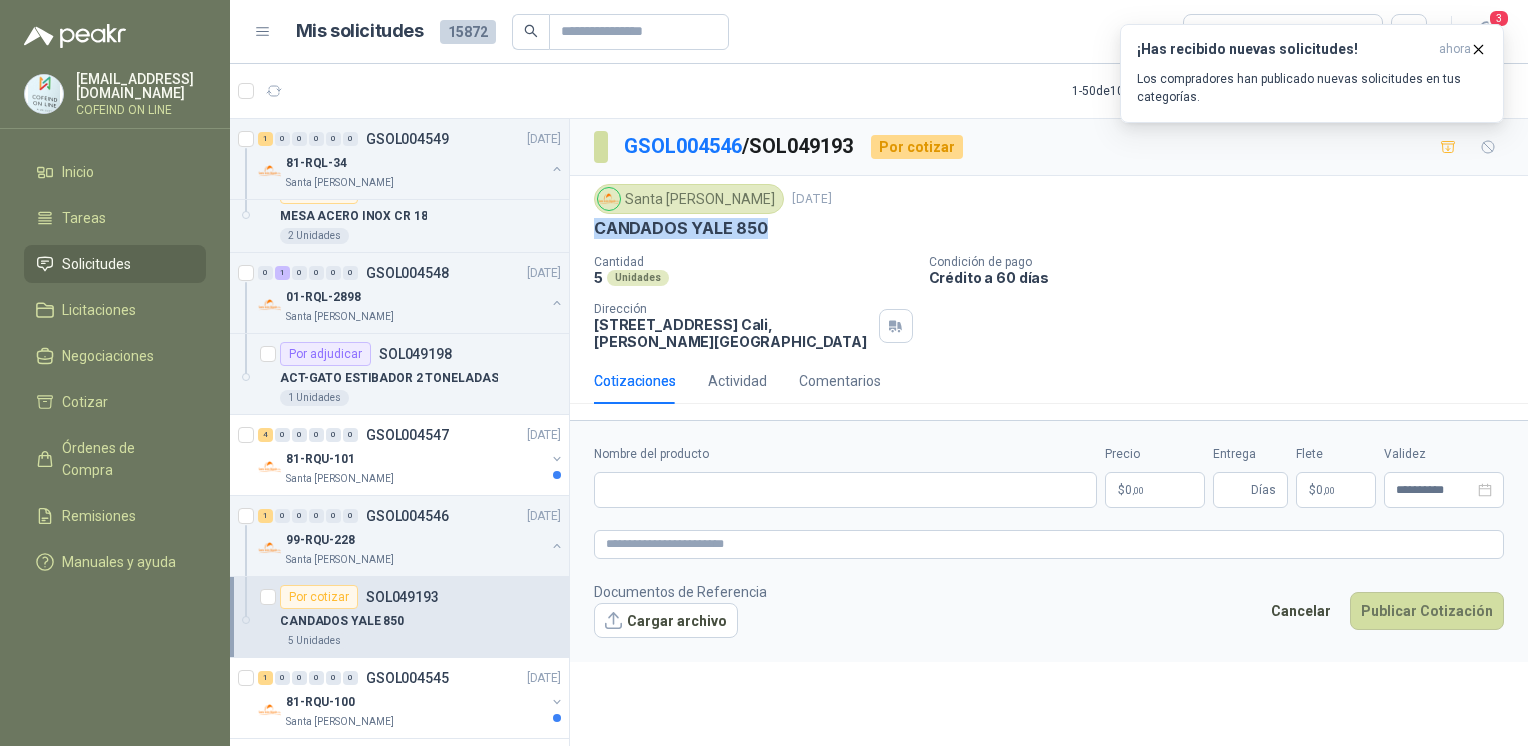 type 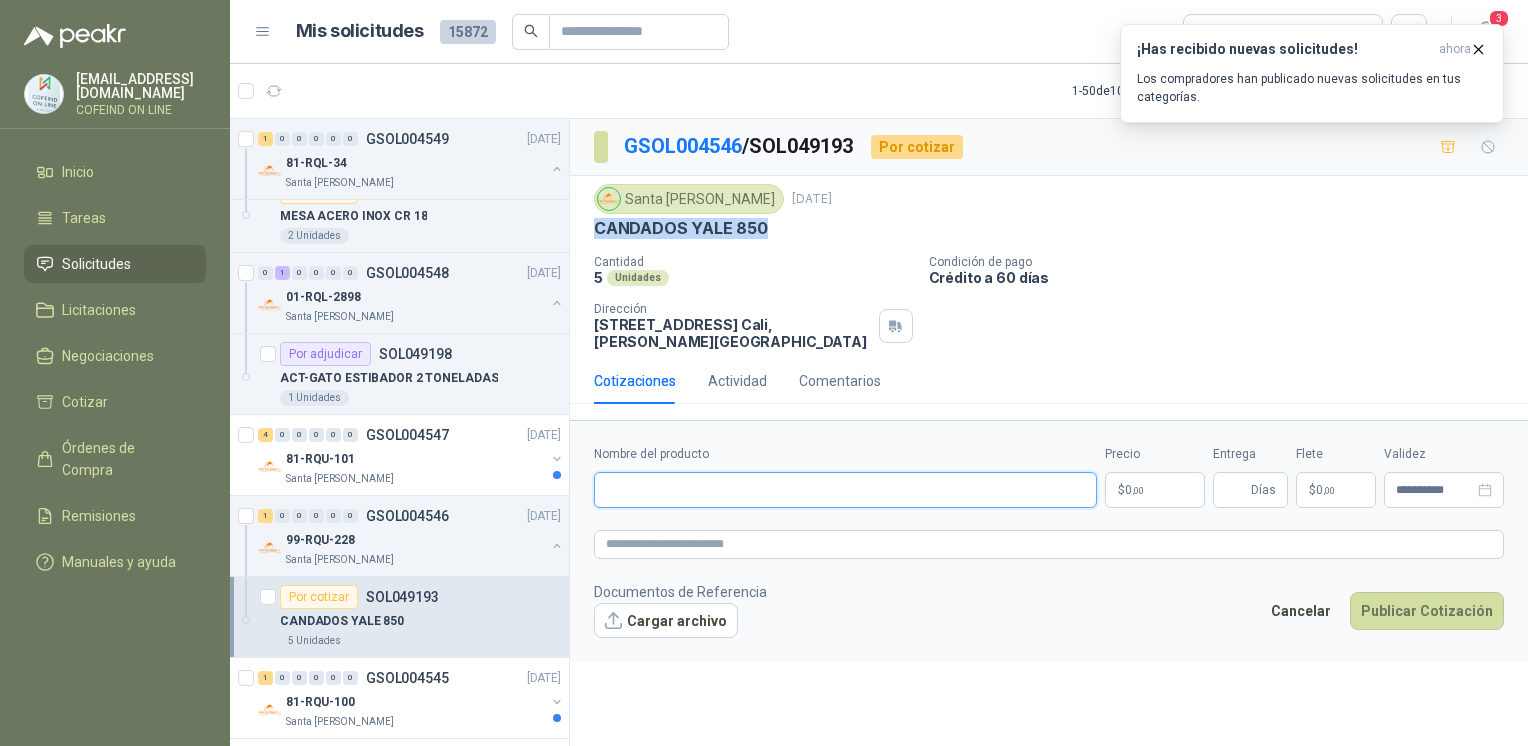 click on "Nombre del producto" at bounding box center (845, 490) 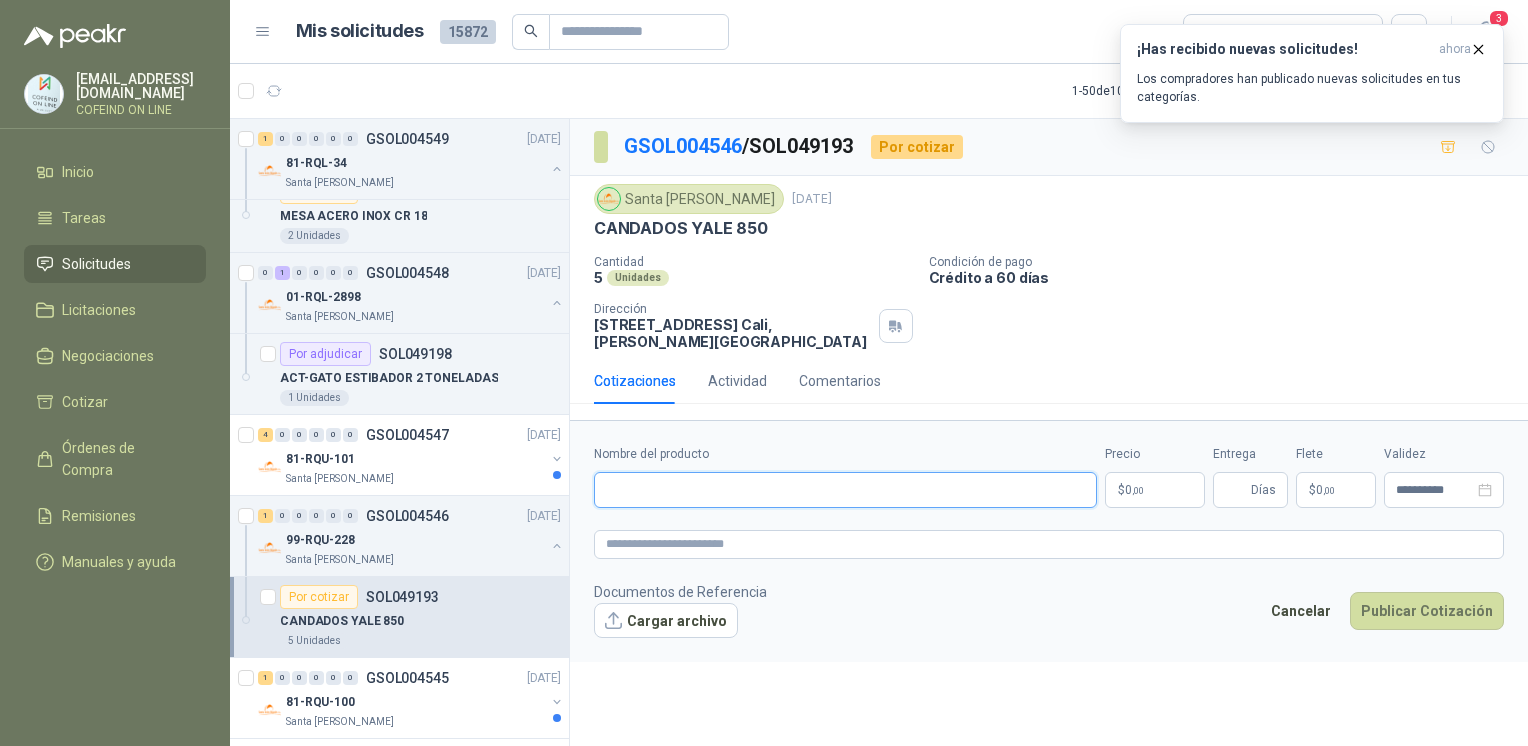 paste on "**********" 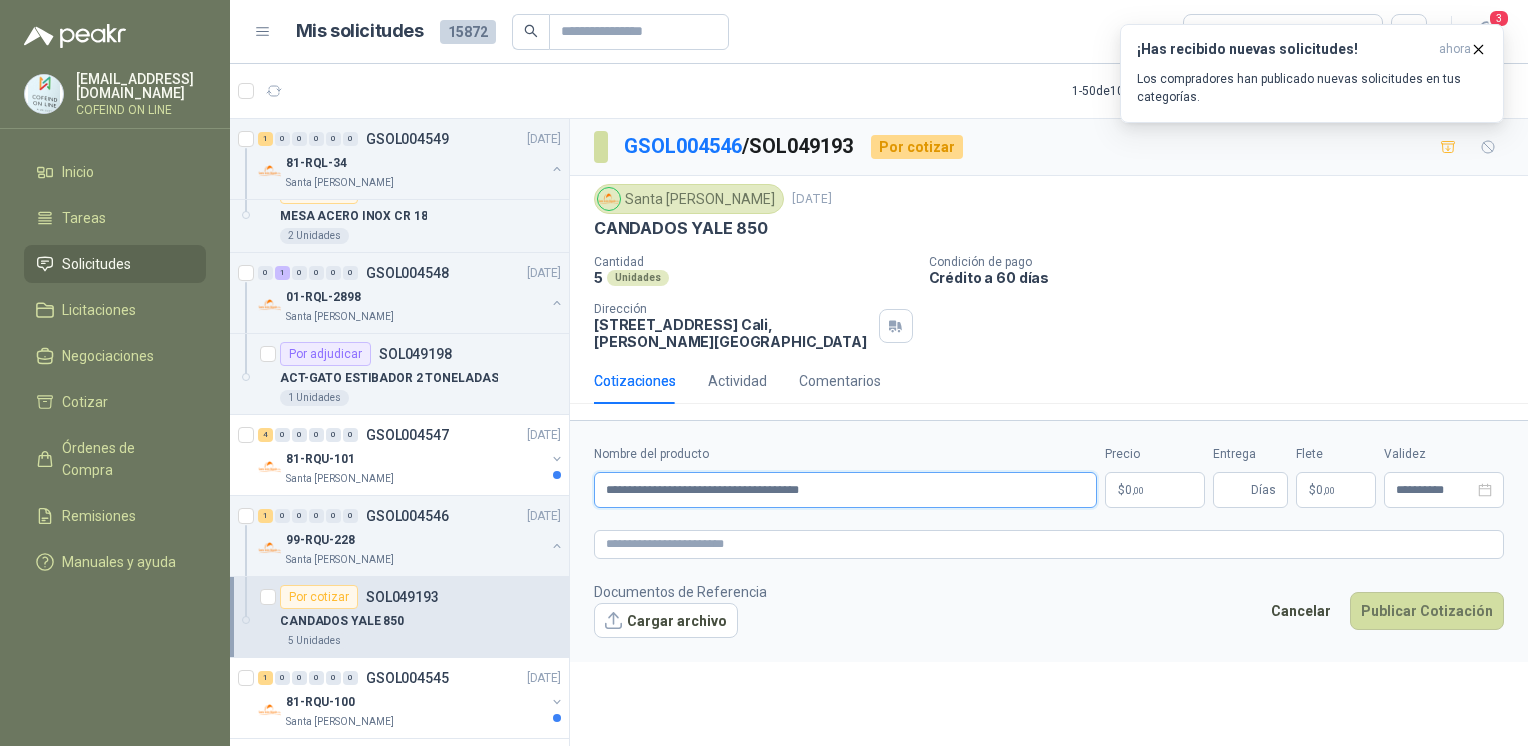 type on "**********" 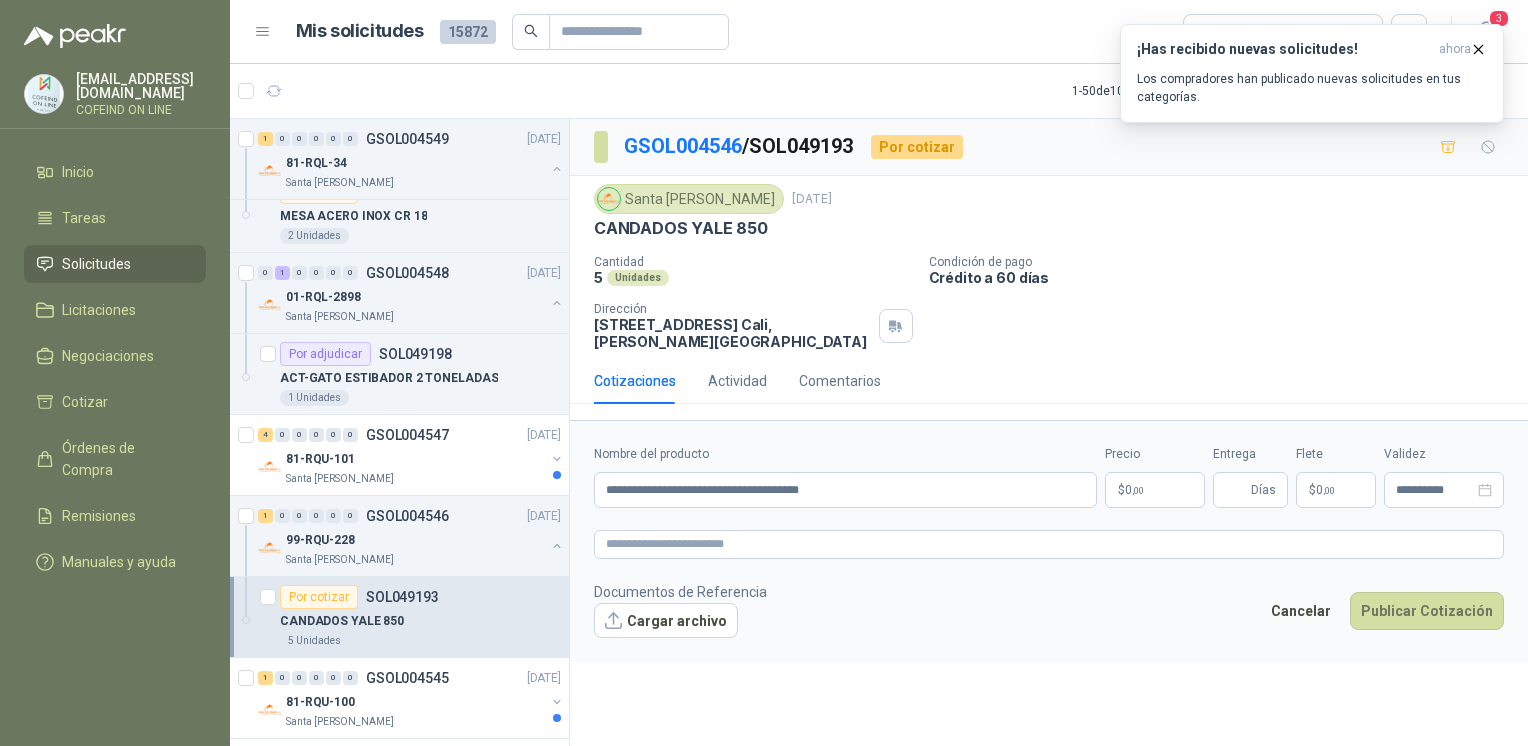 click on "Cargar archivo" at bounding box center [666, 621] 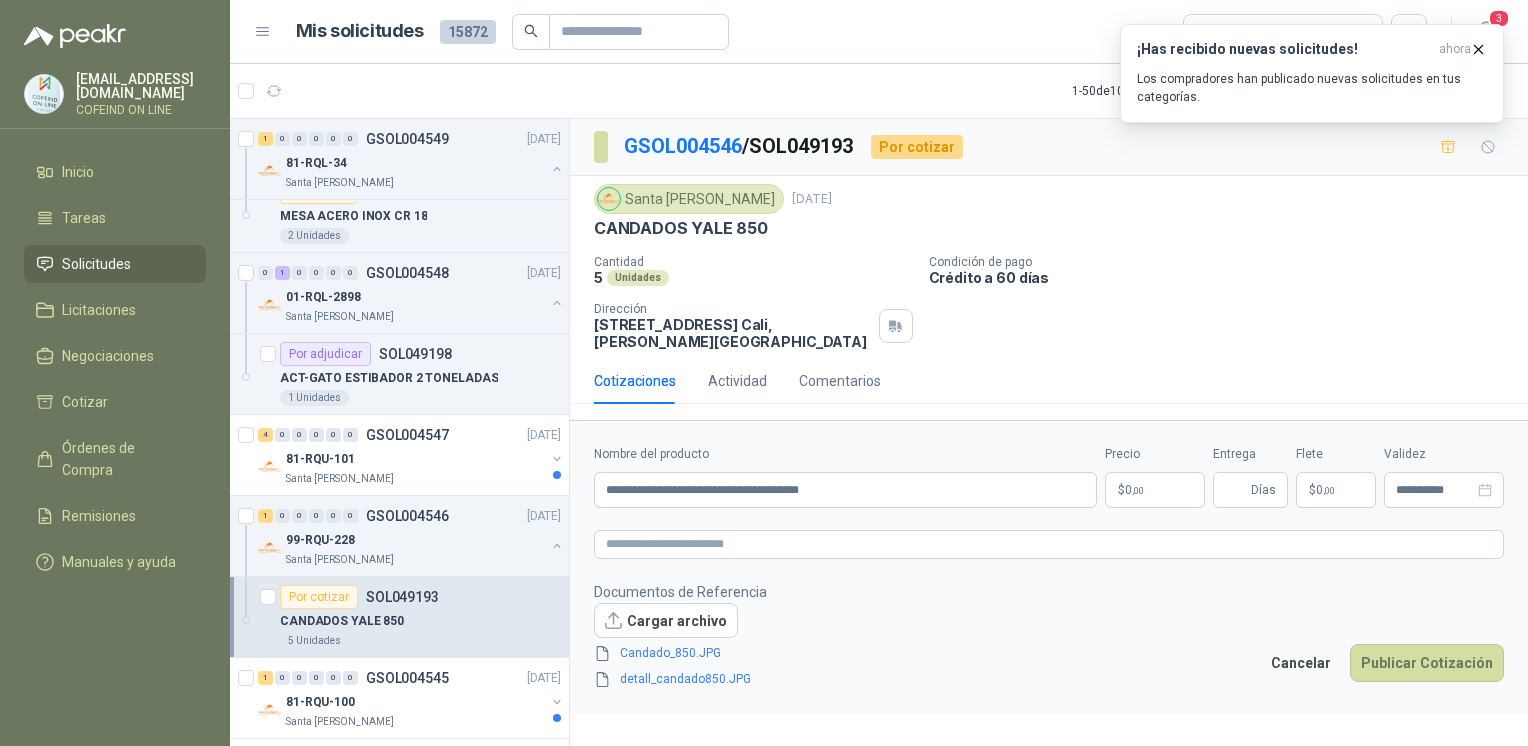 click on "[EMAIL_ADDRESS][DOMAIN_NAME]   COFEIND ON LINE   Inicio   Tareas   Solicitudes   Licitaciones   Negociaciones   Cotizar   Órdenes de Compra   Remisiones   Manuales y ayuda Mis solicitudes 15872 Todas 3 1 - 50  de  10213 Asignado a mi No Leídos Por cotizar SOL049378 [DATE]   Etiquetas de metal [PERSON_NAME] cara para aplicaciones al aire libre, jardinería y alta durabilidad Zoologico De Cali  1   Unidades Por cotizar SOL049377 [DATE]   Diadema para portatil Gimnasio La Colina 1   Unidades Por cotizar SOL049376 [DATE]   malla gallinero de metal Perugia SAS 1   Unidades Por cotizar SOL049375 [DATE]   MCDONNELL PARA CALDERA DE 150LBS CON FDC Palmagro S.A 2   Unidades Por cotizar SOL049374 [DATE]   CABEZAL KLARENS 1   Unidades Por cotizar SOL049373 [DATE]   PORTATIL KLARENS 1   Unidades Por cotizar SOL049372 [DATE]   microfono para camara  Fundación Clínica Shaio 1   Unidades Por cotizar SOL049371 [DATE]    luz Panel bicolor 520 led+tripode 2,10 bicolor, Fundación Clínica Shaio 1   Unidades 13   0   0" at bounding box center [764, 373] 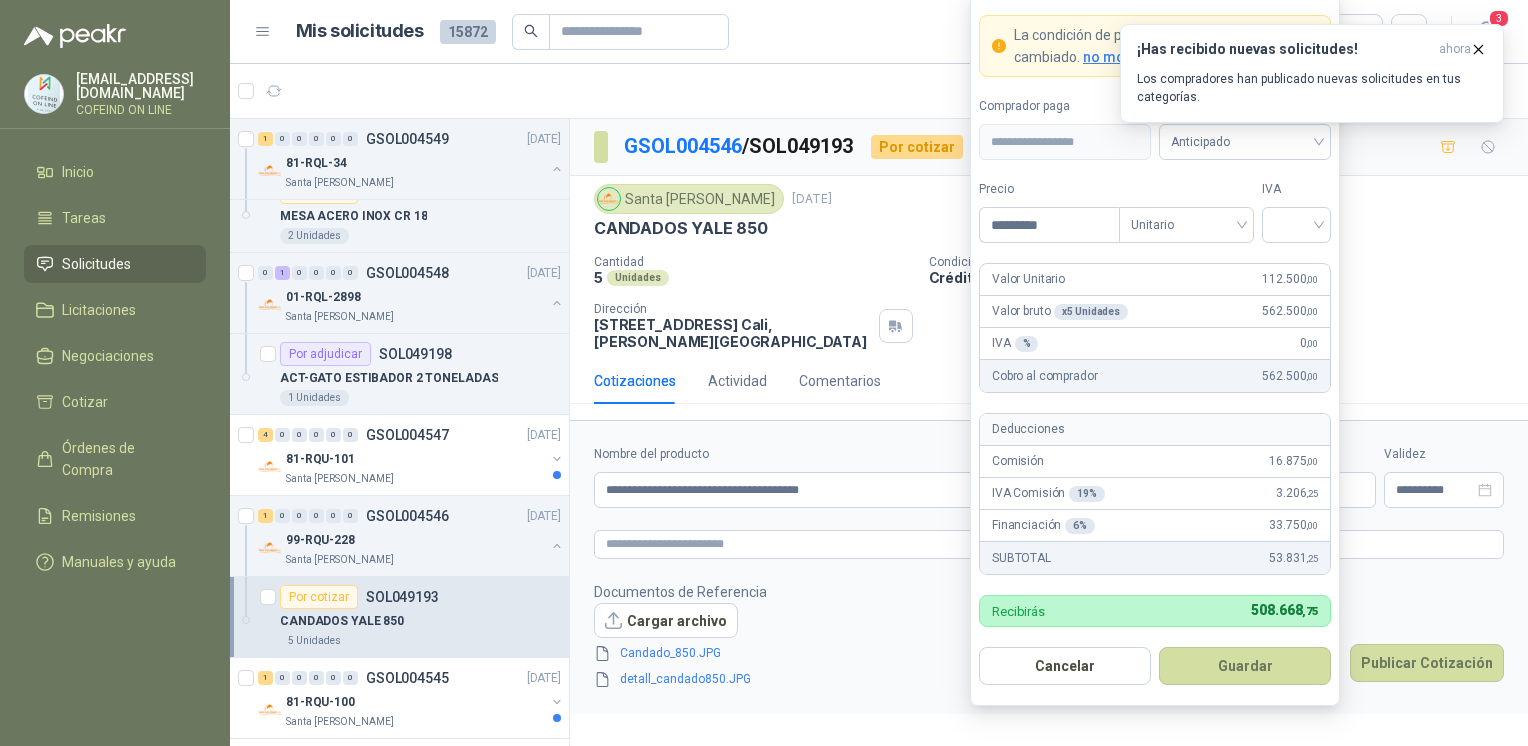 type on "*********" 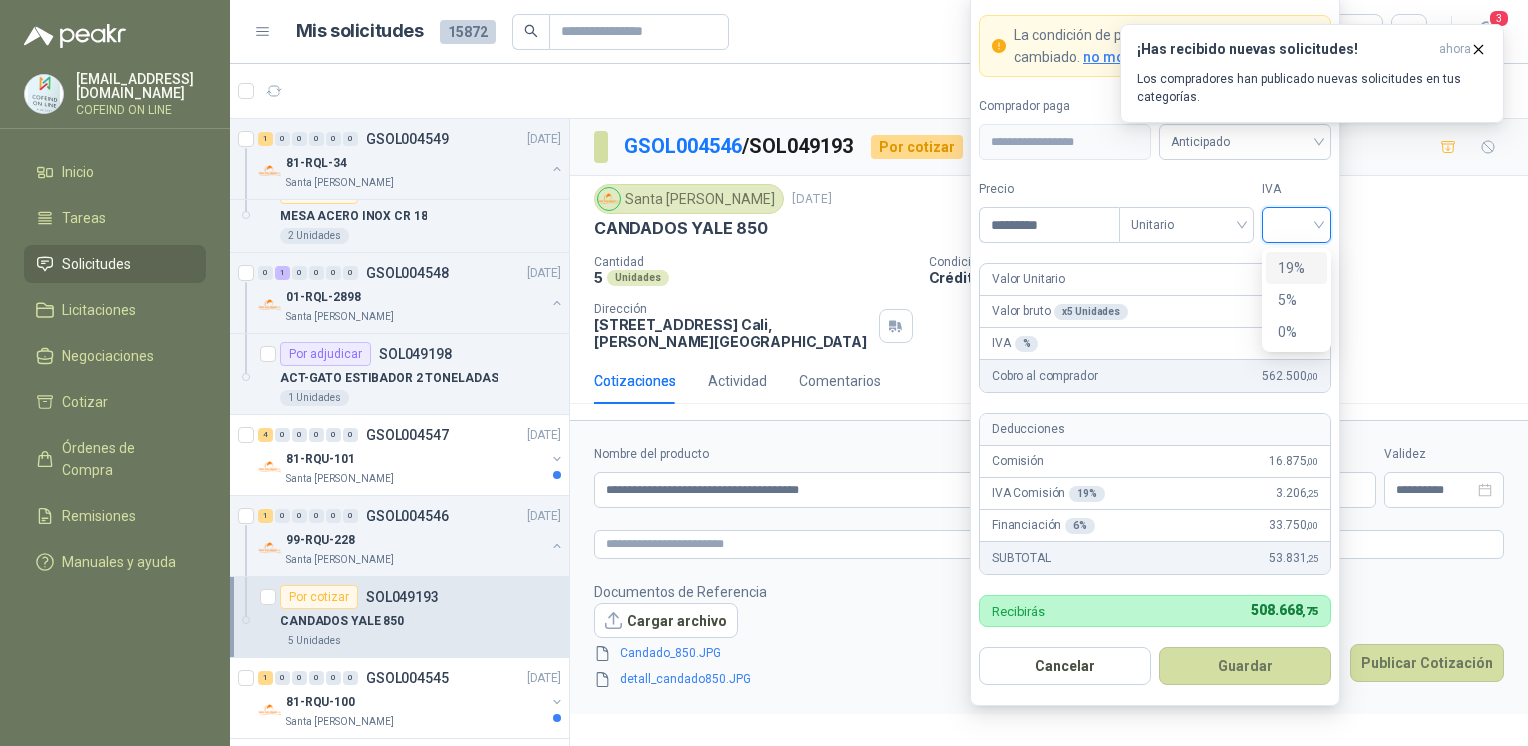 click at bounding box center [1296, 223] 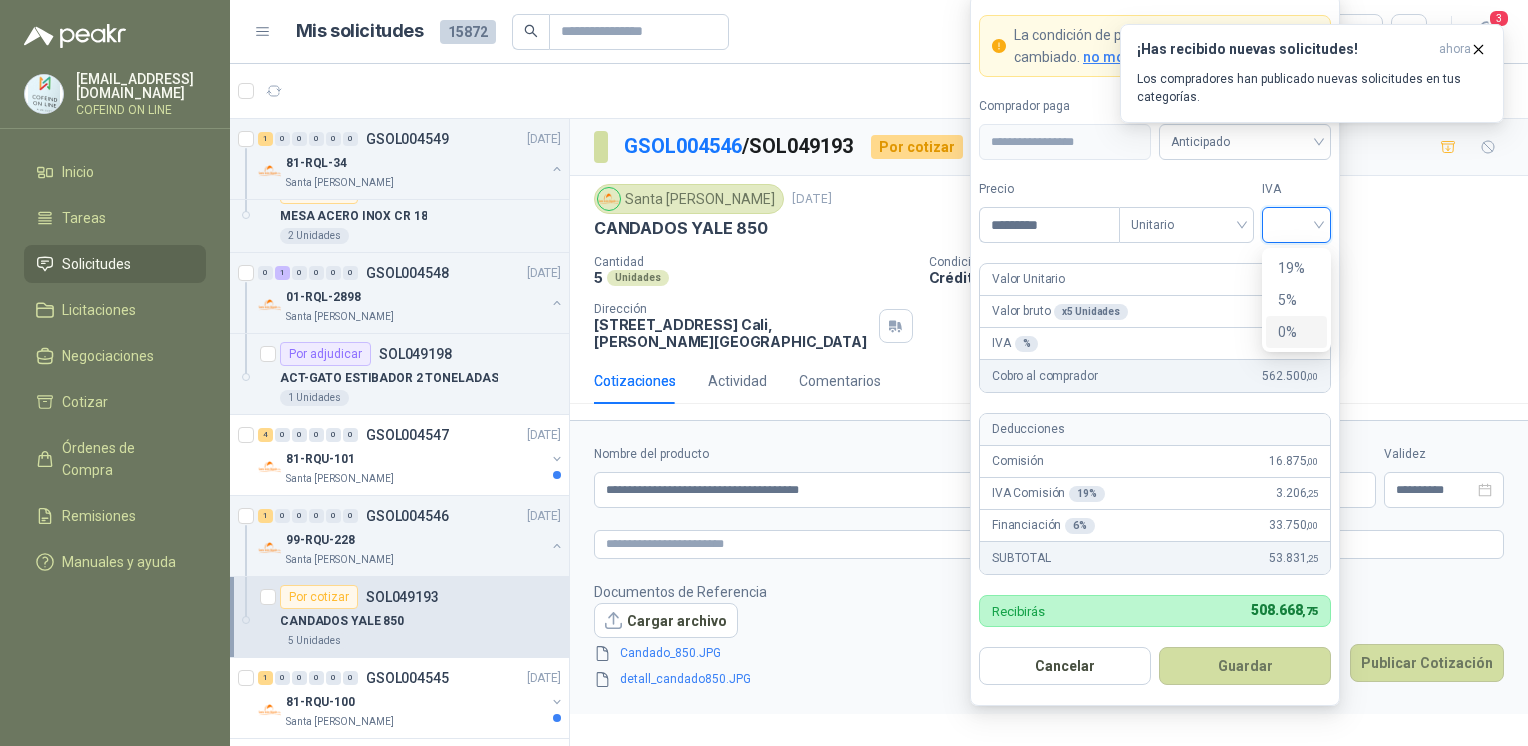 click on "0%" at bounding box center (1296, 332) 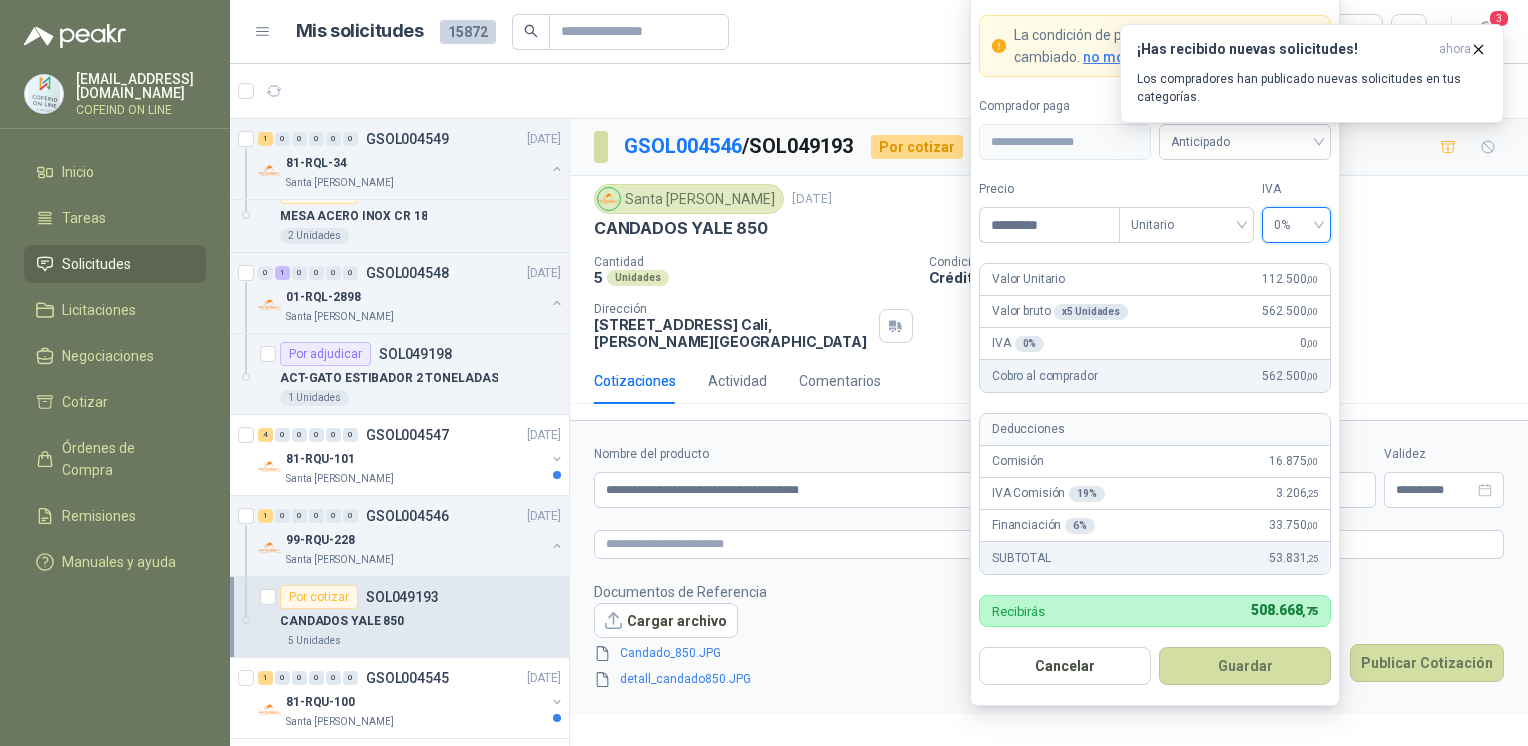 click on "Guardar" at bounding box center (1245, 666) 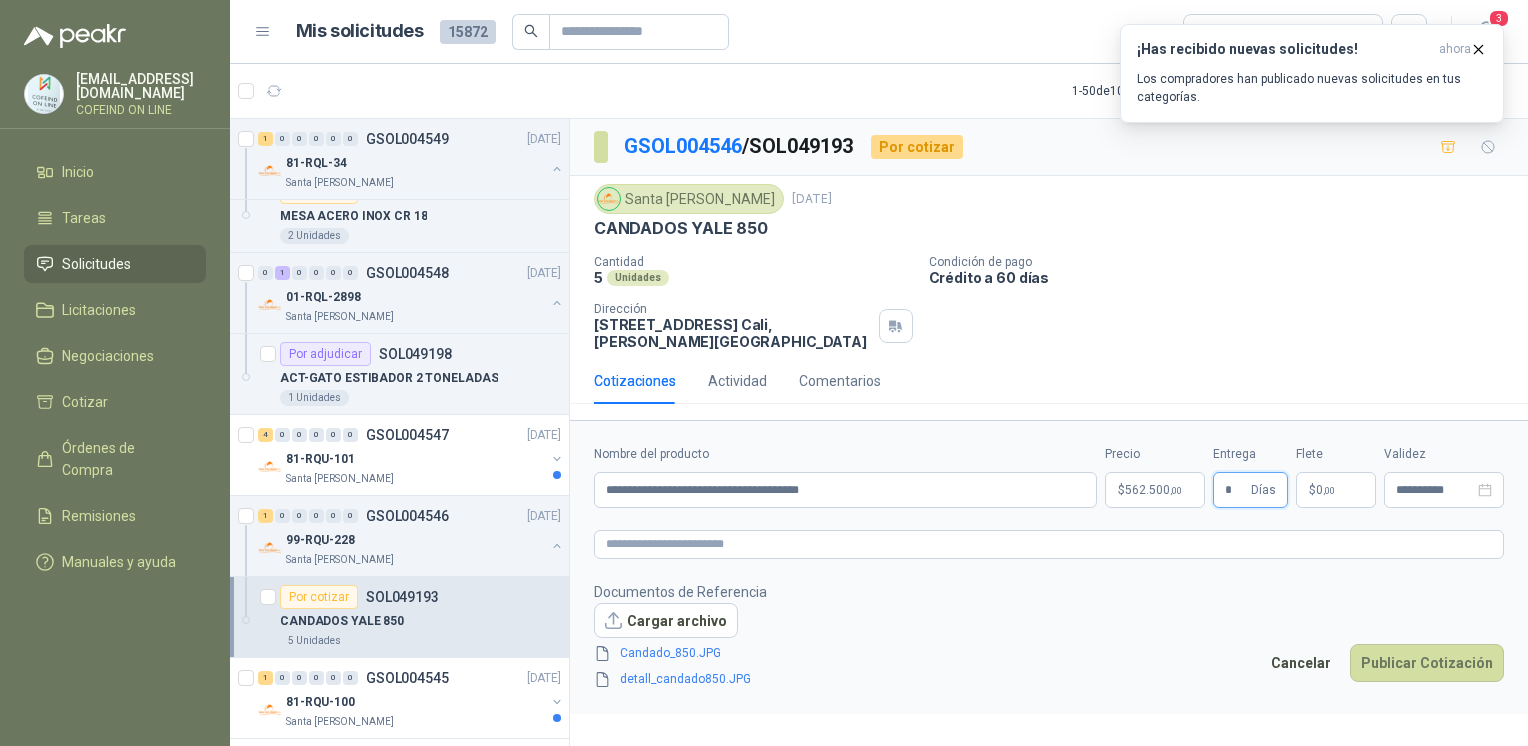 type on "*" 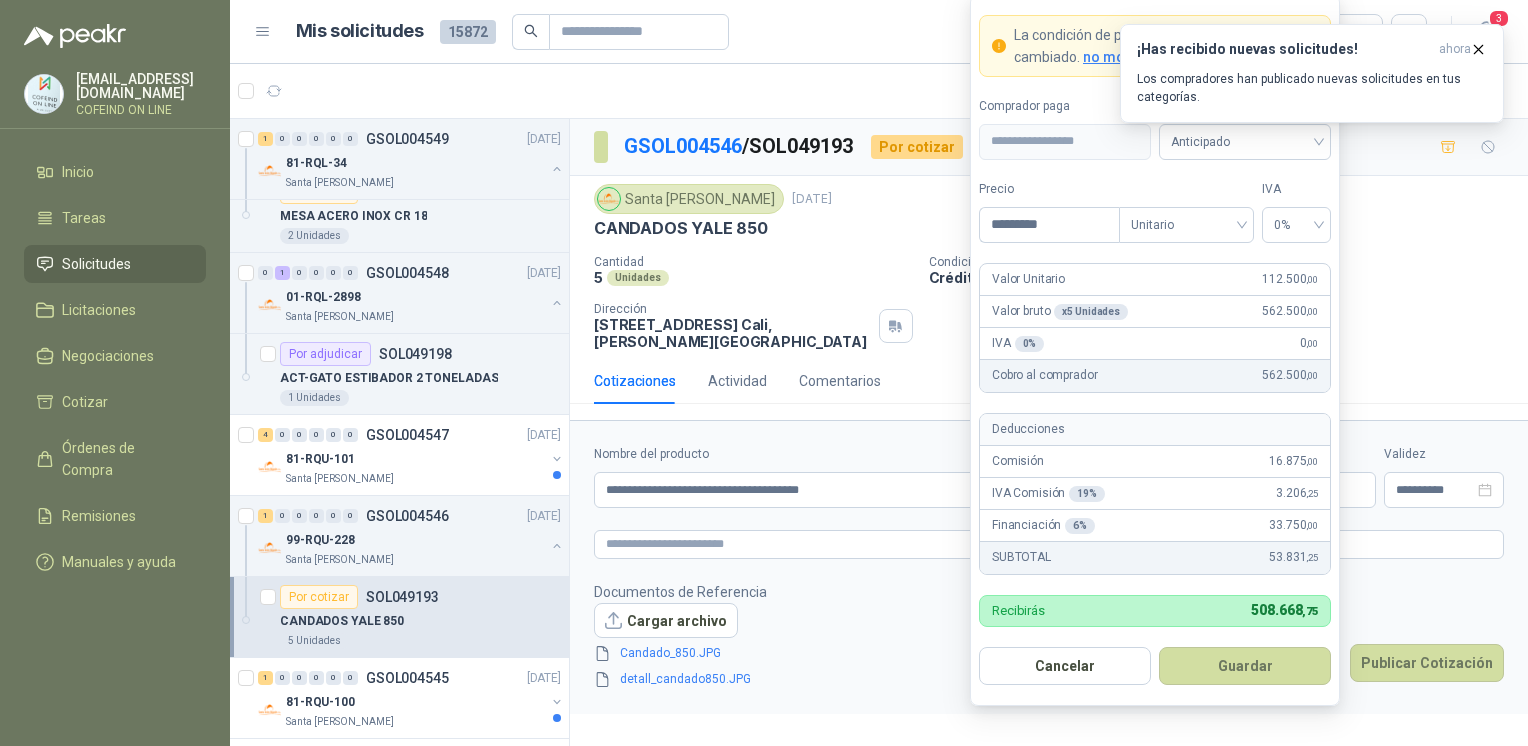 click on "[EMAIL_ADDRESS][DOMAIN_NAME]   COFEIND ON LINE   Inicio   Tareas   Solicitudes   Licitaciones   Negociaciones   Cotizar   Órdenes de Compra   Remisiones   Manuales y ayuda Mis solicitudes 15872 Todas 3 1 - 50  de  10213 Asignado a mi No Leídos Por cotizar SOL049378 [DATE]   Etiquetas de metal [PERSON_NAME] cara para aplicaciones al aire libre, jardinería y alta durabilidad Zoologico De Cali  1   Unidades Por cotizar SOL049377 [DATE]   Diadema para portatil Gimnasio La Colina 1   Unidades Por cotizar SOL049376 [DATE]   malla gallinero de metal Perugia SAS 1   Unidades Por cotizar SOL049375 [DATE]   MCDONNELL PARA CALDERA DE 150LBS CON FDC Palmagro S.A 2   Unidades Por cotizar SOL049374 [DATE]   CABEZAL KLARENS 1   Unidades Por cotizar SOL049373 [DATE]   PORTATIL KLARENS 1   Unidades Por cotizar SOL049372 [DATE]   microfono para camara  Fundación Clínica Shaio 1   Unidades Por cotizar SOL049371 [DATE]    luz Panel bicolor 520 led+tripode 2,10 bicolor, Fundación Clínica Shaio 1   Unidades 13   0   0" at bounding box center (764, 373) 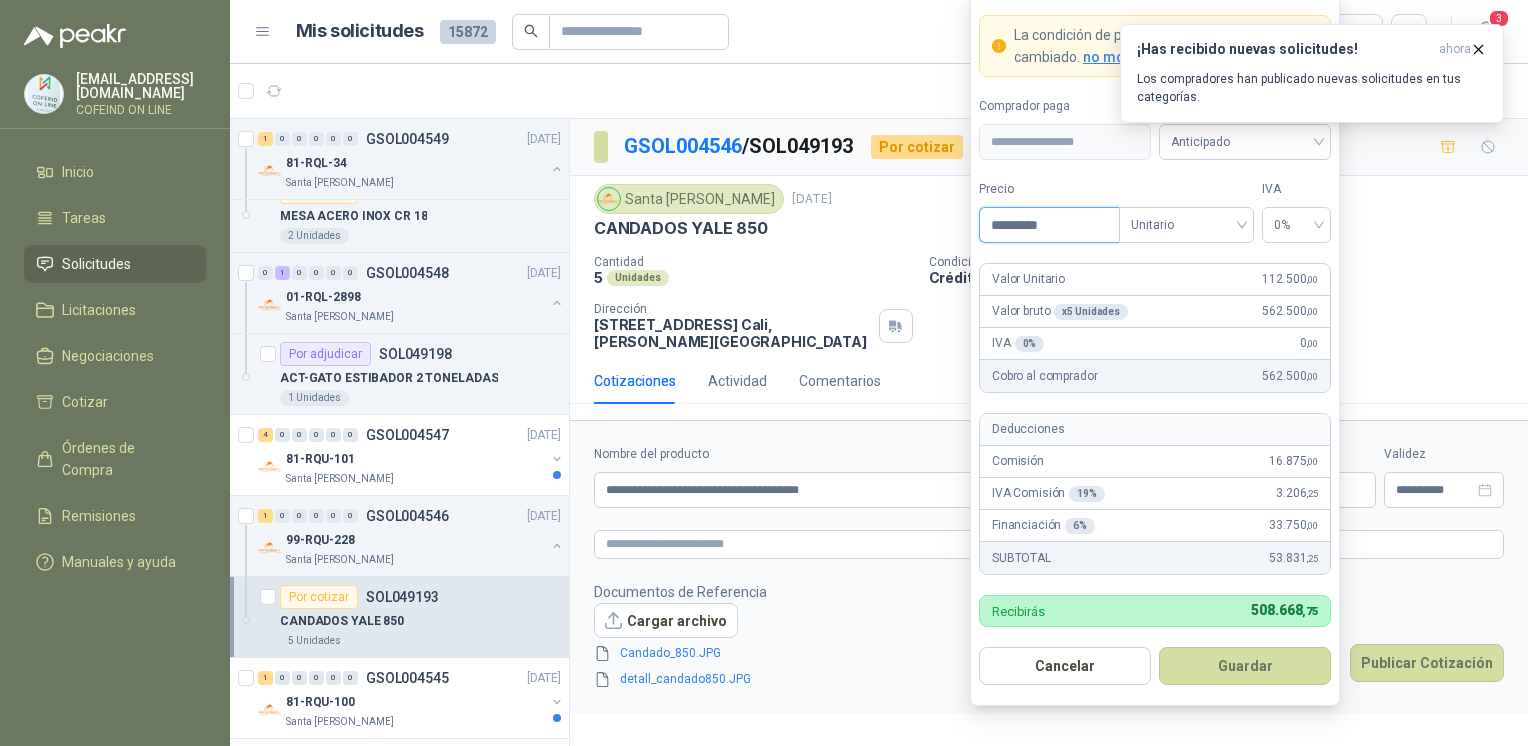 click on "*********" at bounding box center [1049, 225] 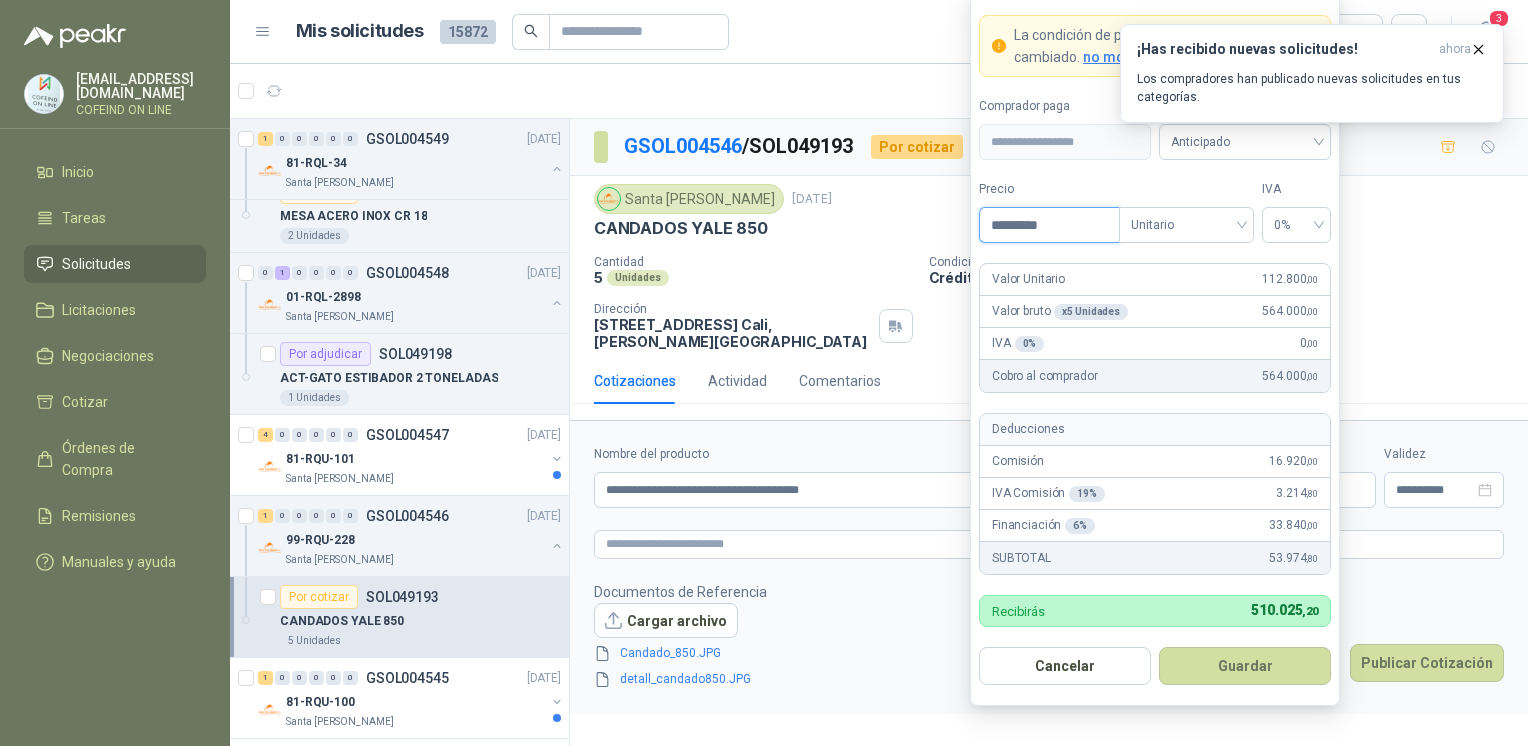 type on "*********" 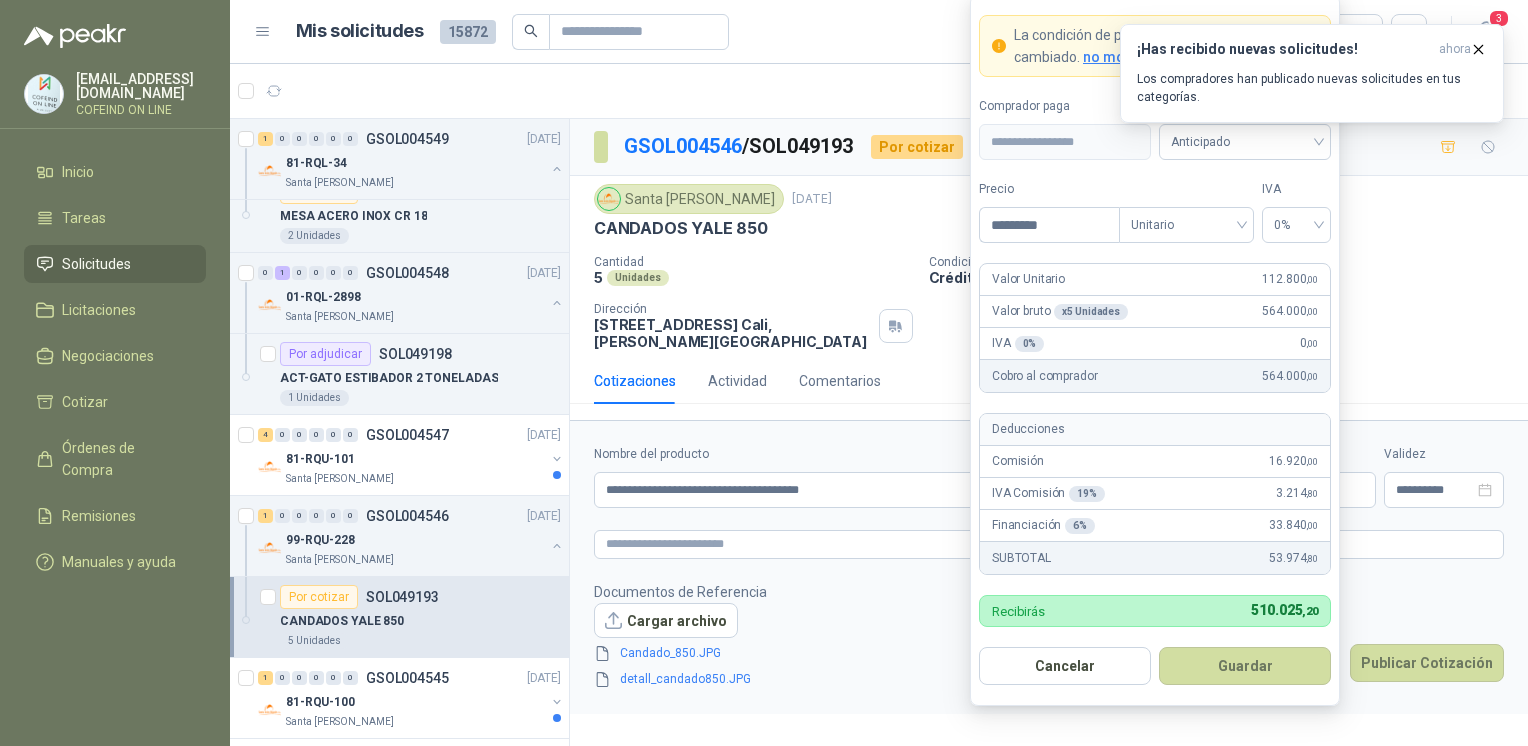click on "Guardar" at bounding box center (1245, 666) 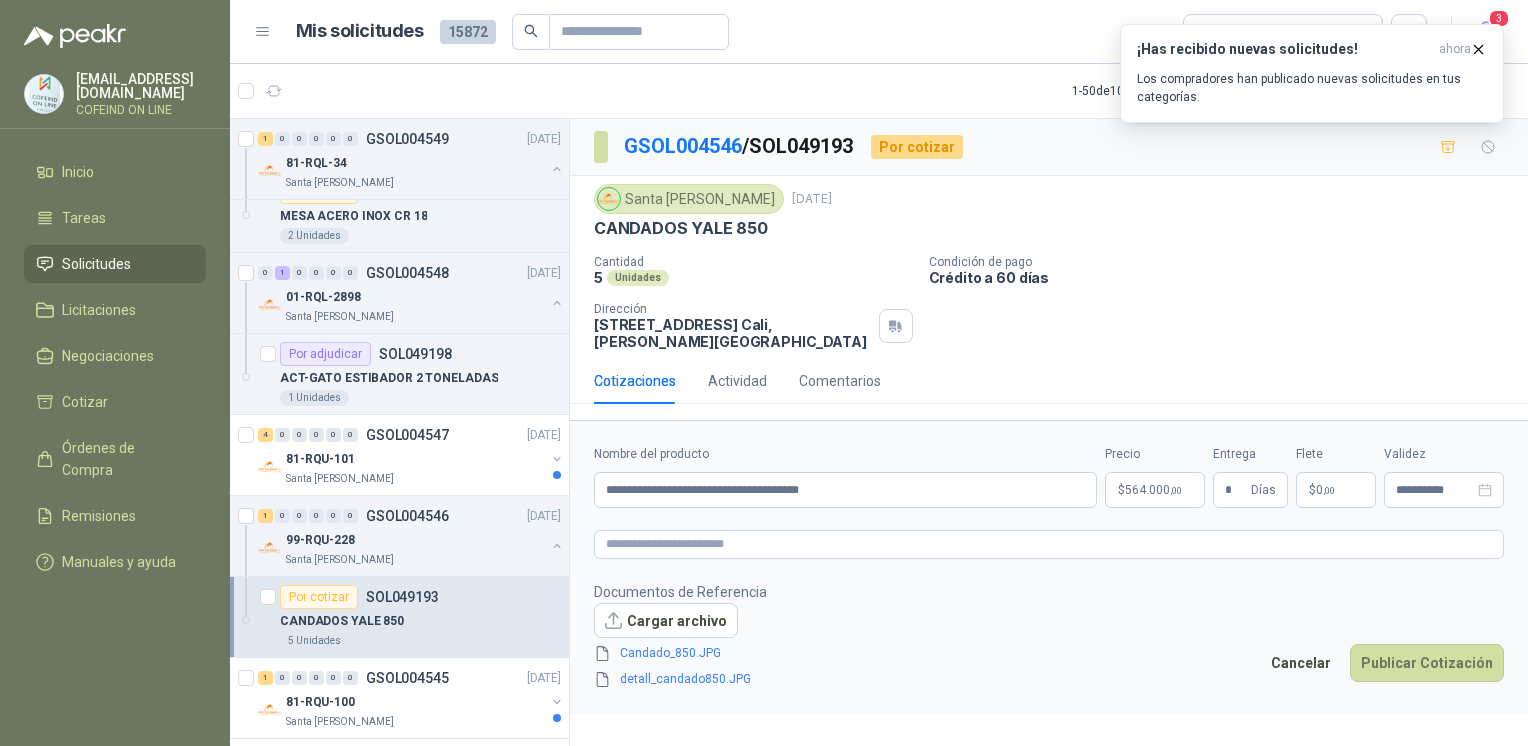 click on "Publicar Cotización" at bounding box center [1427, 663] 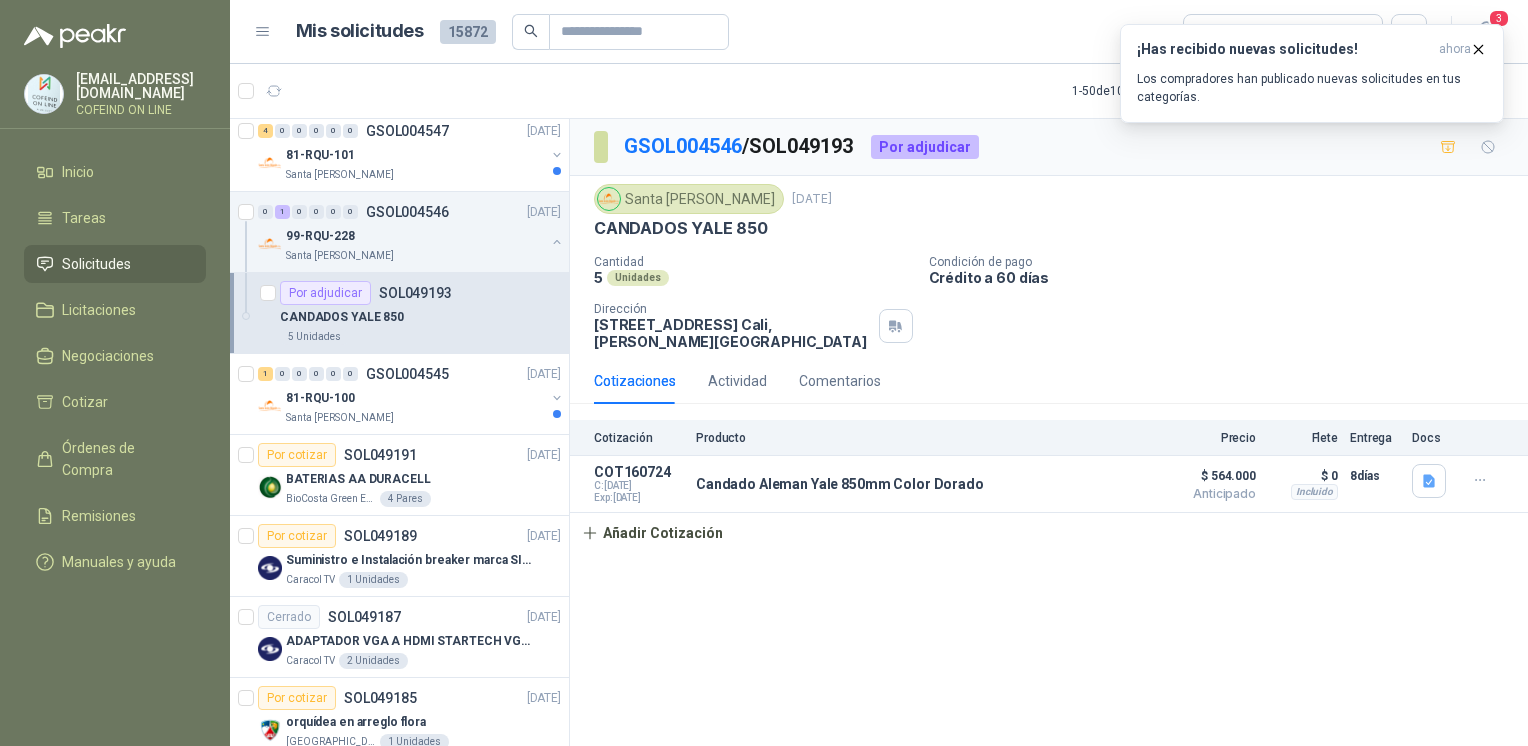 scroll, scrollTop: 4069, scrollLeft: 0, axis: vertical 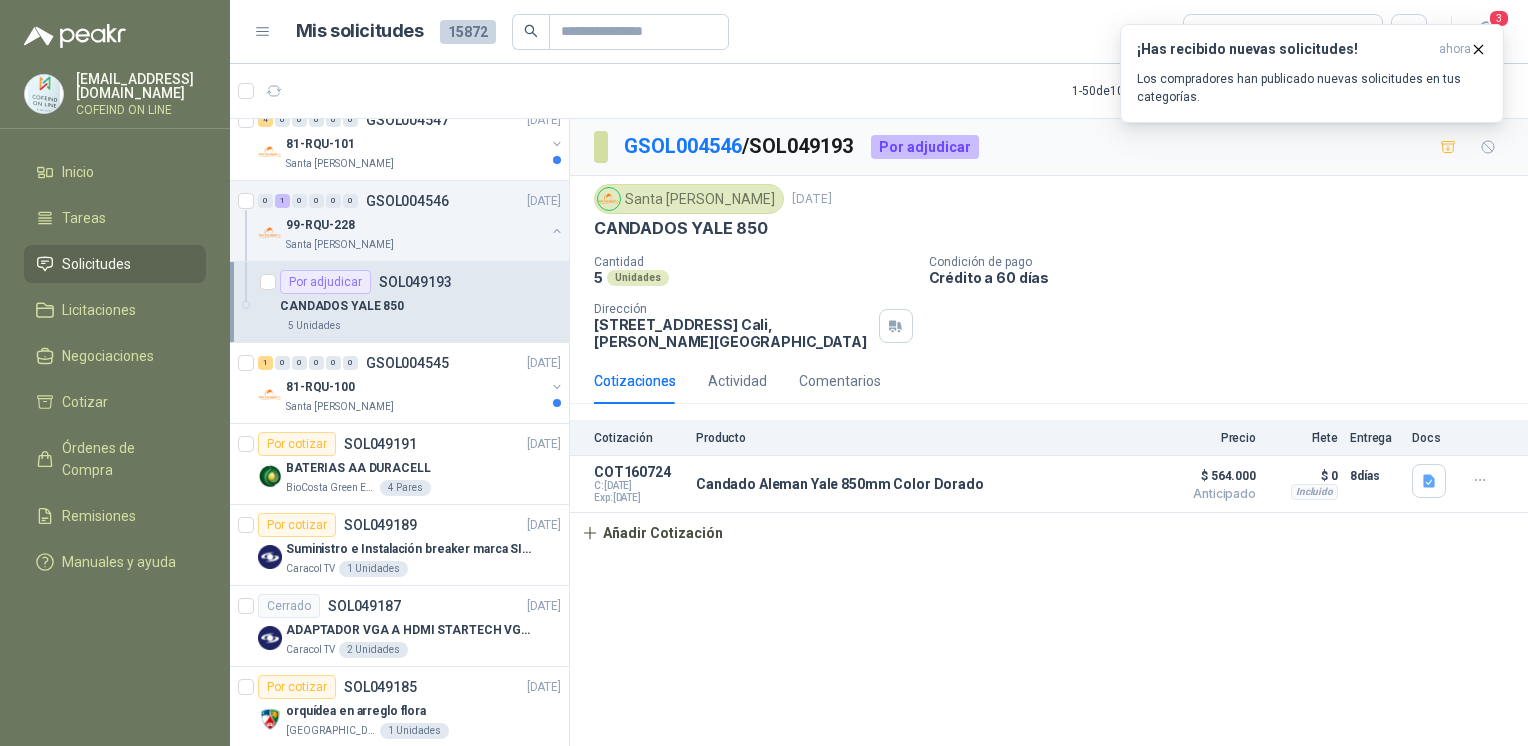 click on "GSOL004545" at bounding box center (407, 363) 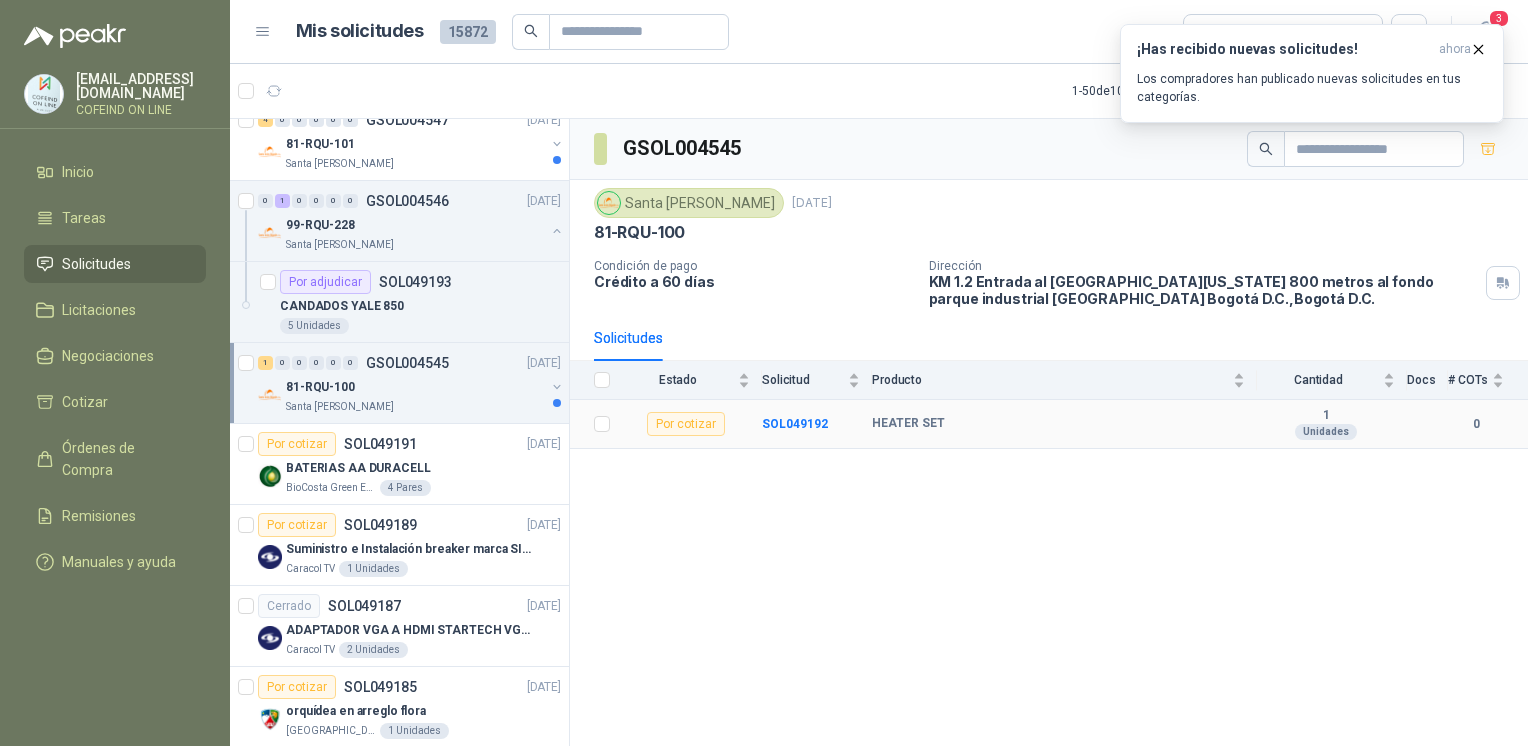 click on "SOL049192" at bounding box center [795, 424] 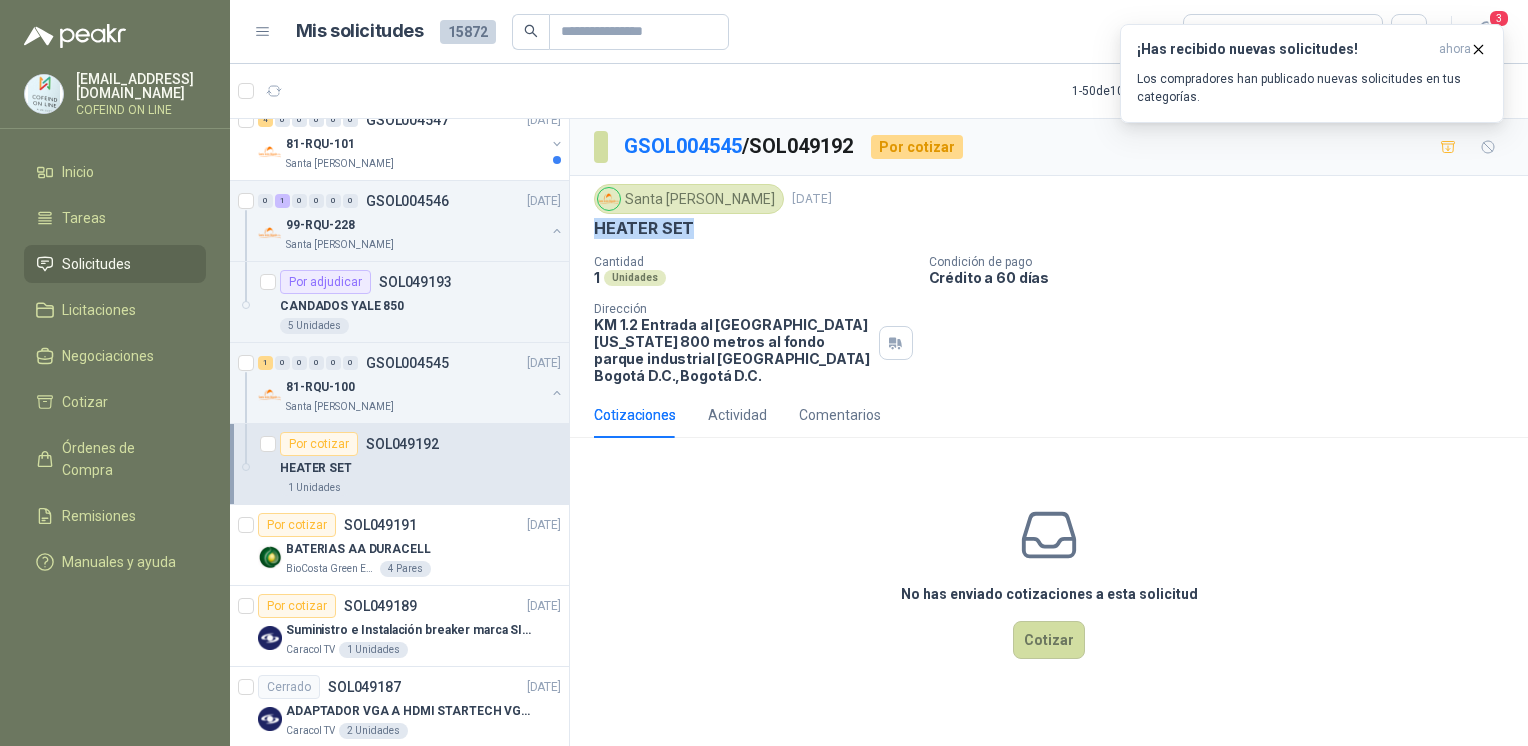 drag, startPoint x: 696, startPoint y: 238, endPoint x: 589, endPoint y: 232, distance: 107.16809 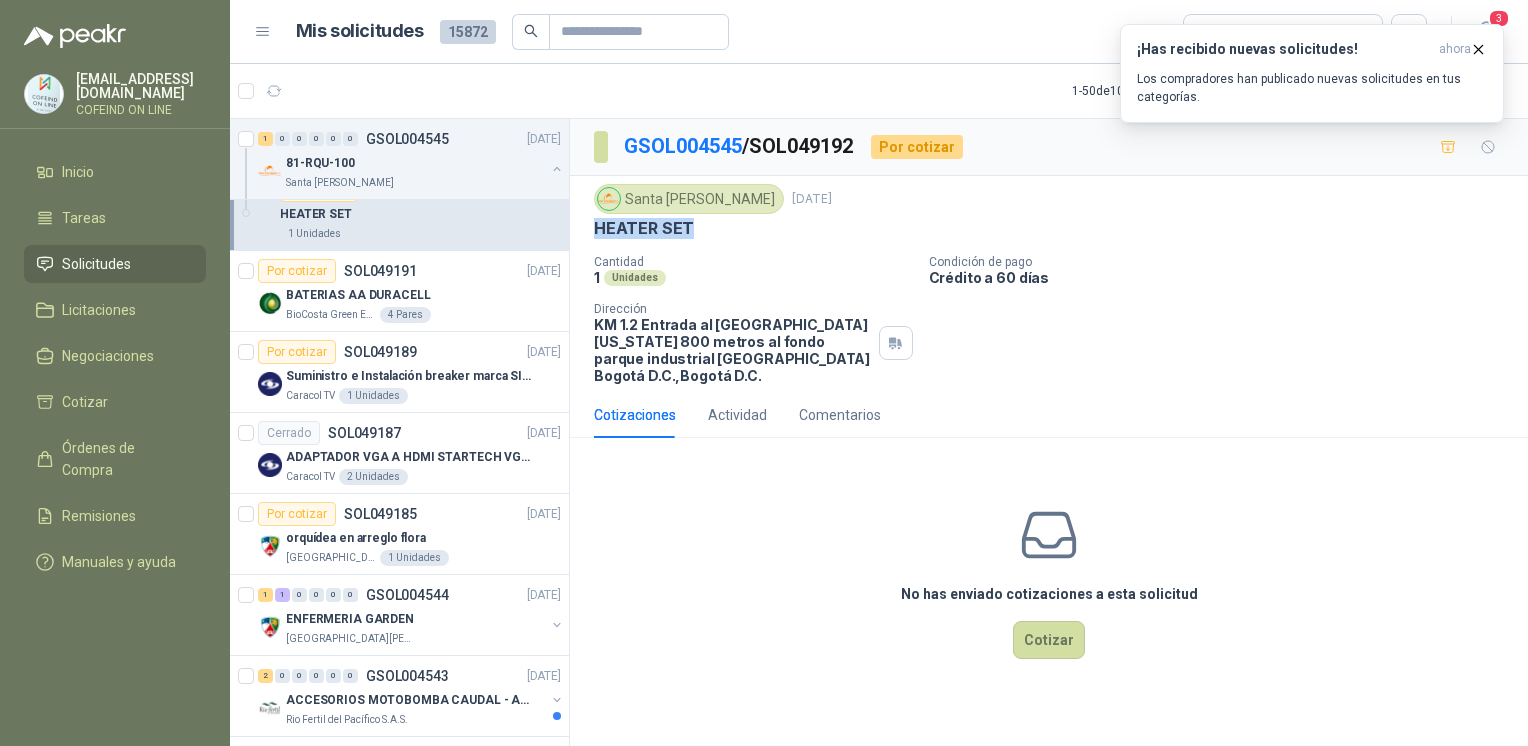 scroll, scrollTop: 4338, scrollLeft: 0, axis: vertical 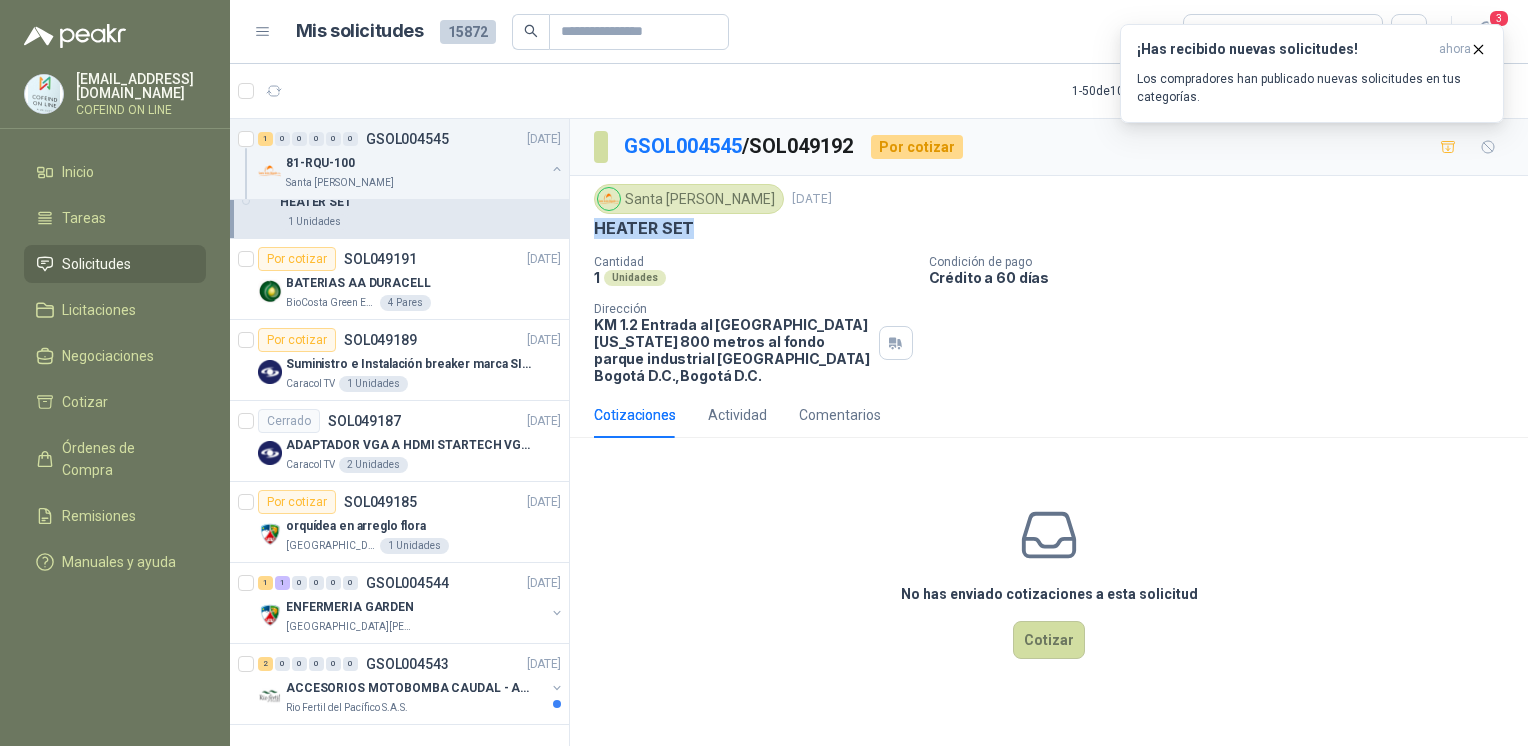 click on "ENFERMERIA GARDEN" at bounding box center [415, 607] 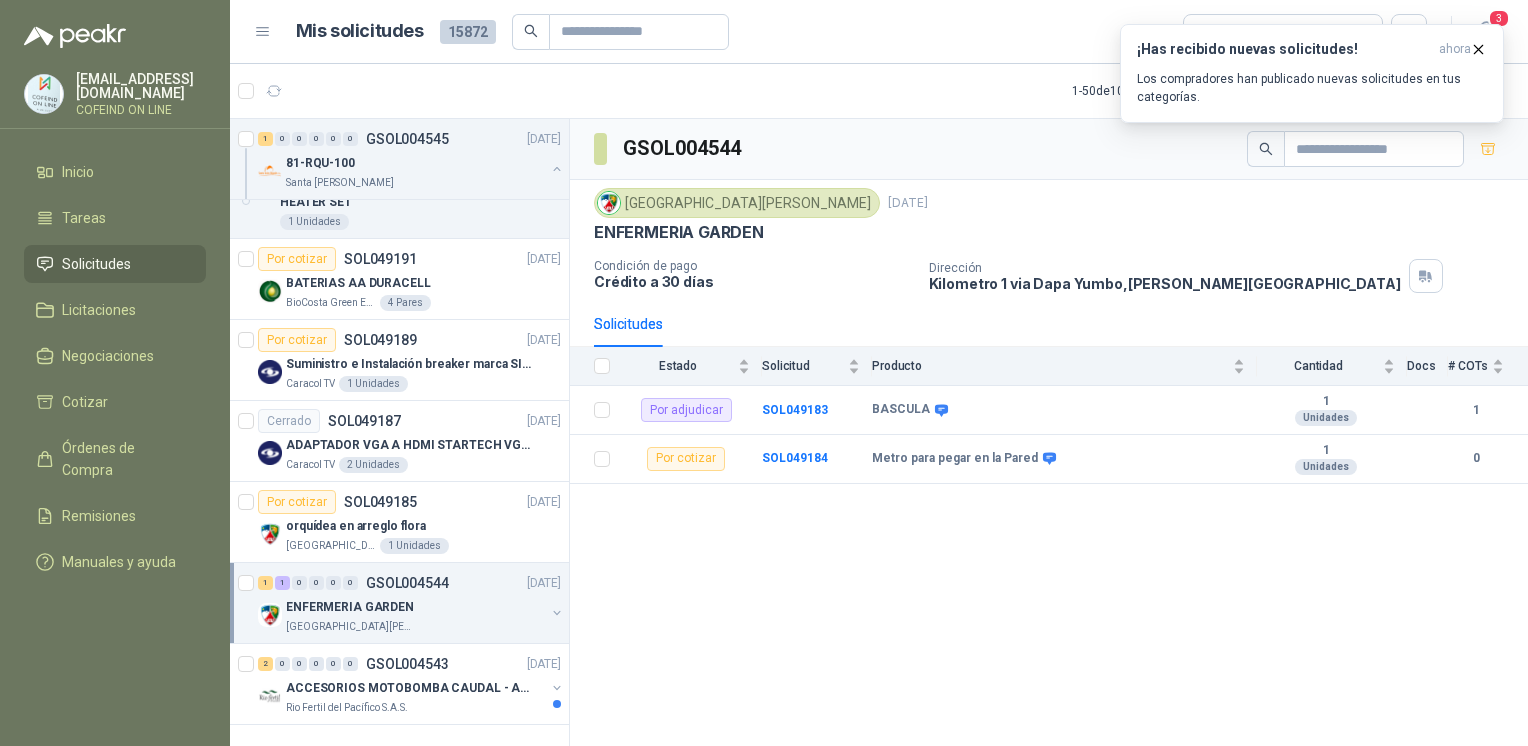 click on "orquídea en arreglo flora" at bounding box center [356, 526] 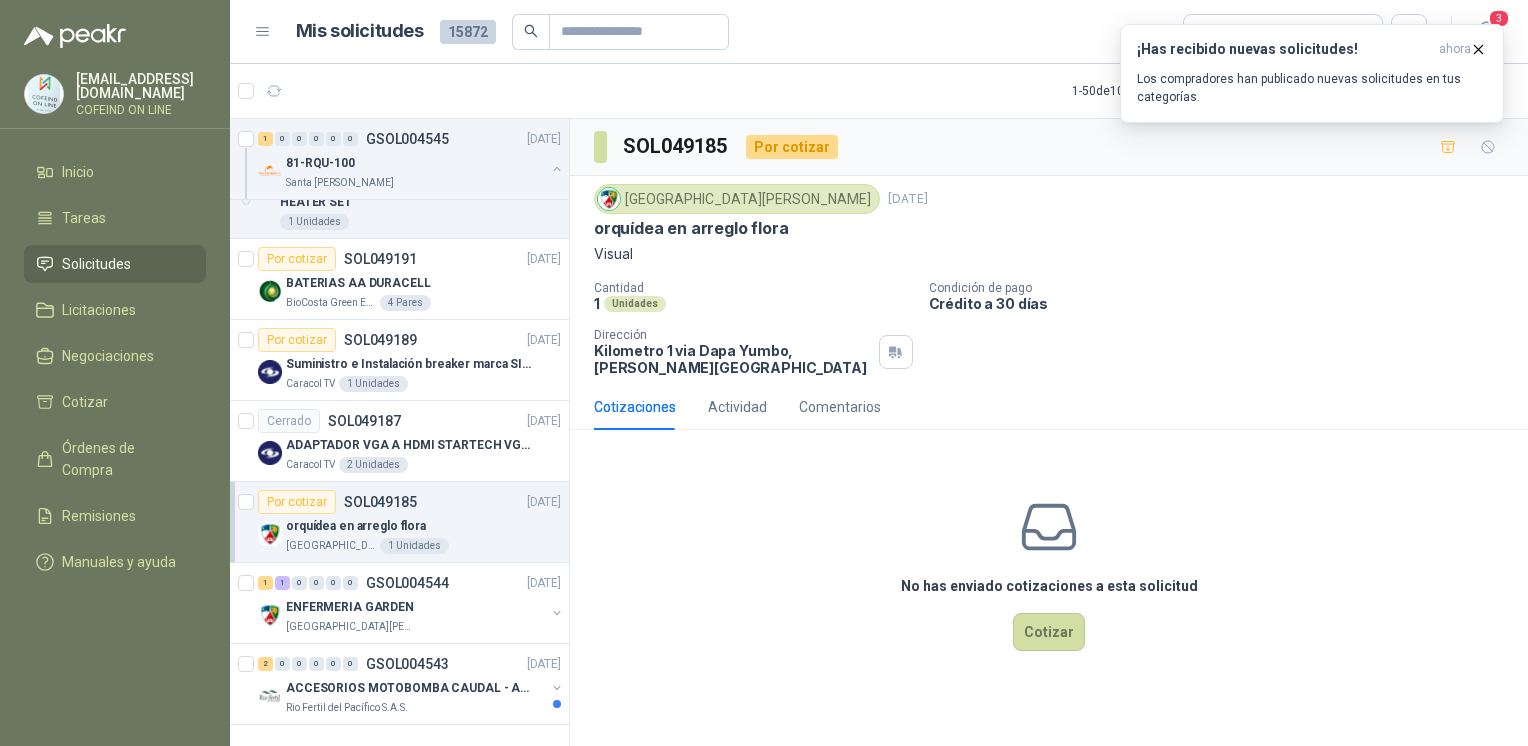 click on "ACCESORIOS MOTOBOMBA CAUDAL - ARENAL" at bounding box center (410, 688) 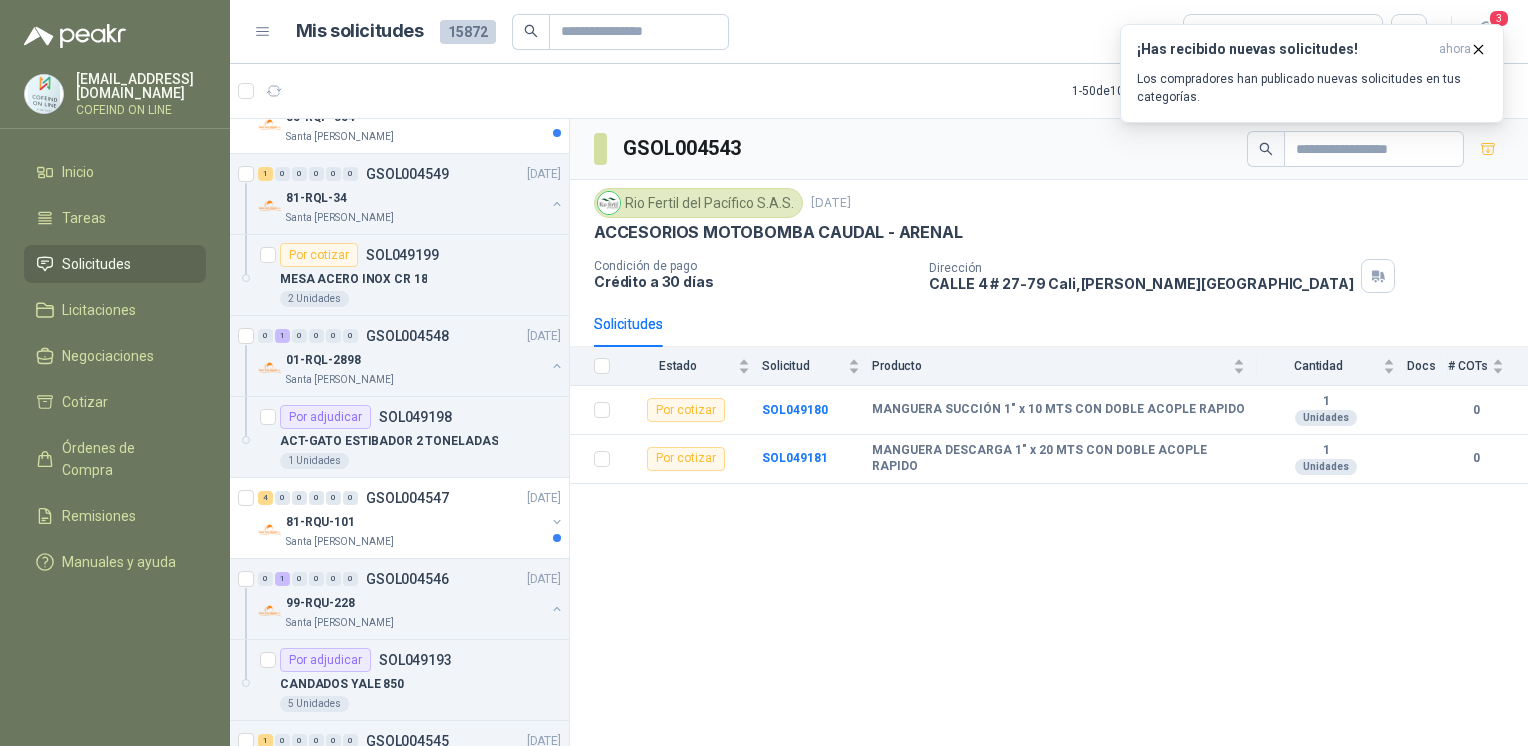 scroll, scrollTop: 3634, scrollLeft: 0, axis: vertical 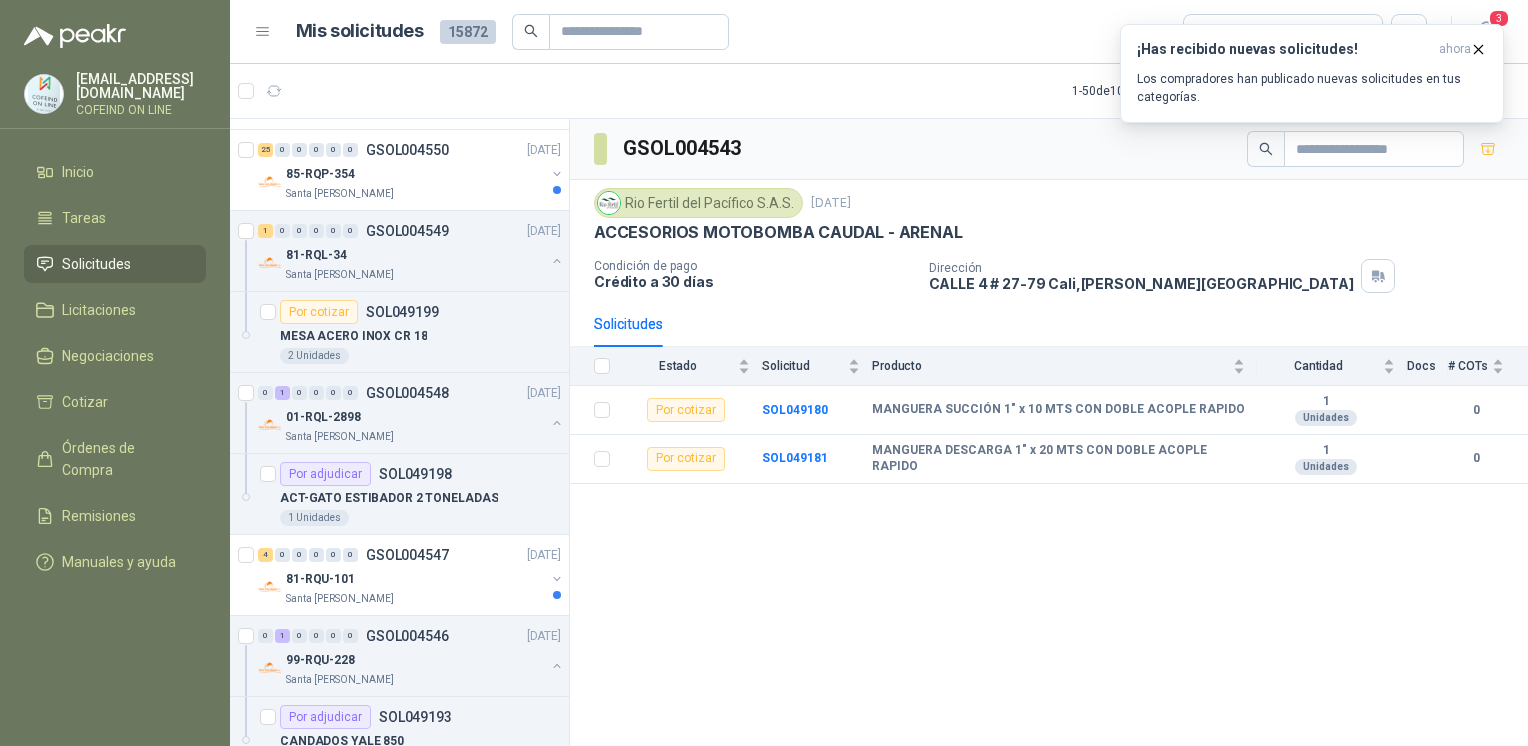 click on "81-RQU-101" at bounding box center (415, 579) 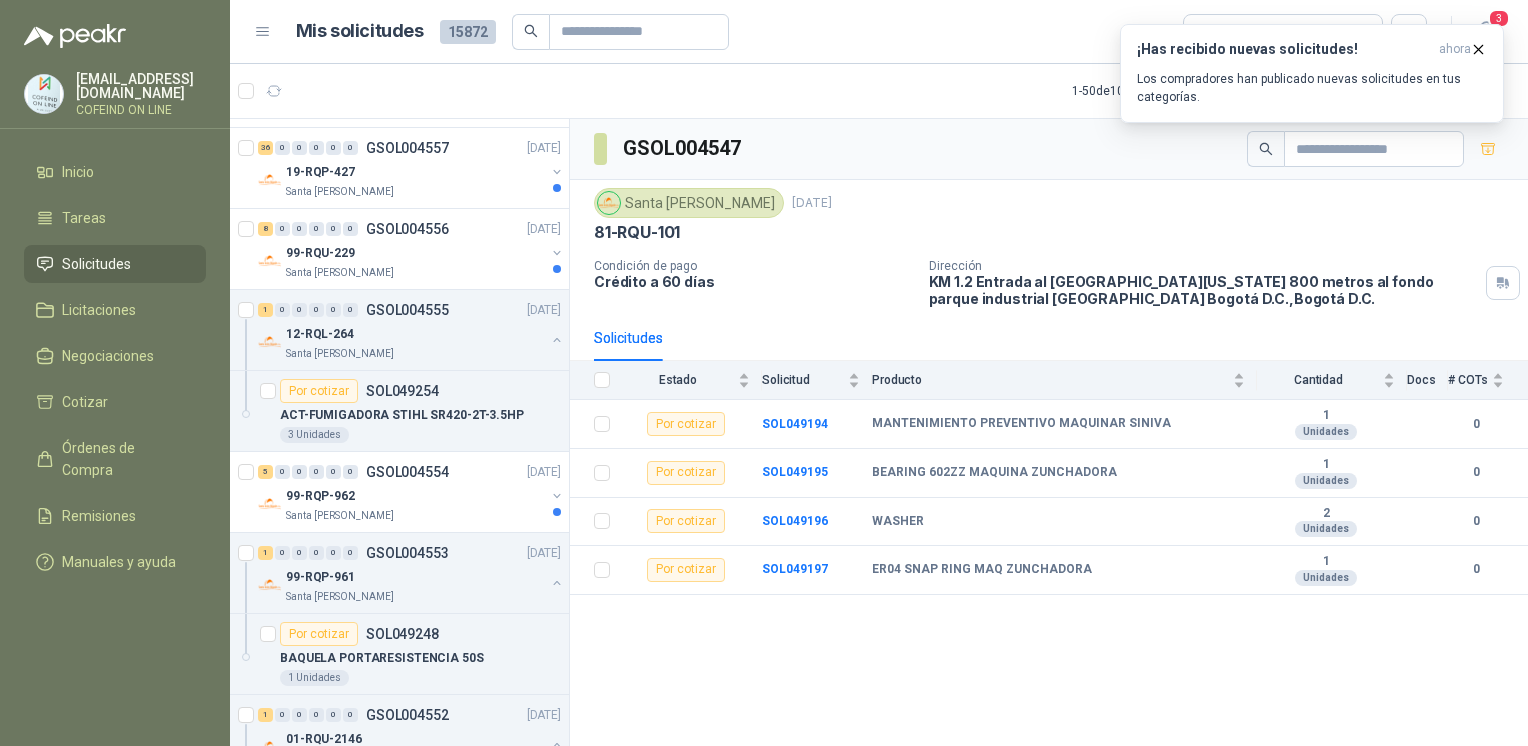 scroll, scrollTop: 2824, scrollLeft: 0, axis: vertical 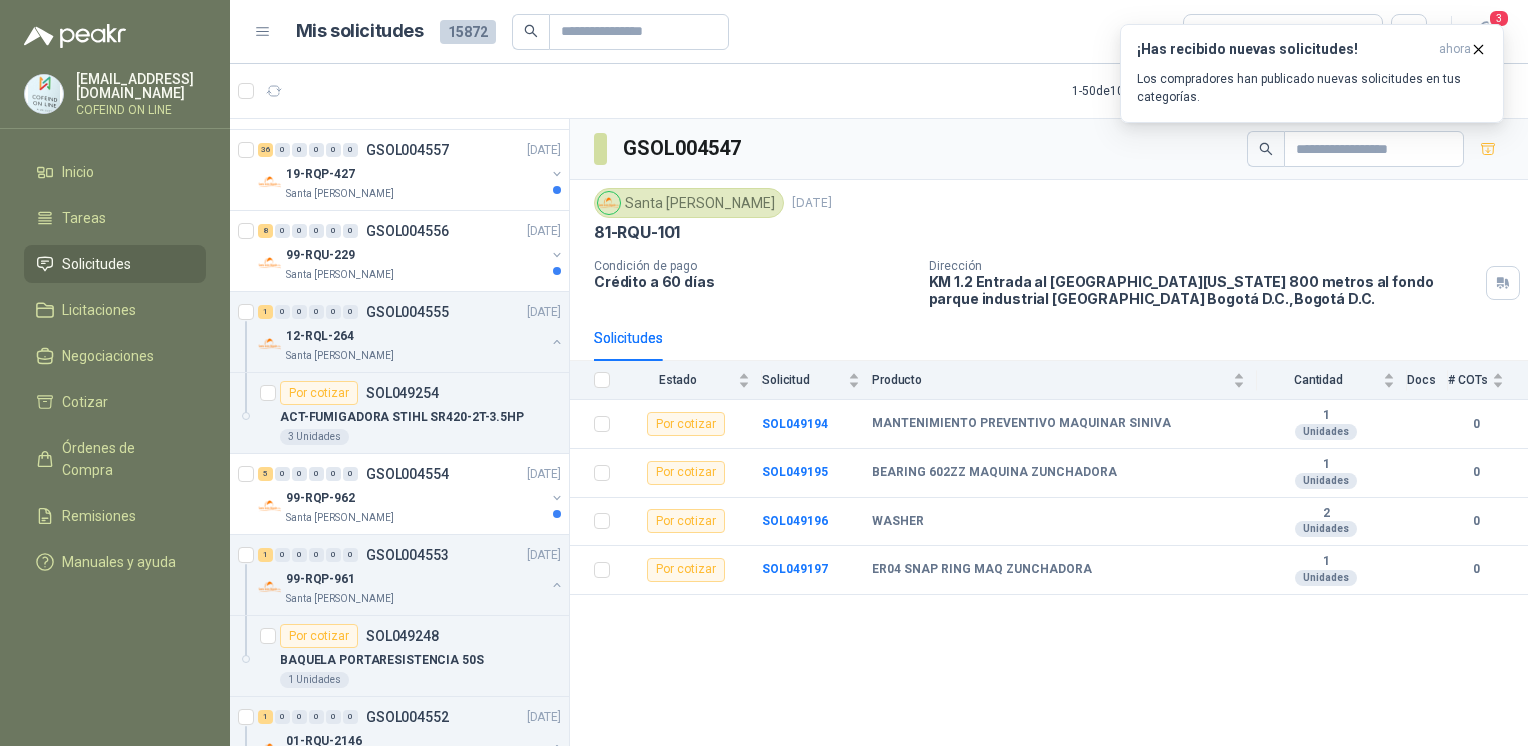click on "ACT-FUMIGADORA STIHL SR420-2T-3.5HP" at bounding box center (402, 417) 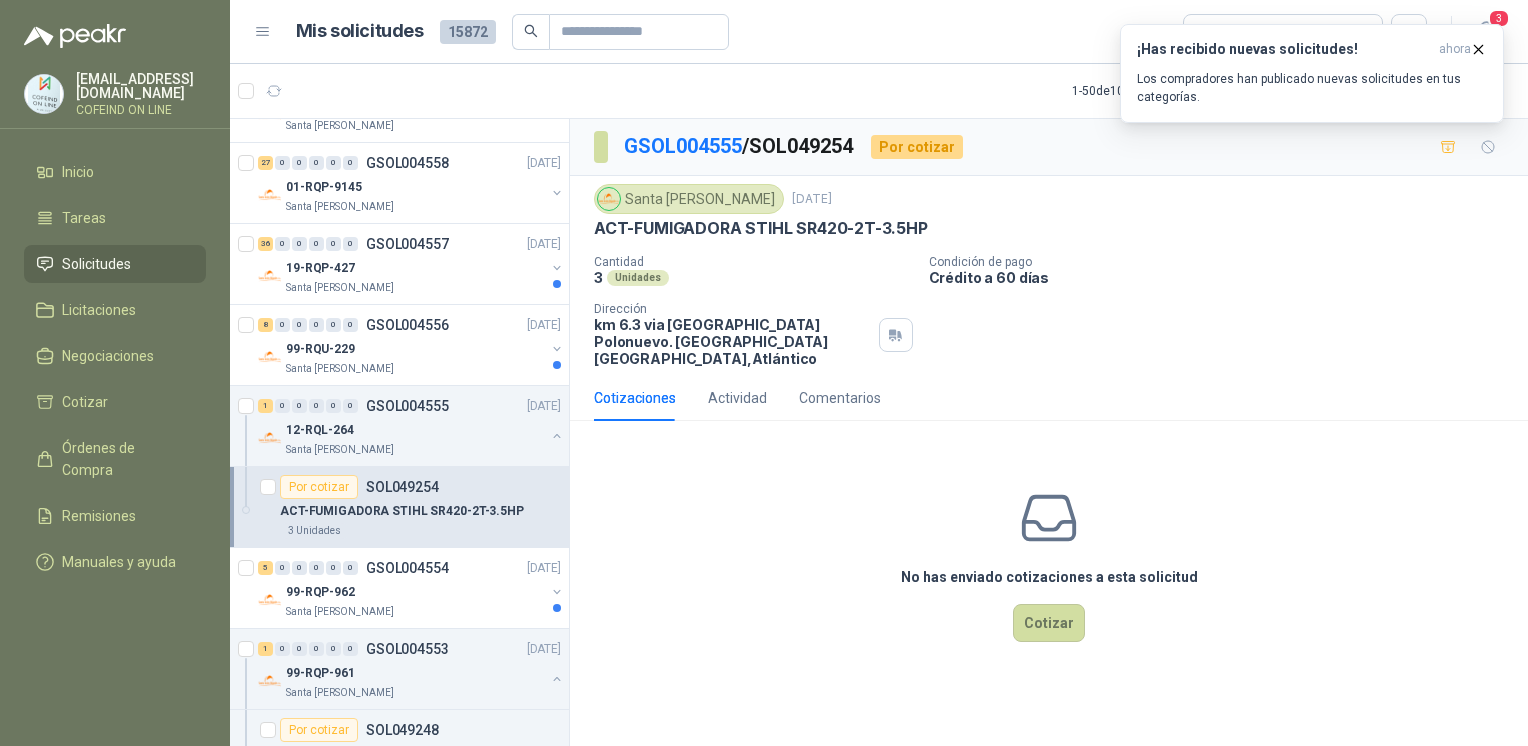 scroll, scrollTop: 2729, scrollLeft: 0, axis: vertical 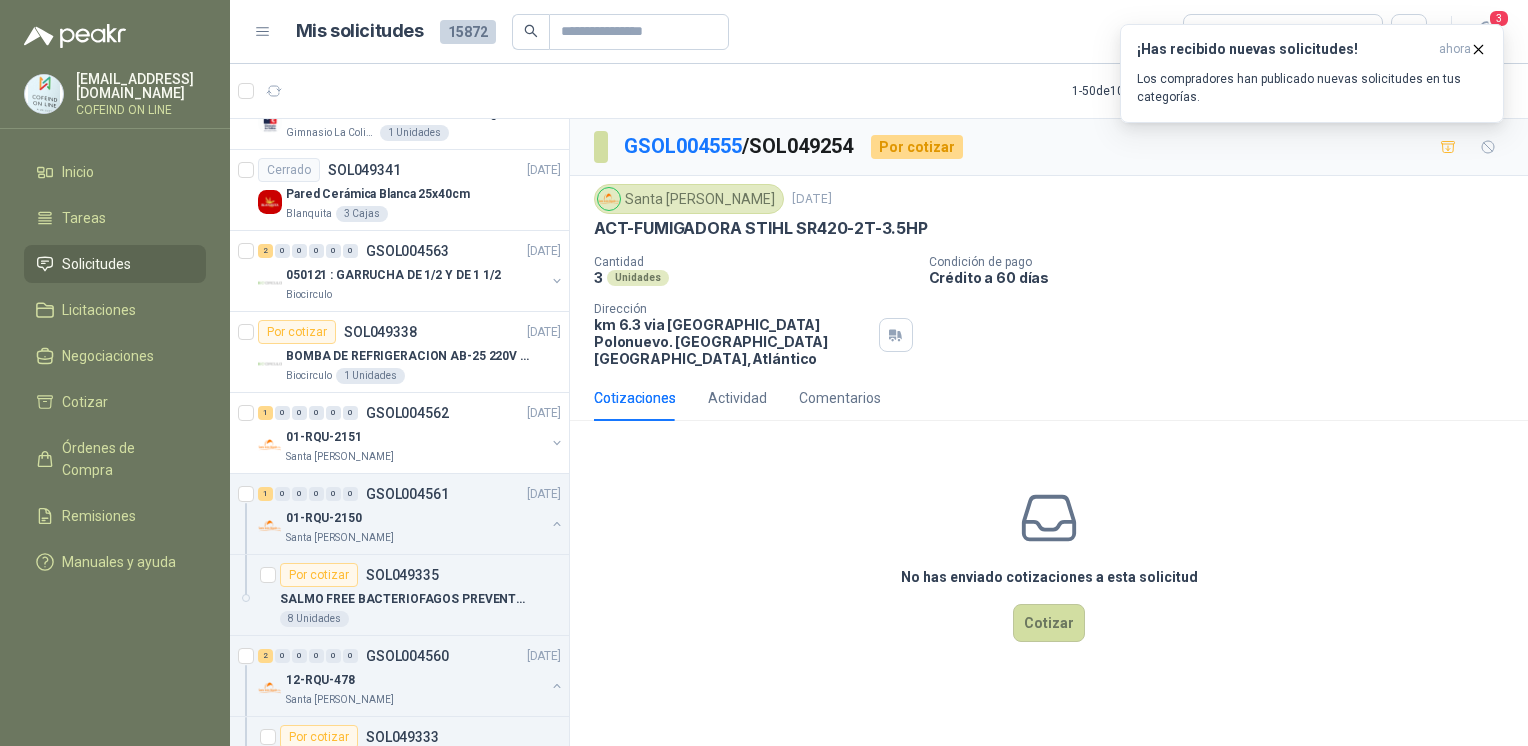 click on "GSOL004562" at bounding box center (407, 413) 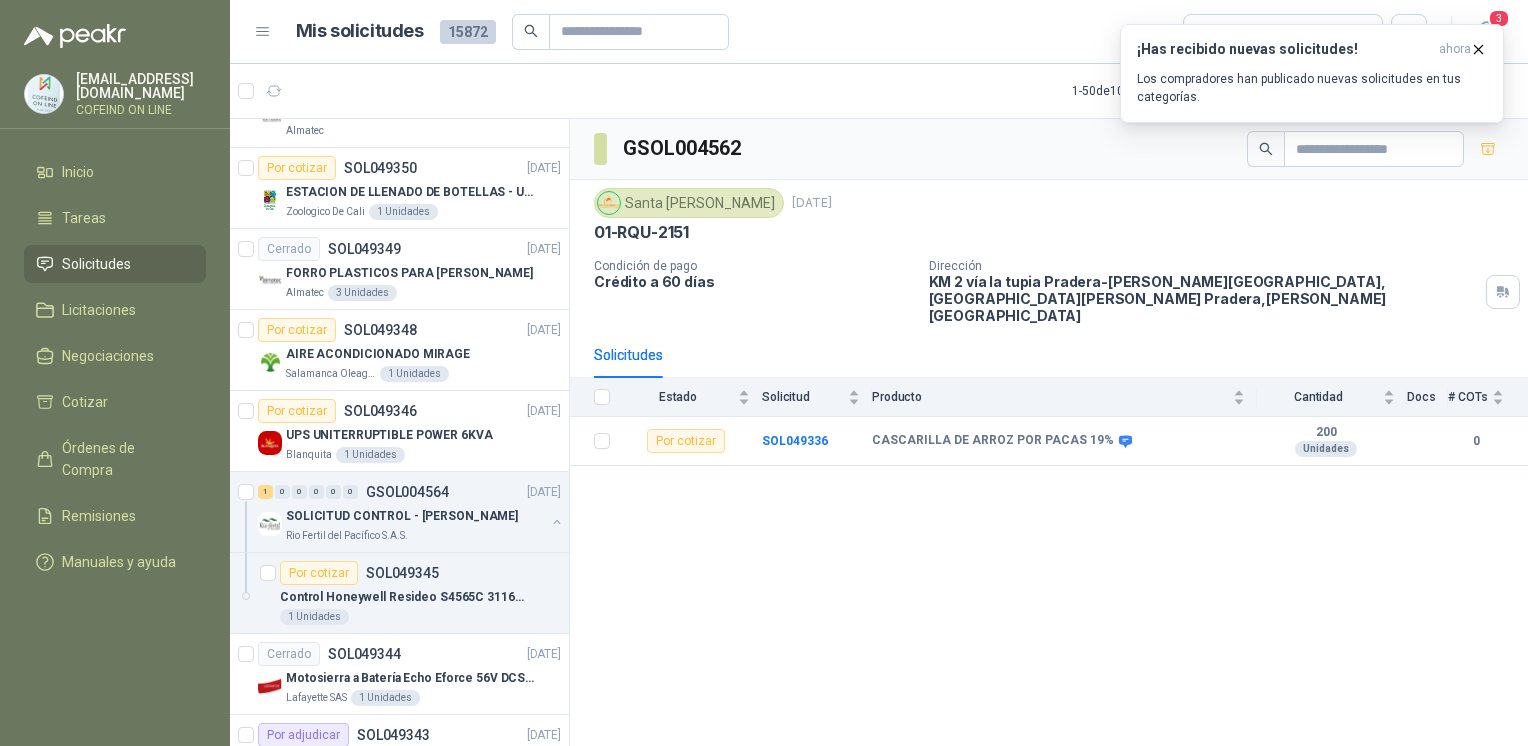scroll, scrollTop: 1104, scrollLeft: 0, axis: vertical 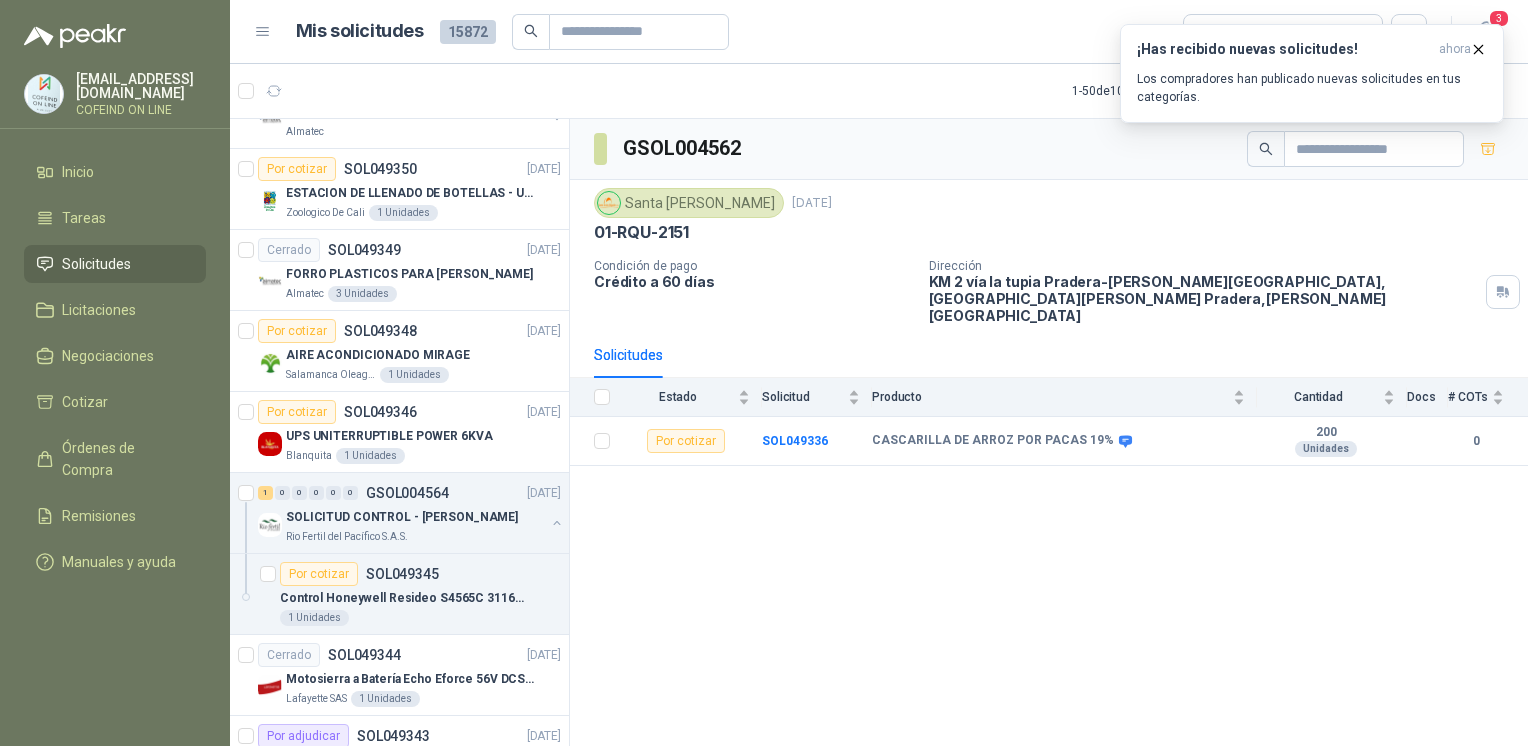 click on "UPS UNITERRUPTIBLE POWER 6KVA" at bounding box center (389, 436) 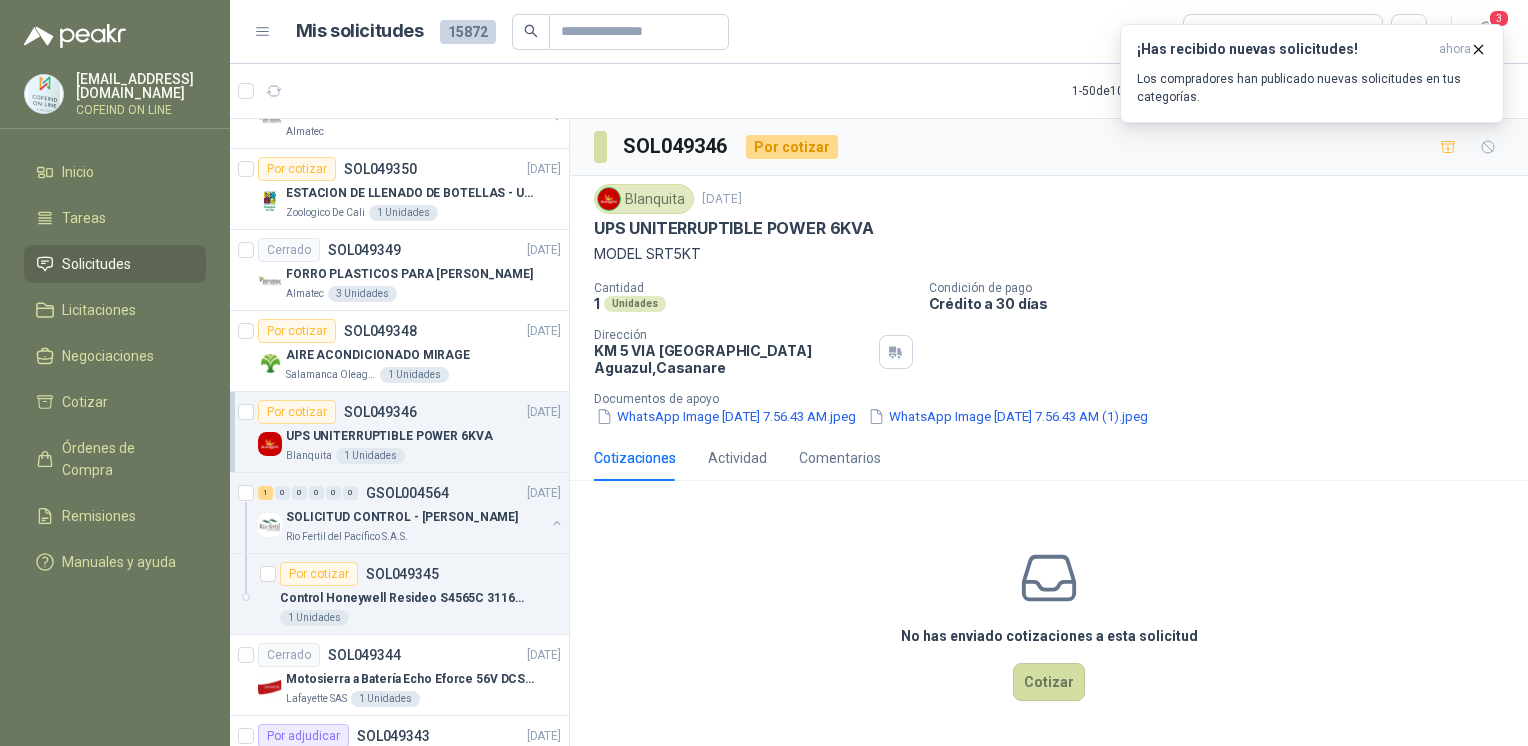 click on "WhatsApp Image [DATE] 7.56.43 AM.jpeg" at bounding box center [726, 416] 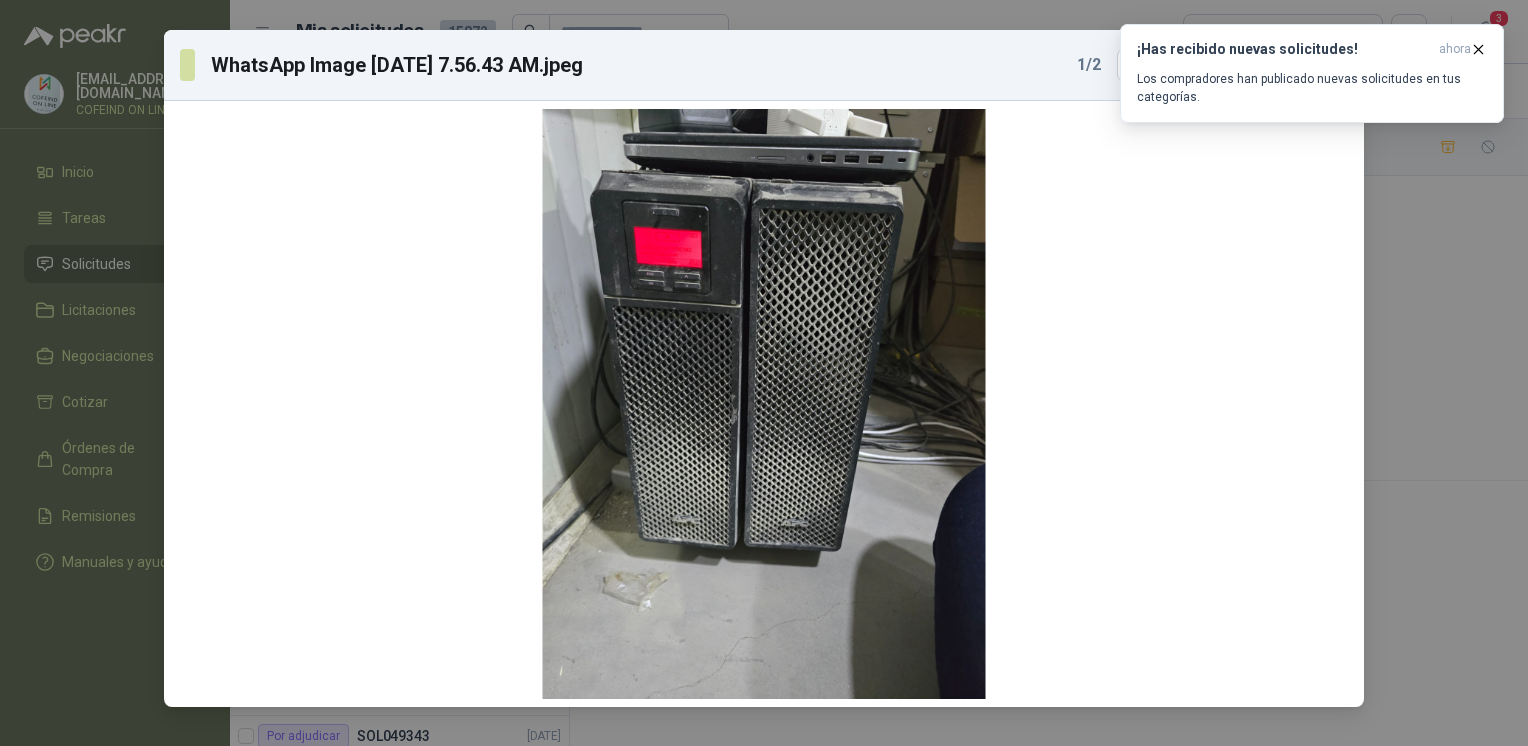 click on "WhatsApp Image [DATE] 7.56.43 AM.jpeg   1 / 2 Descargar" at bounding box center [764, 373] 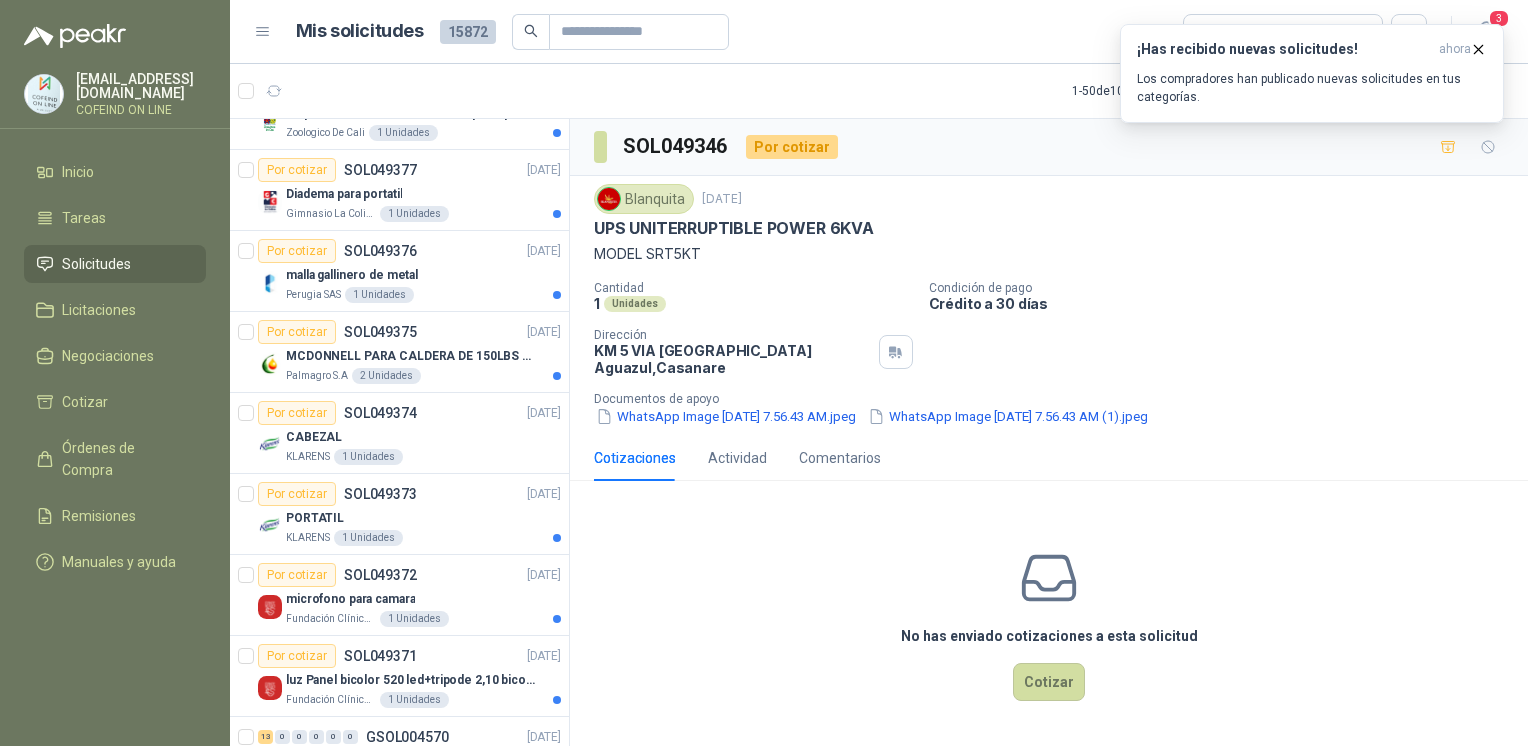 scroll, scrollTop: 0, scrollLeft: 0, axis: both 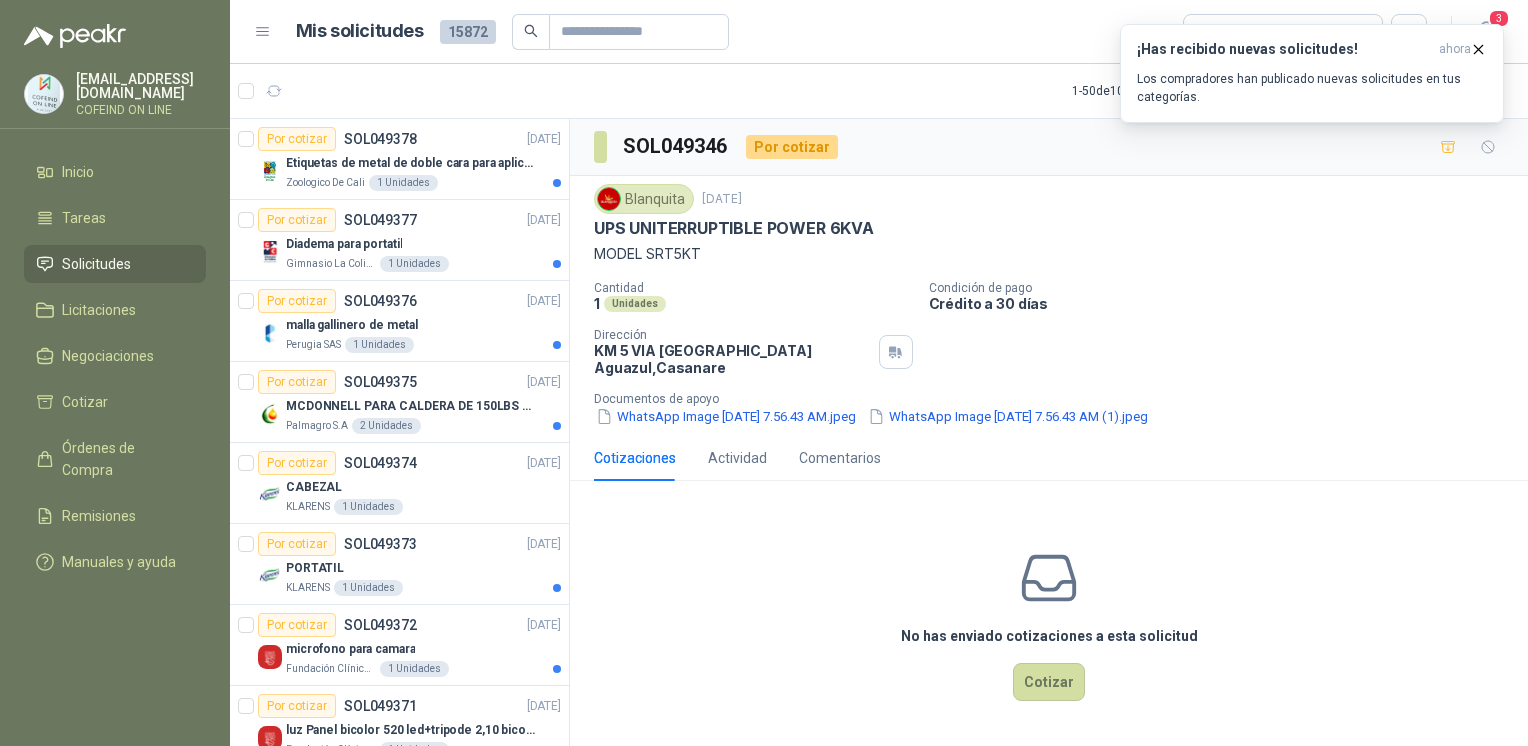 click on "1   Unidades" at bounding box center (403, 183) 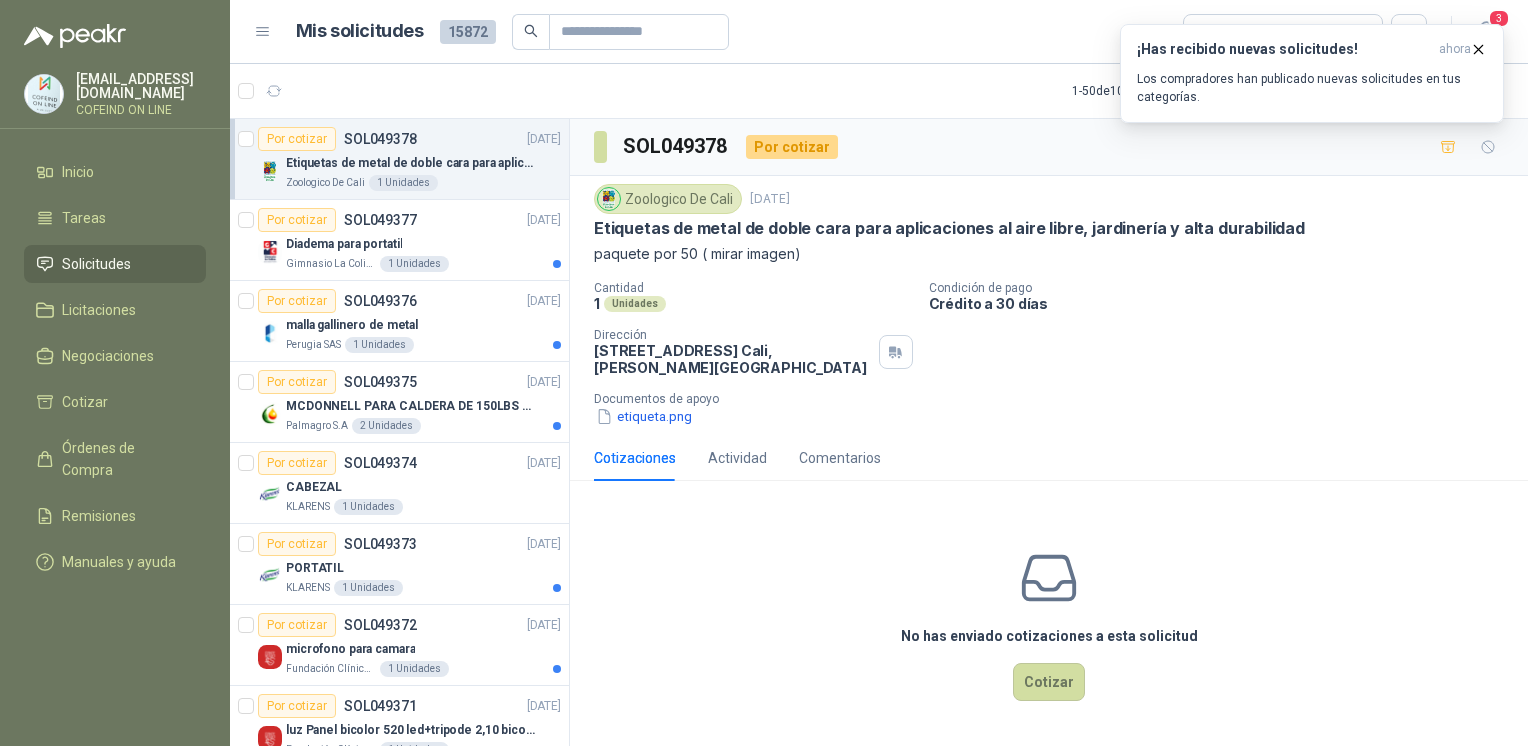click on "etiqueta.png" at bounding box center (644, 416) 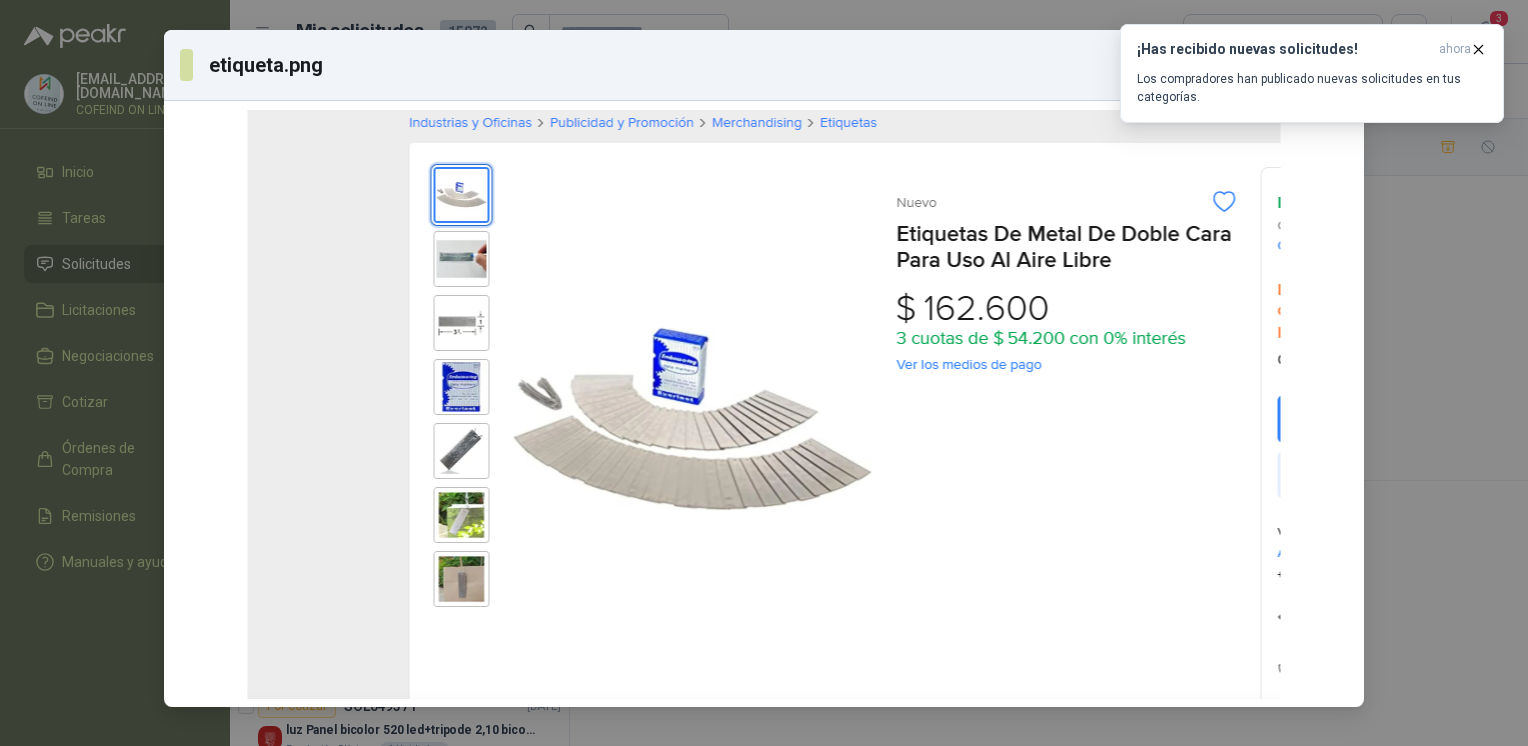 click on "etiqueta.png   Descargar" at bounding box center [764, 373] 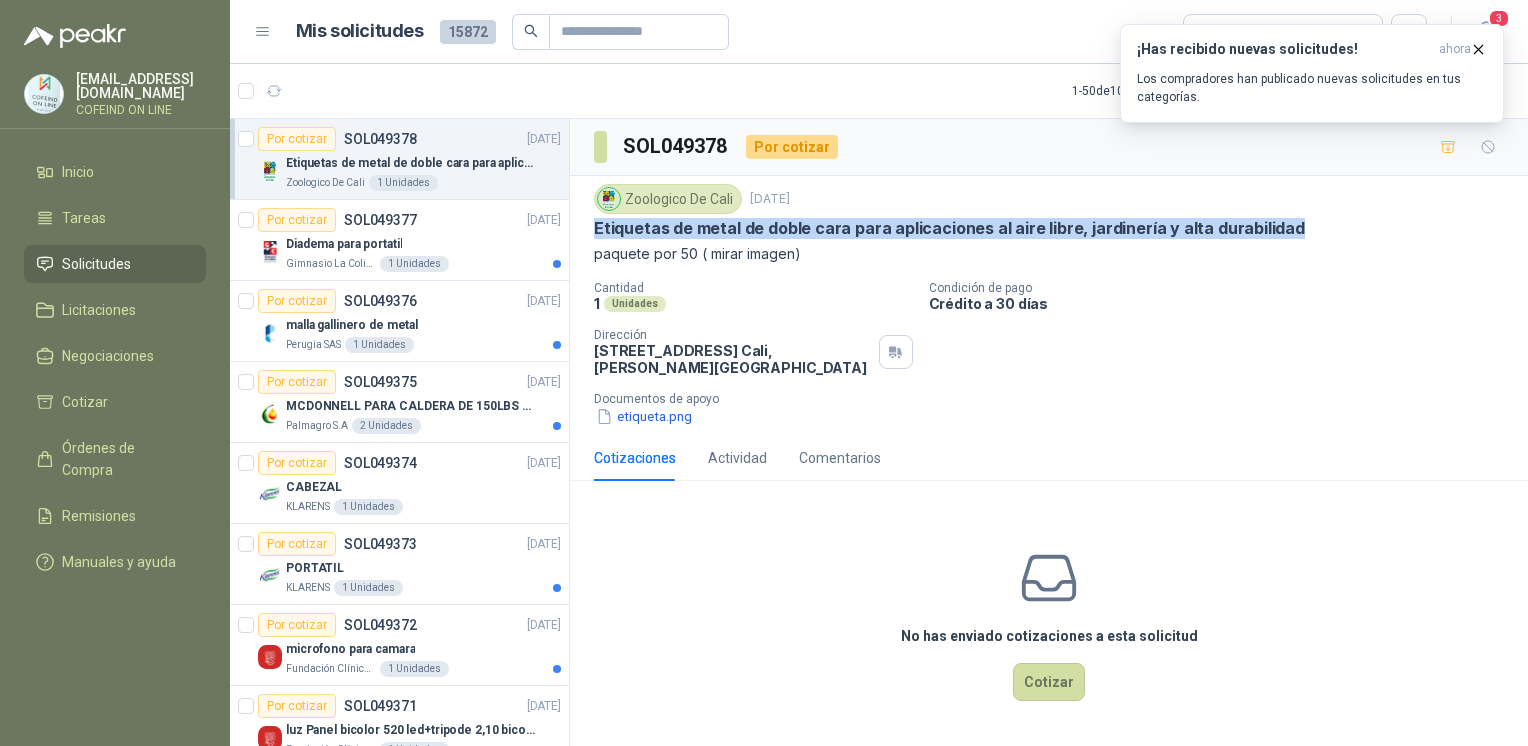 drag, startPoint x: 1309, startPoint y: 238, endPoint x: 590, endPoint y: 222, distance: 719.178 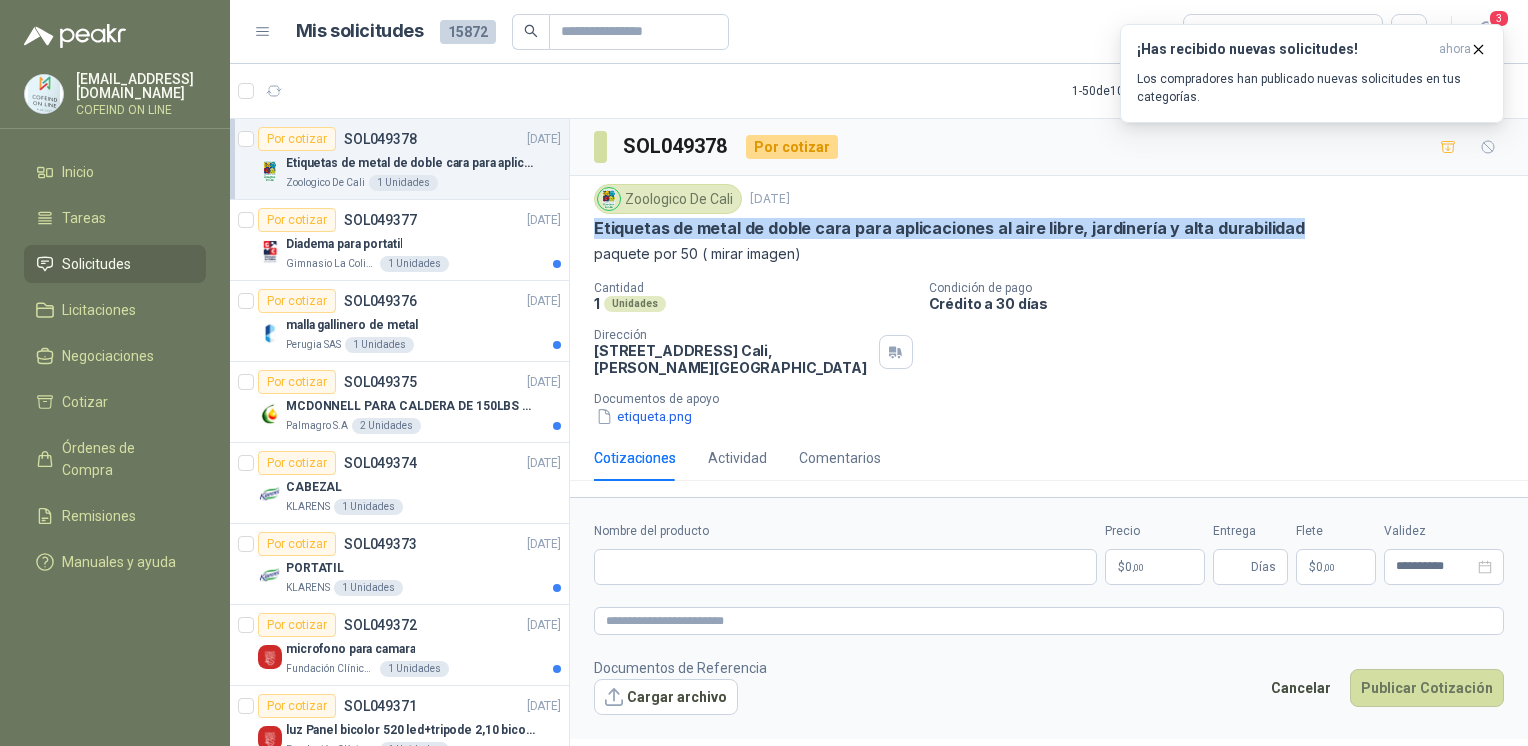 type 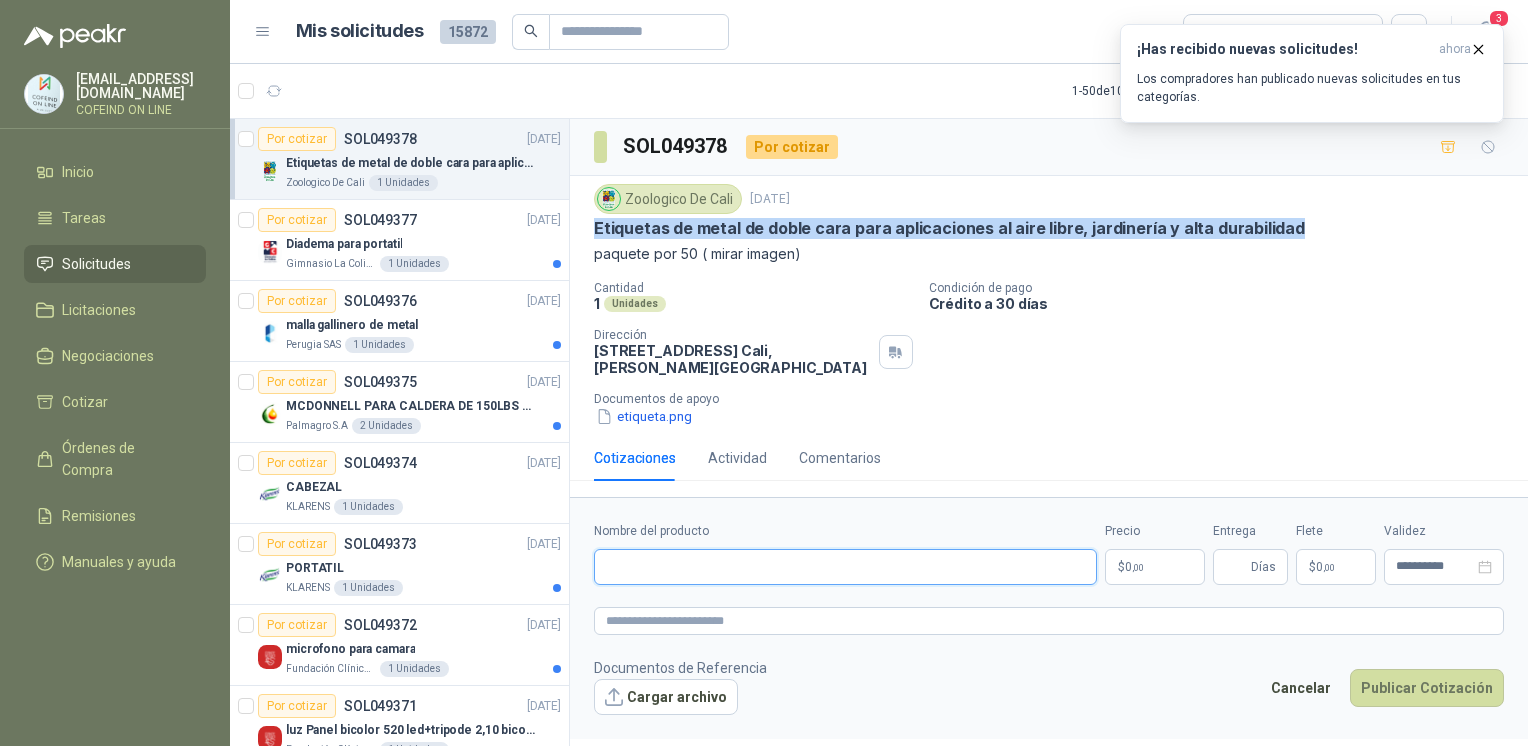 click on "Nombre del producto" at bounding box center [845, 567] 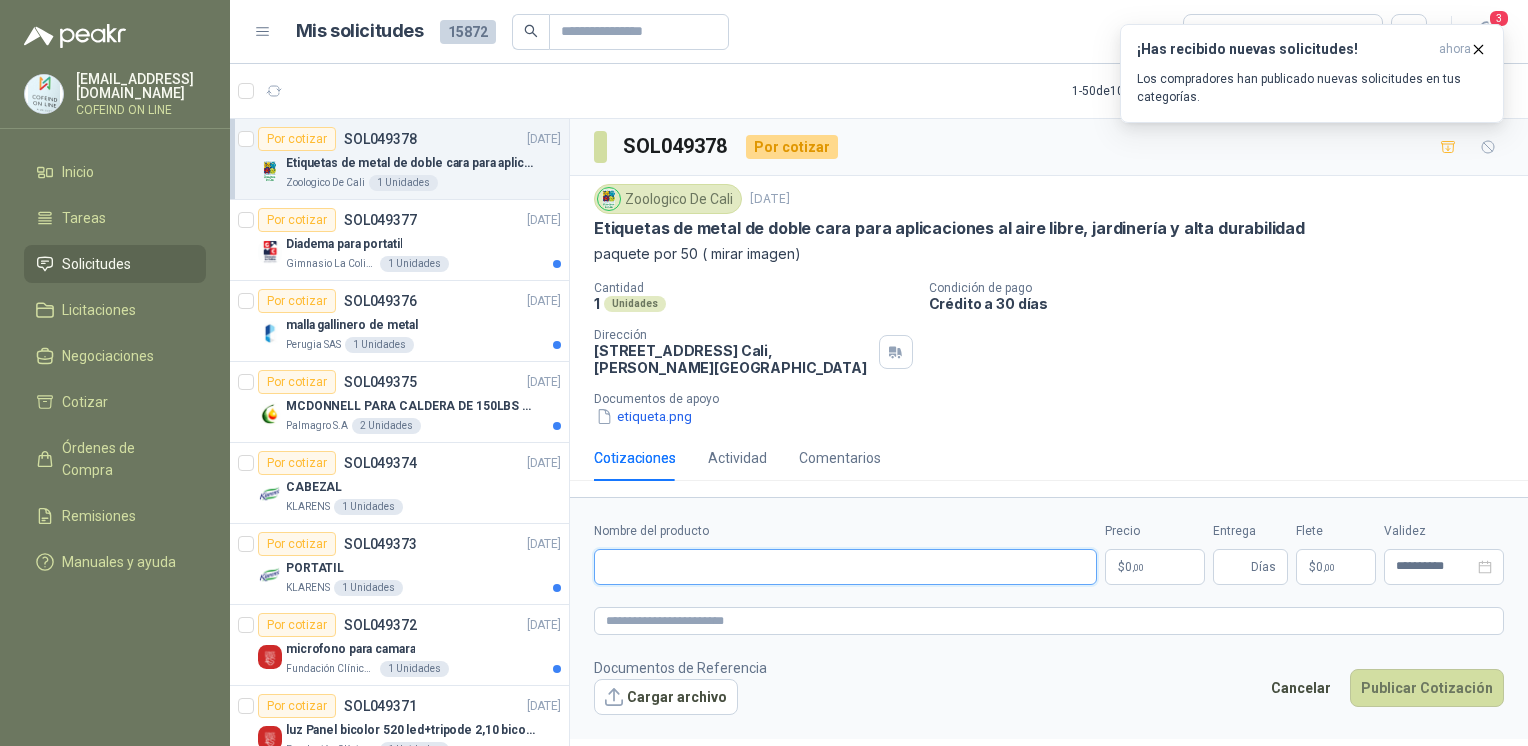 paste on "**********" 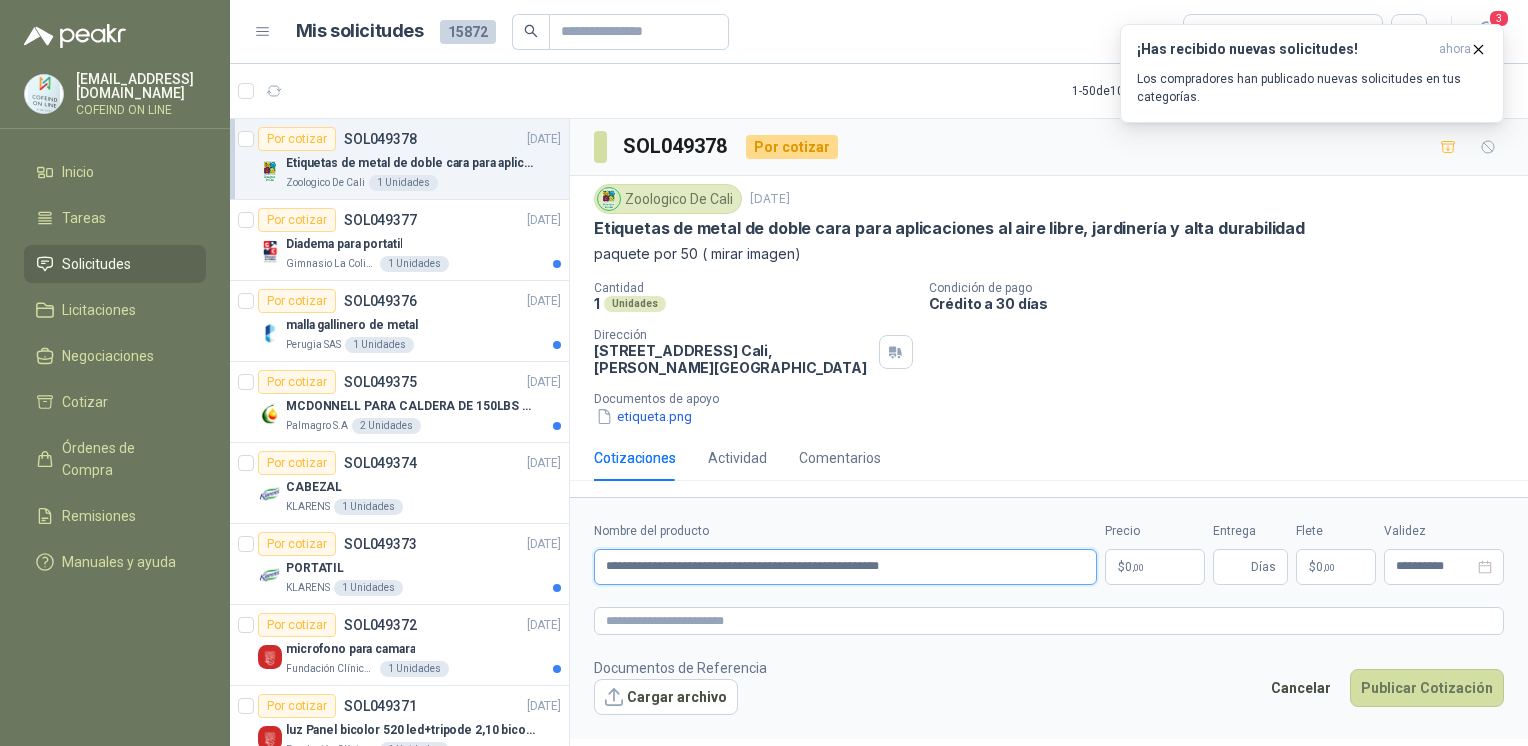 type on "**********" 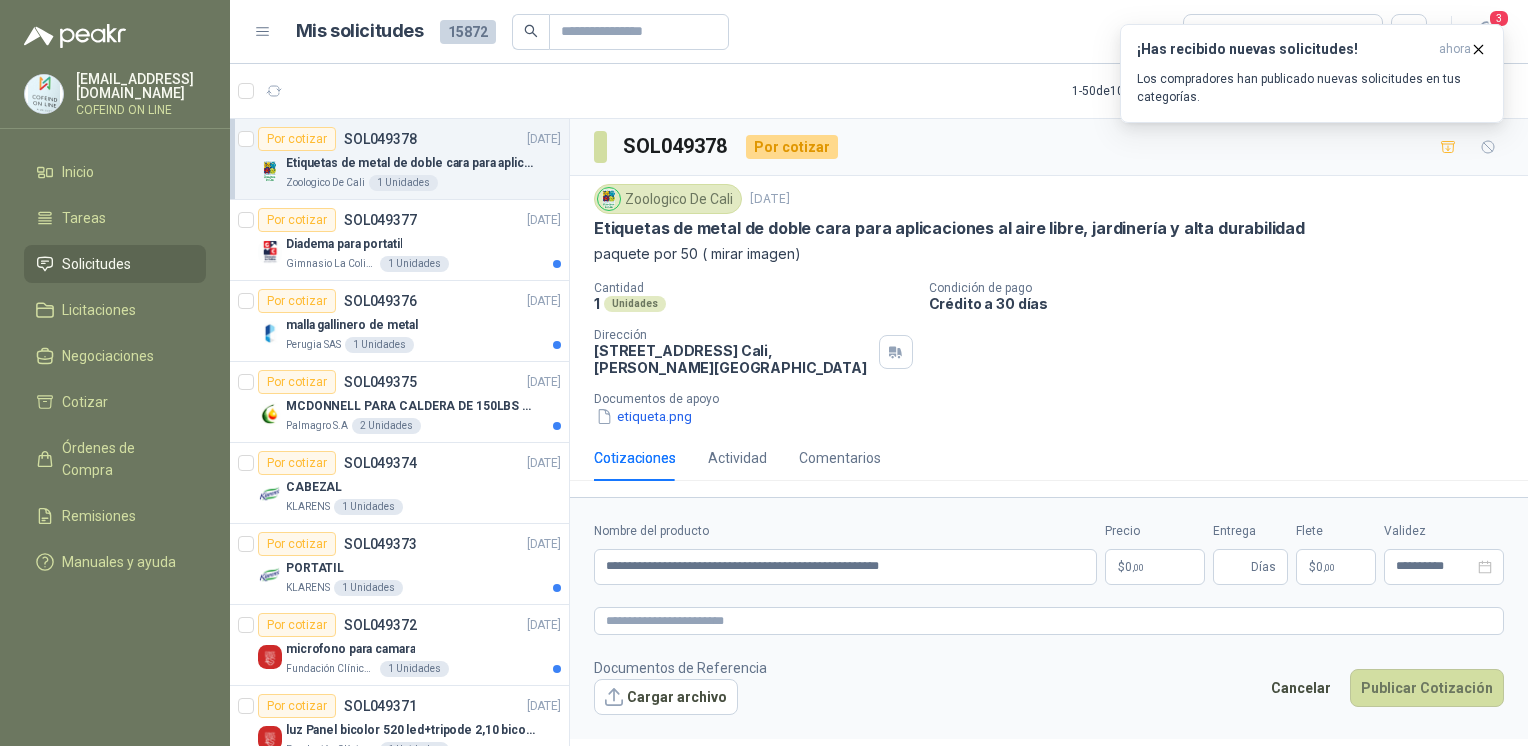 click on "Cargar archivo" at bounding box center (666, 697) 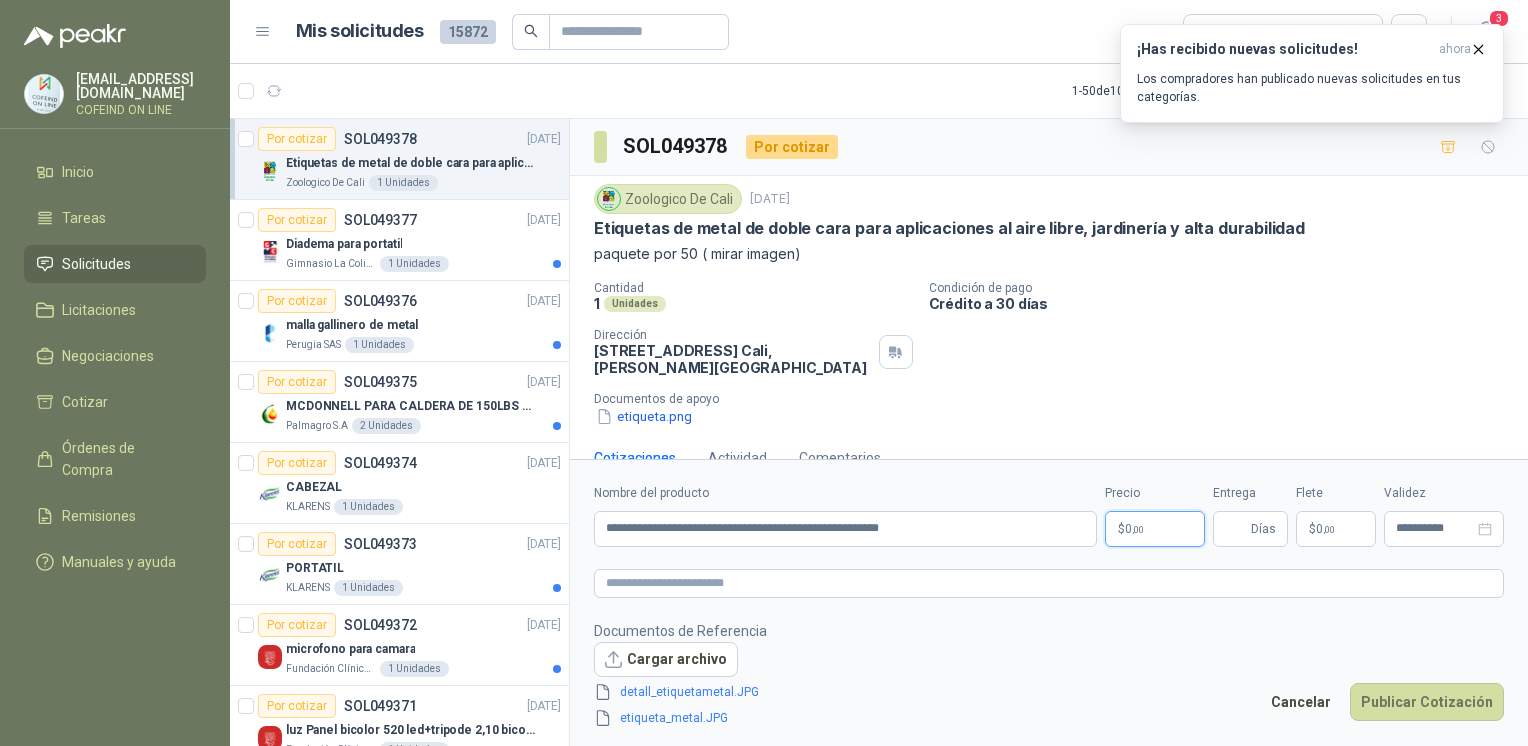 click on "[EMAIL_ADDRESS][DOMAIN_NAME]   COFEIND ON LINE   Inicio   Tareas   Solicitudes   Licitaciones   Negociaciones   Cotizar   Órdenes de Compra   Remisiones   Manuales y ayuda Mis solicitudes 15872 Todas 3 1 - 50  de  10213 Asignado a mi No Leídos Por cotizar SOL049378 [DATE]   Etiquetas de metal [PERSON_NAME] cara para aplicaciones al aire libre, jardinería y alta durabilidad Zoologico De Cali  1   Unidades Por cotizar SOL049377 [DATE]   Diadema para portatil Gimnasio La Colina 1   Unidades Por cotizar SOL049376 [DATE]   malla gallinero de metal Perugia SAS 1   Unidades Por cotizar SOL049375 [DATE]   MCDONNELL PARA CALDERA DE 150LBS CON FDC Palmagro S.A 2   Unidades Por cotizar SOL049374 [DATE]   CABEZAL KLARENS 1   Unidades Por cotizar SOL049373 [DATE]   PORTATIL KLARENS 1   Unidades Por cotizar SOL049372 [DATE]   microfono para camara  Fundación Clínica Shaio 1   Unidades Por cotizar SOL049371 [DATE]    luz Panel bicolor 520 led+tripode 2,10 bicolor, Fundación Clínica Shaio 1   Unidades 13   0   0" at bounding box center [764, 373] 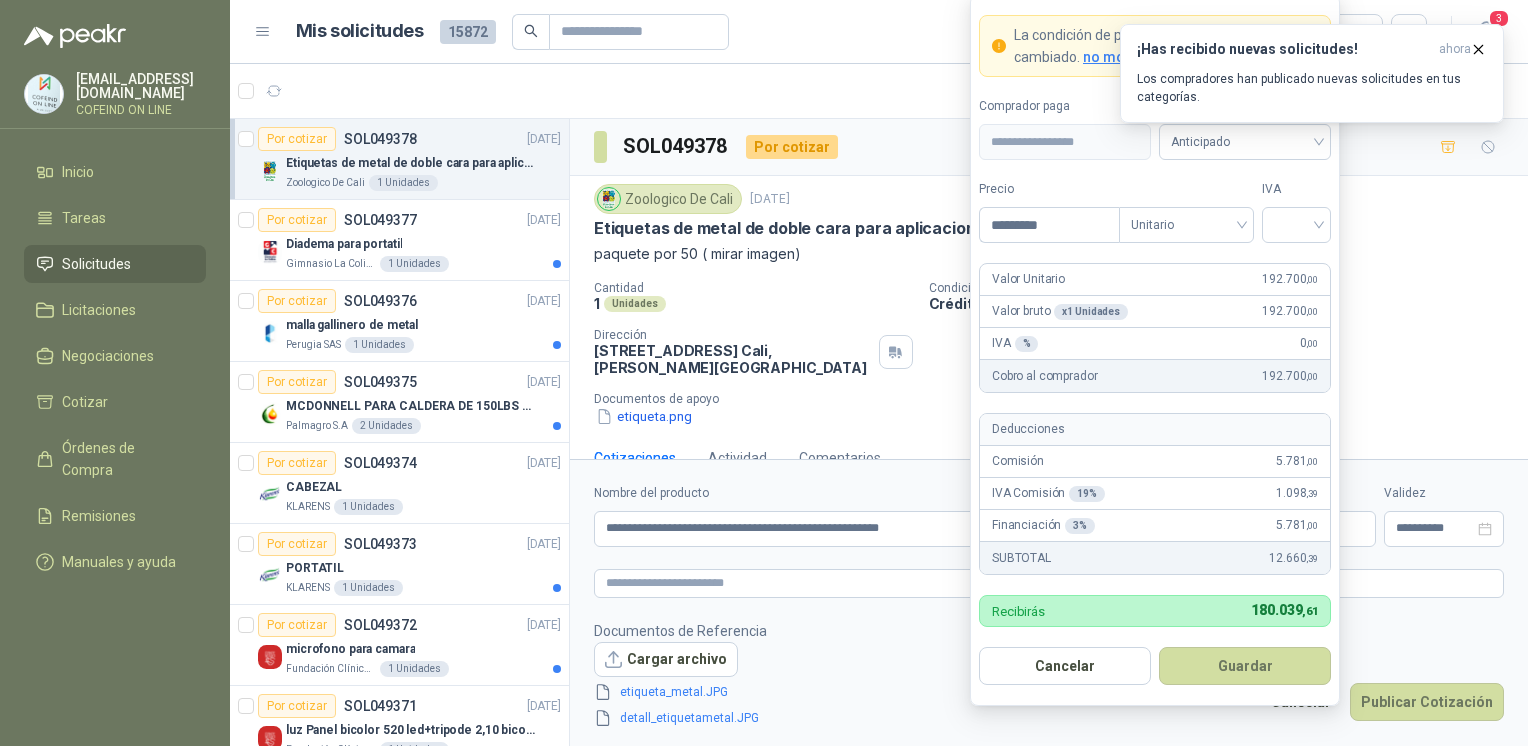 type on "*********" 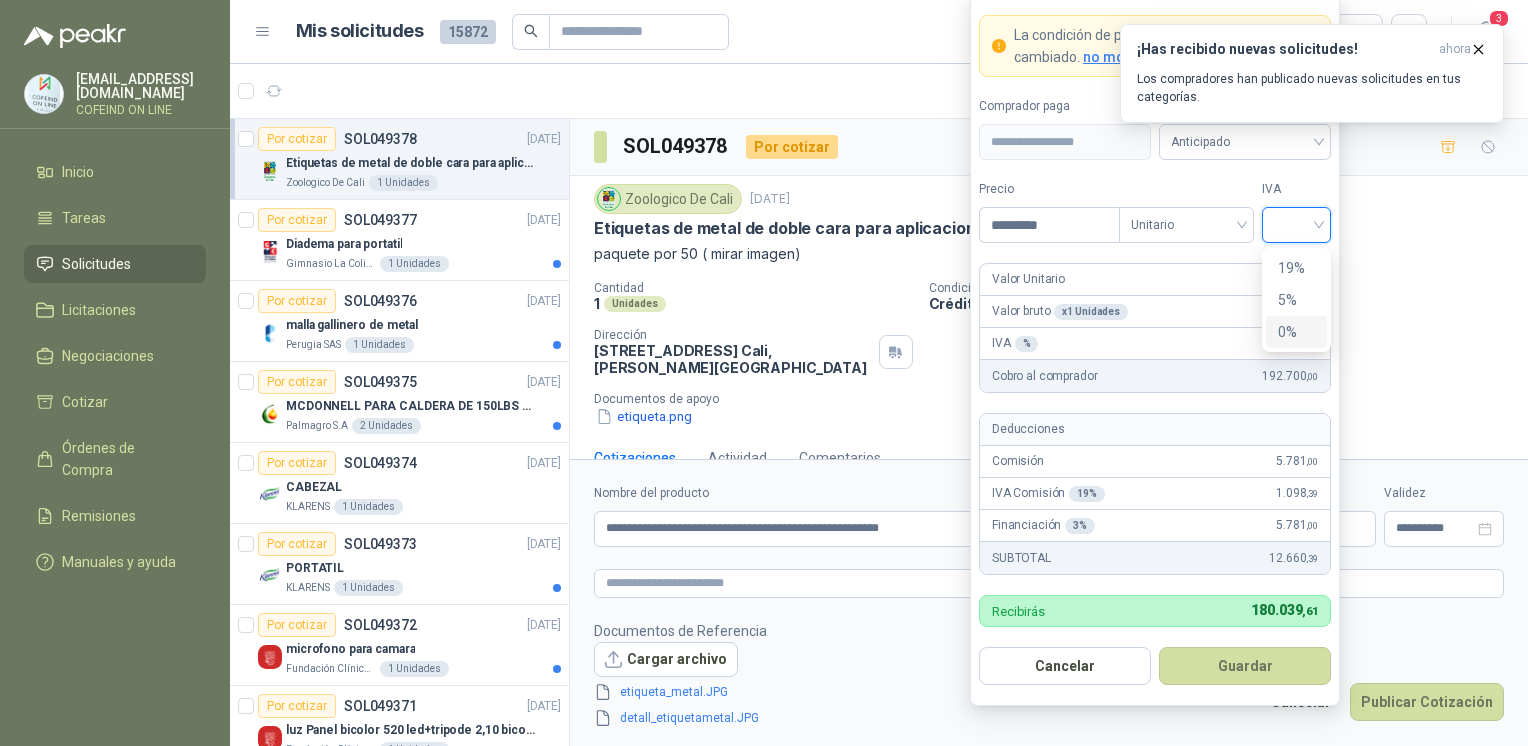 click on "0%" at bounding box center (1296, 332) 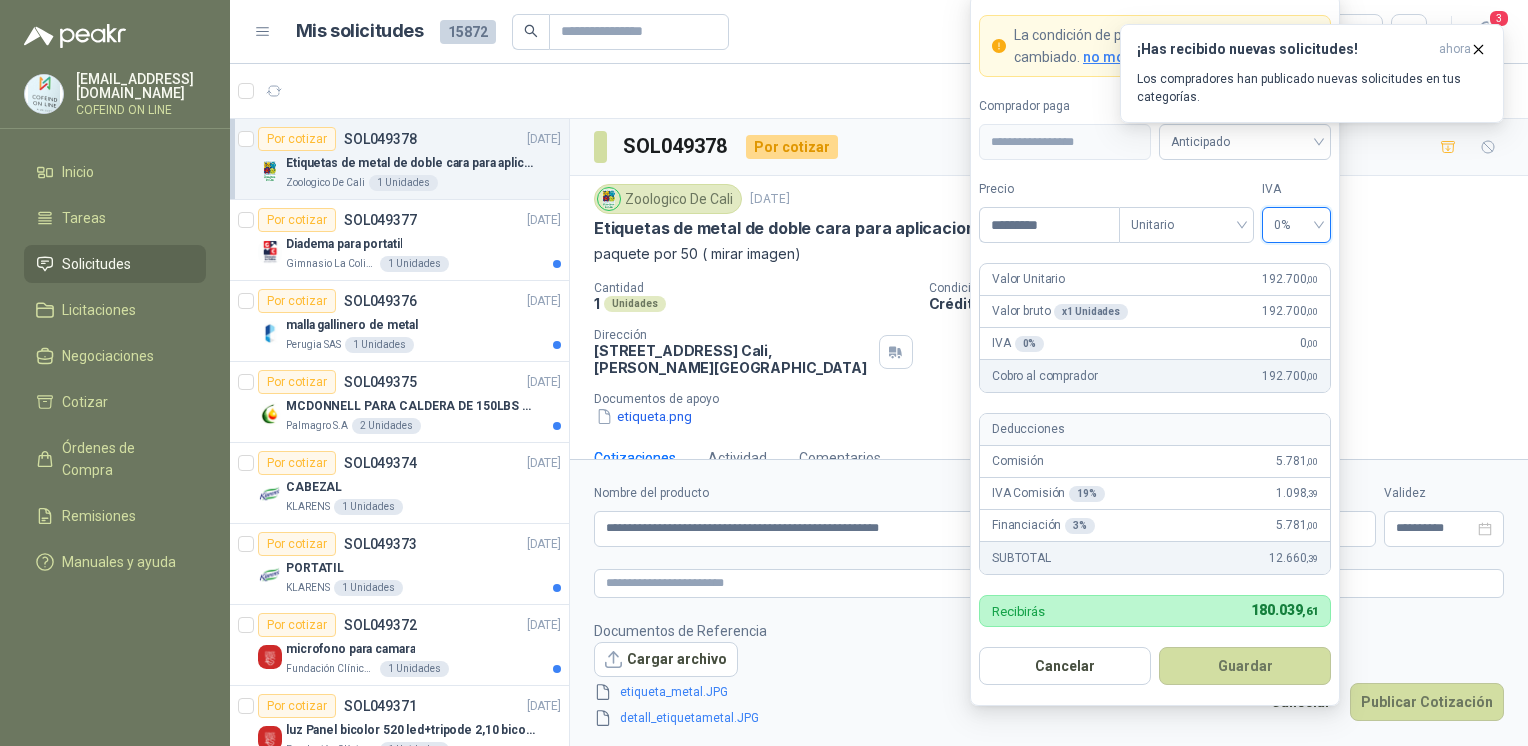click on "Guardar" at bounding box center [1245, 666] 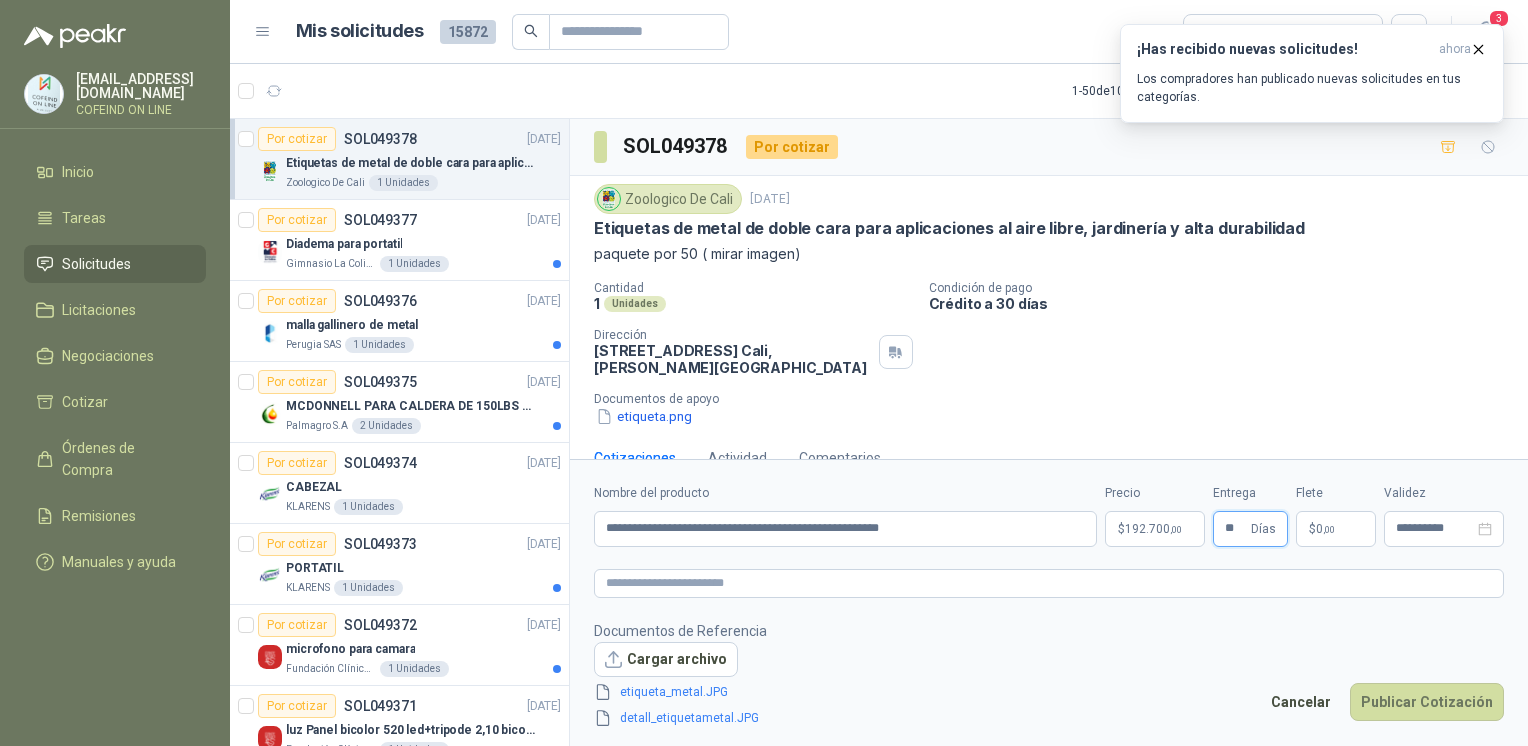 type on "**" 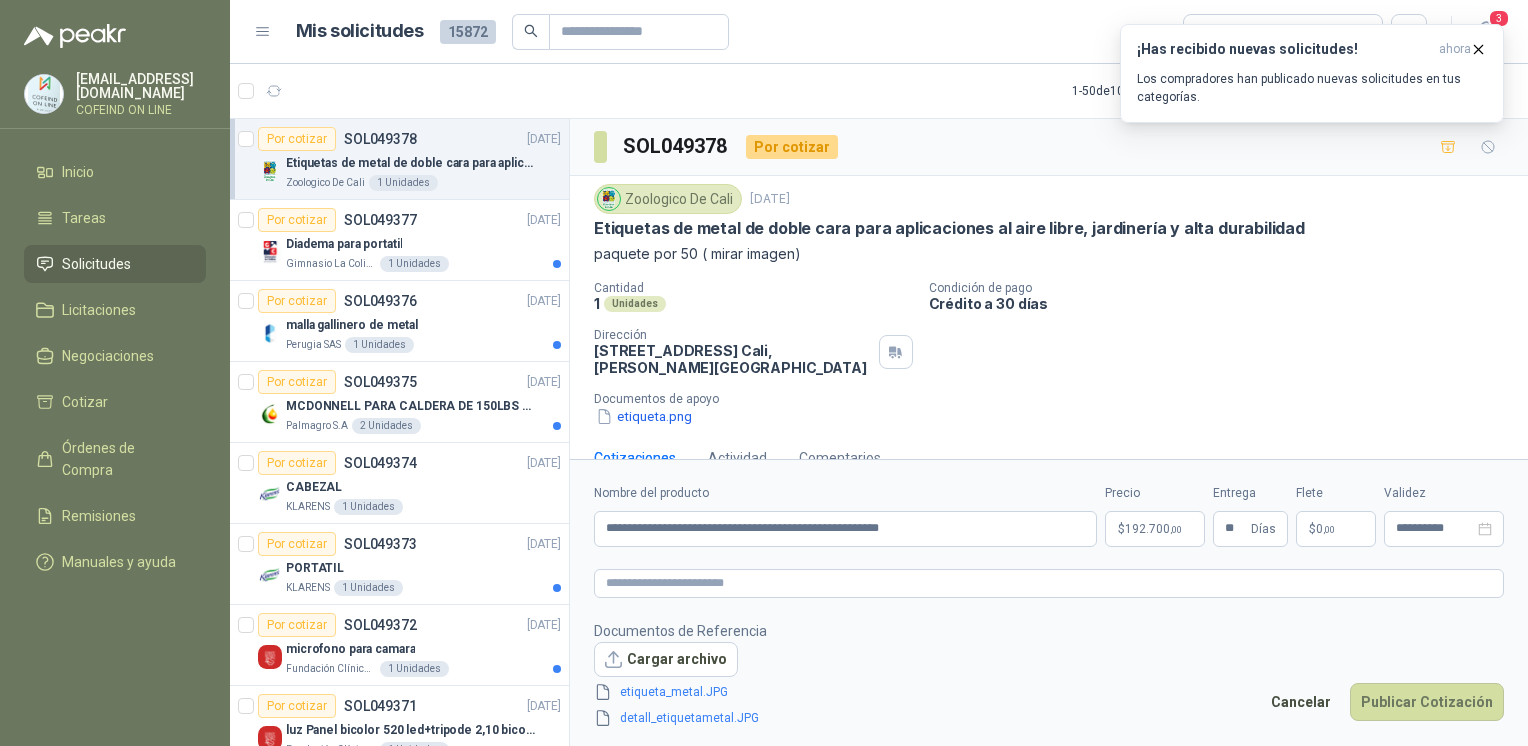 click on "Publicar Cotización" at bounding box center (1427, 702) 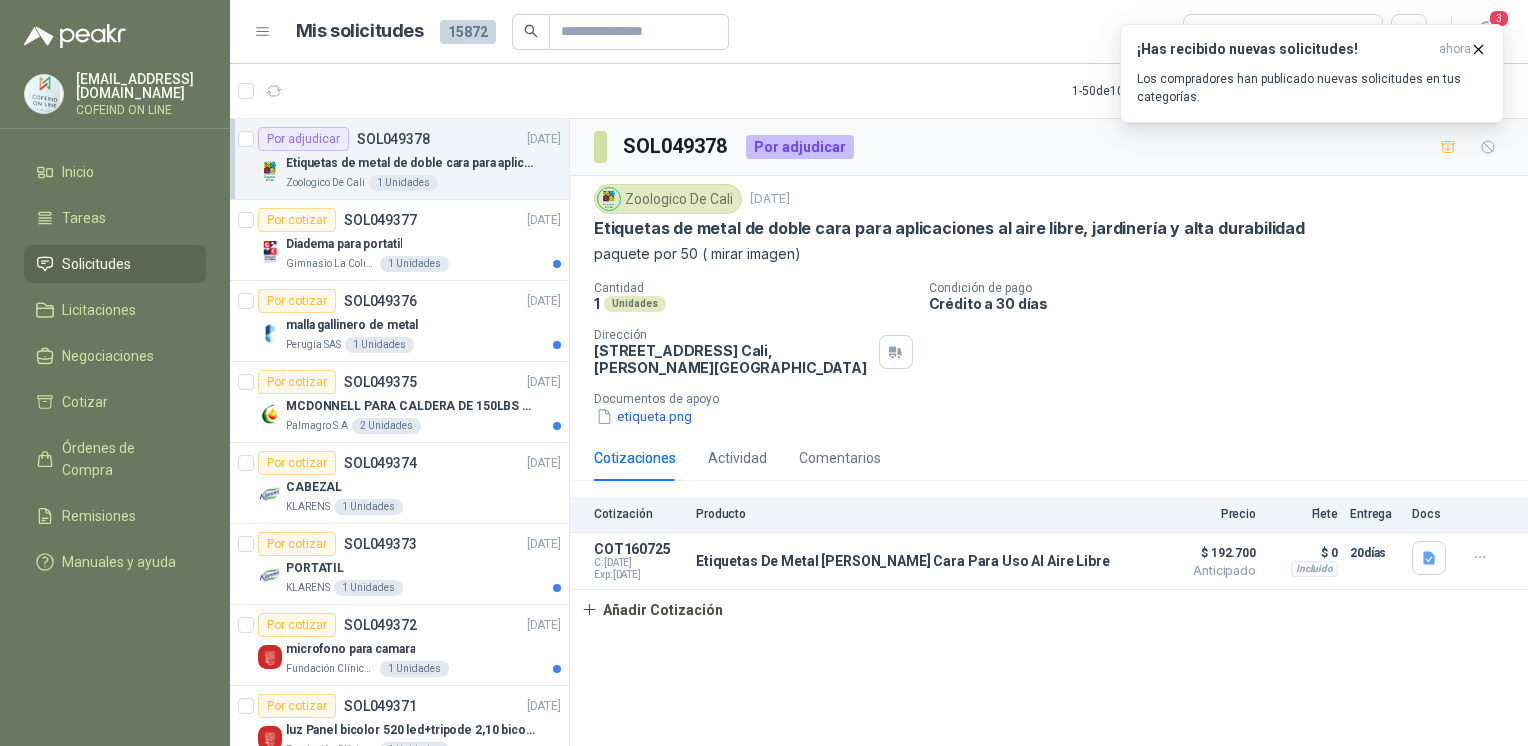 click on "Diadema para portatil" at bounding box center [344, 244] 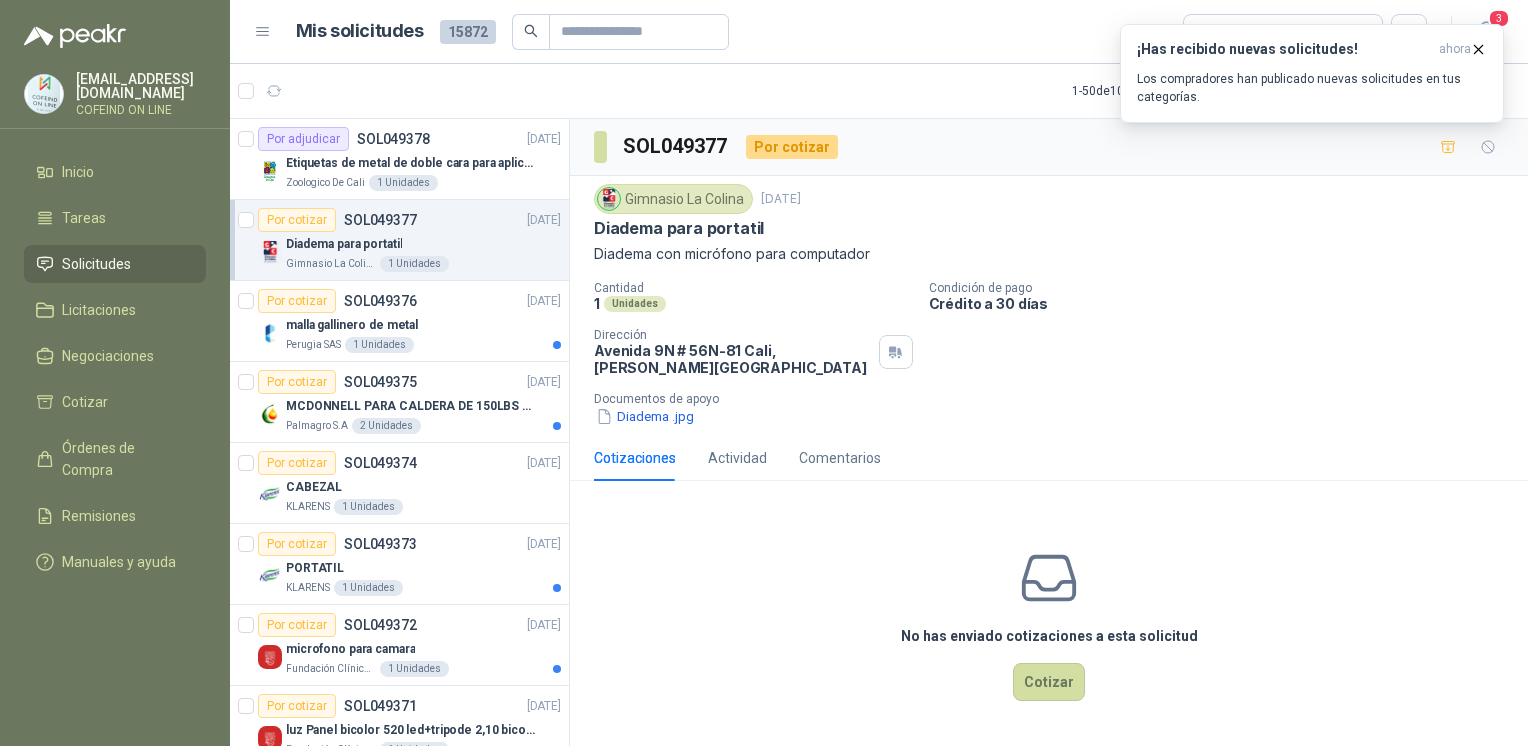 click on "Diadema .jpg" at bounding box center [645, 416] 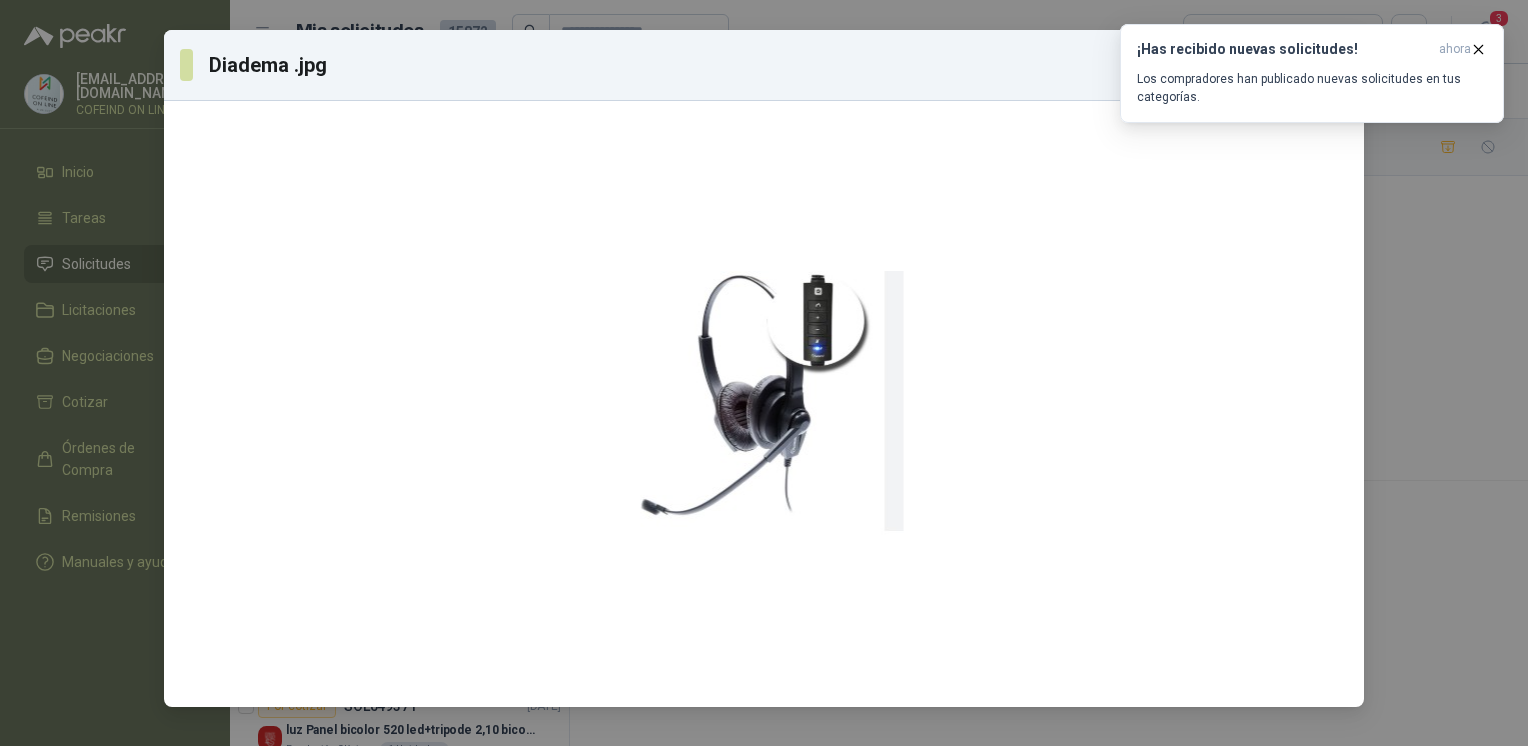 click on "Diadema .jpg   Descargar" at bounding box center (764, 373) 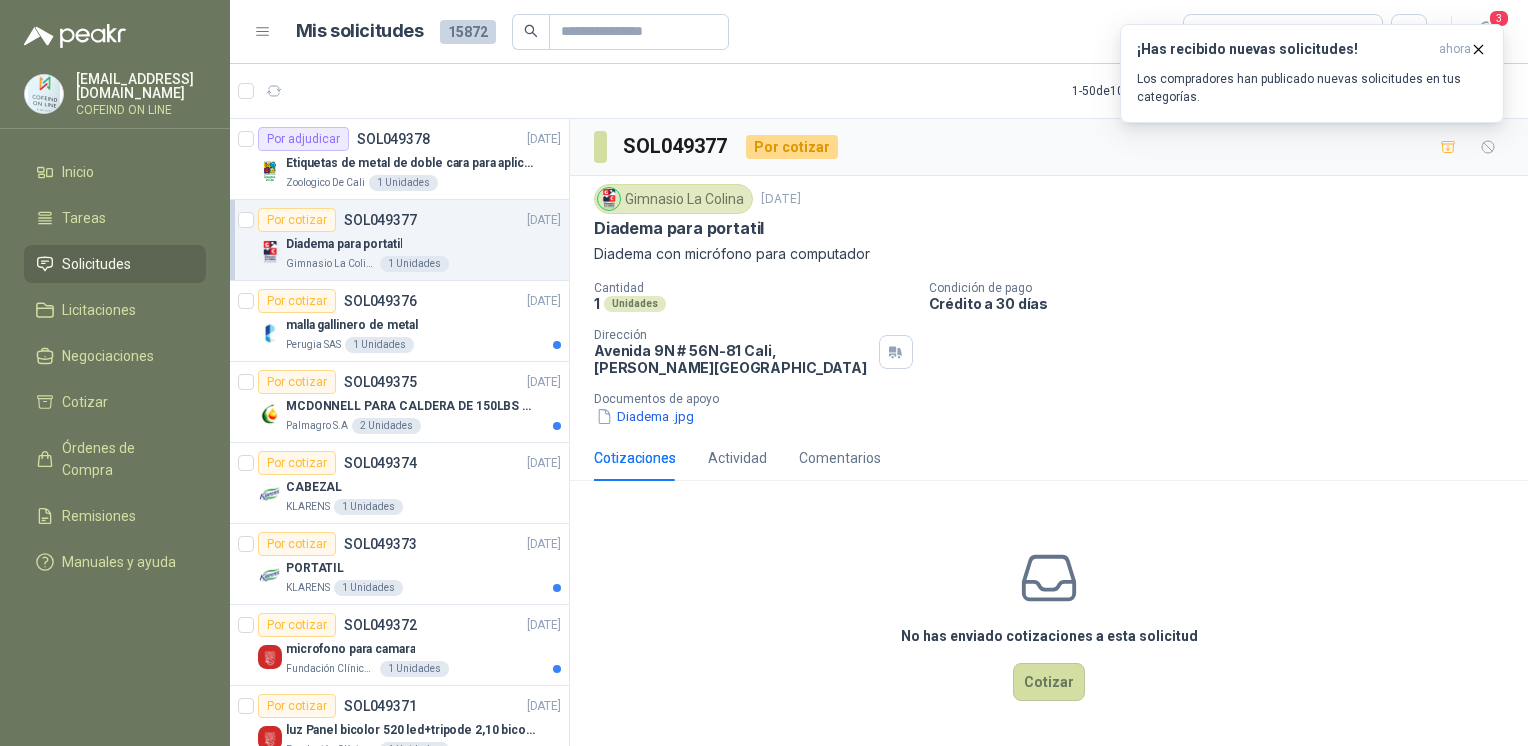 click 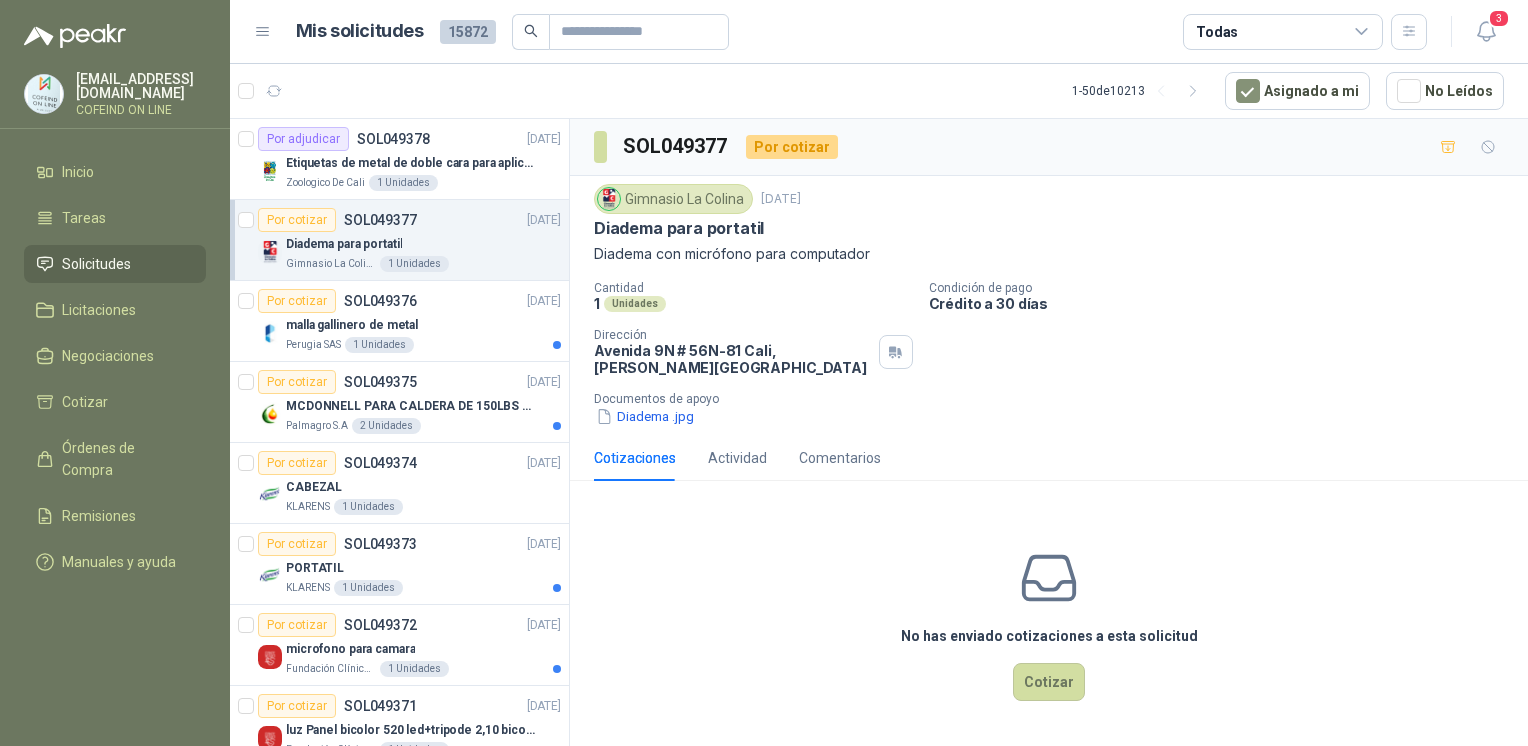 click 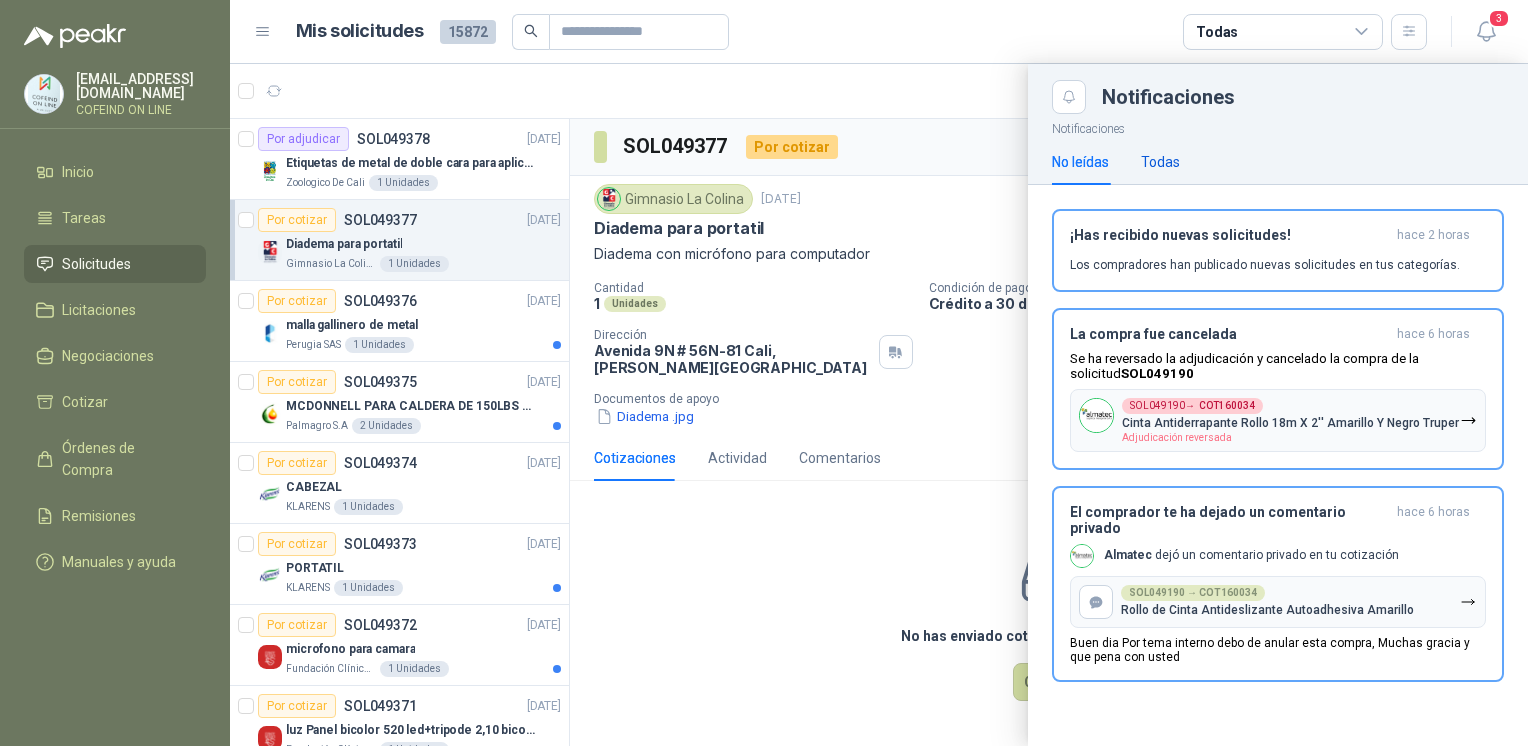 click on "Todas" at bounding box center (1160, 162) 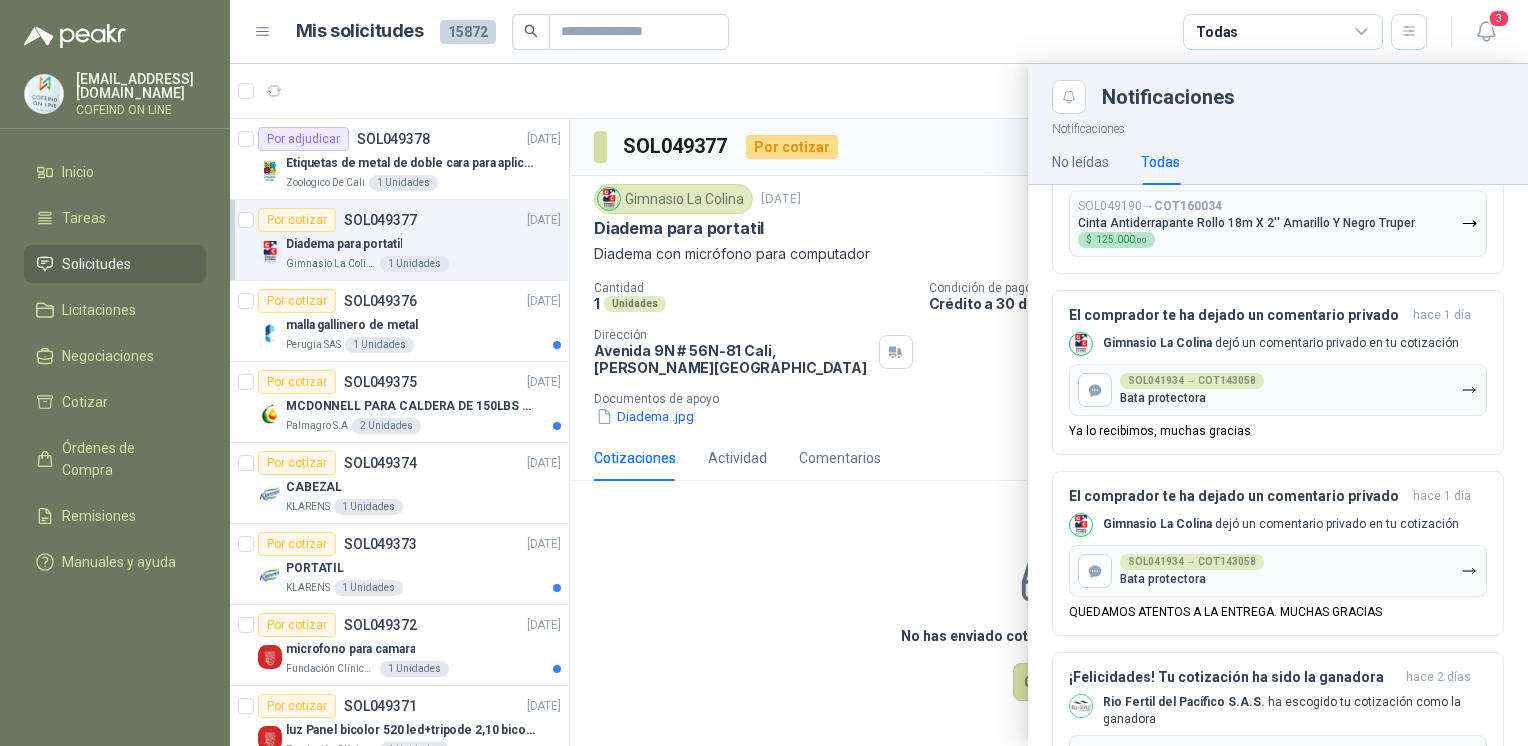 scroll, scrollTop: 1077, scrollLeft: 0, axis: vertical 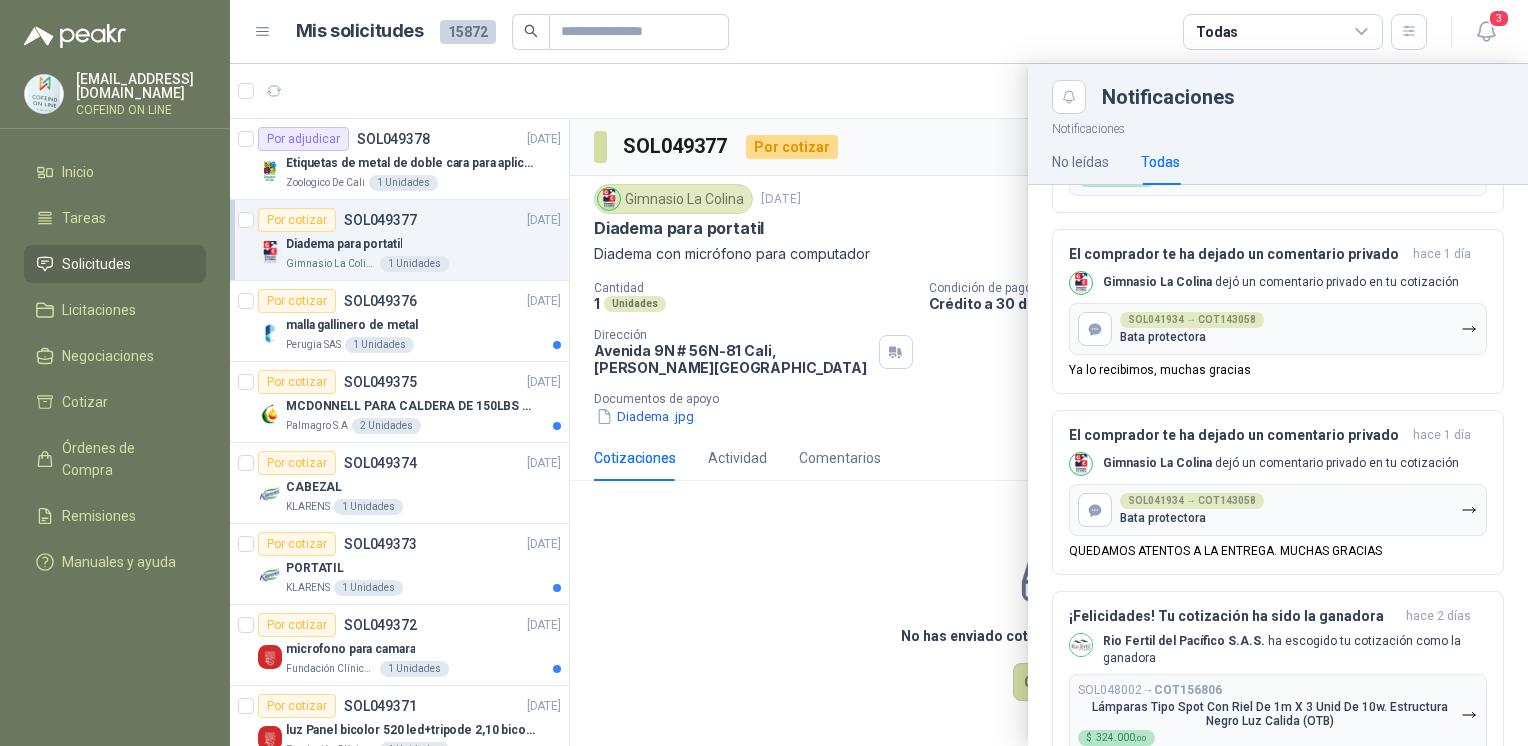 click at bounding box center (879, 405) 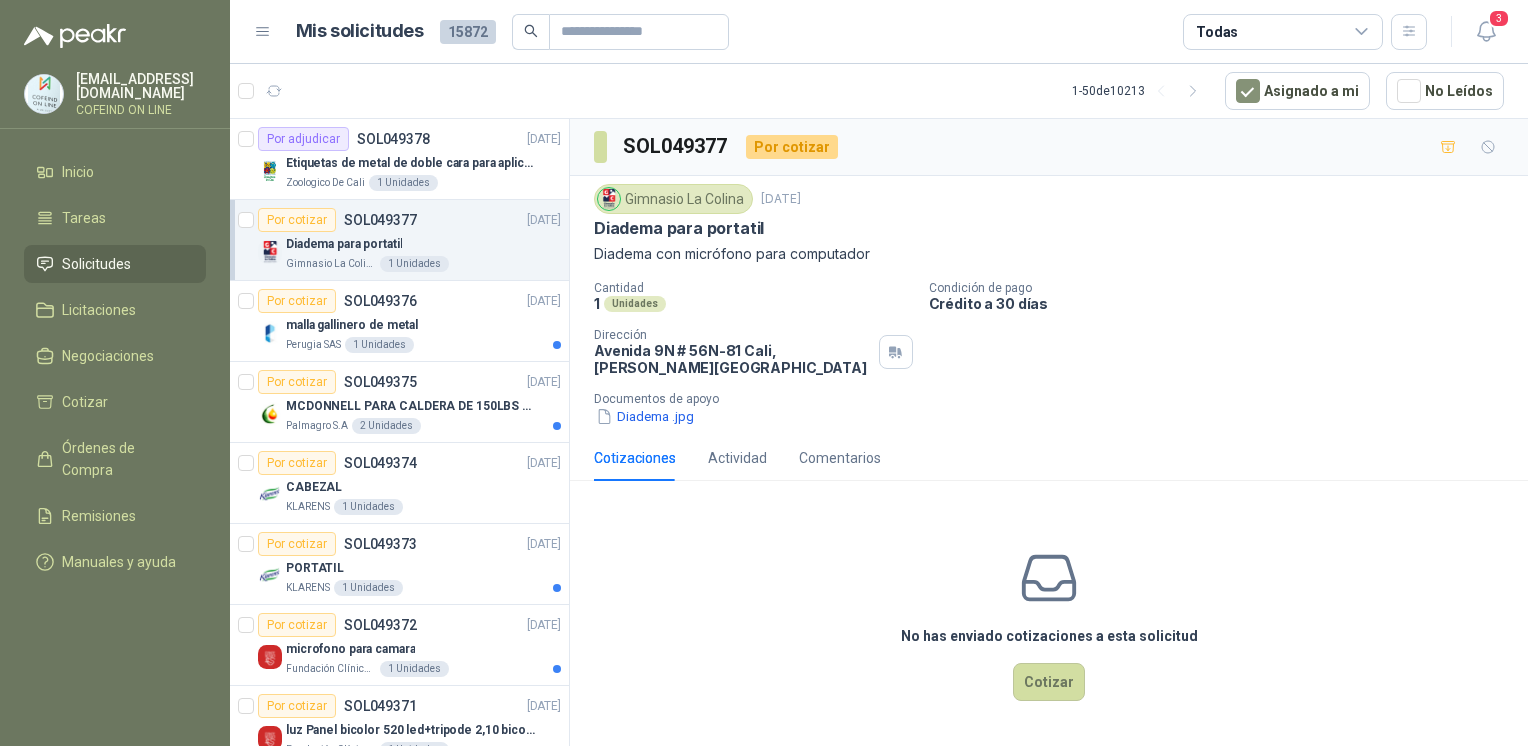 click on "malla gallinero de metal" at bounding box center [352, 325] 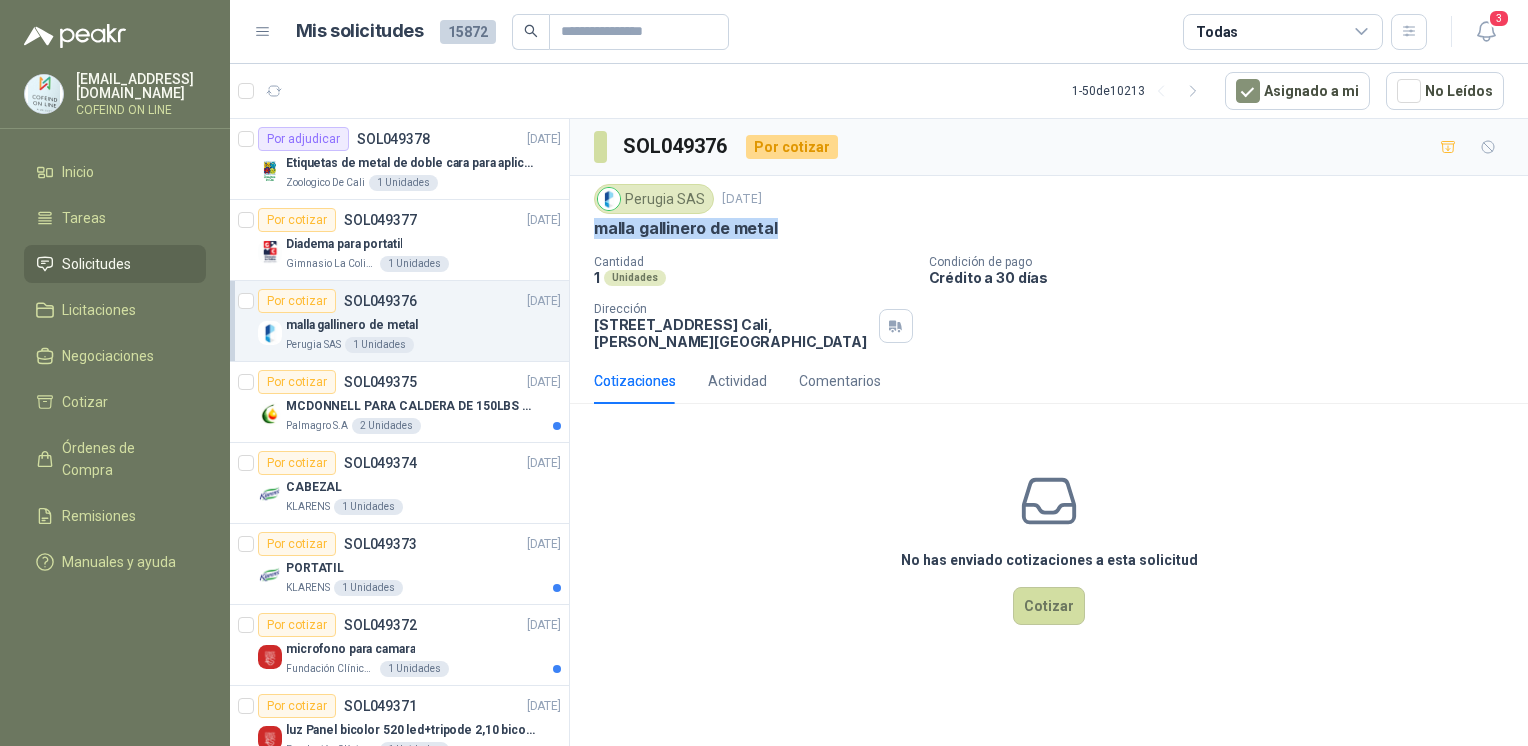 drag, startPoint x: 787, startPoint y: 228, endPoint x: 592, endPoint y: 240, distance: 195.36888 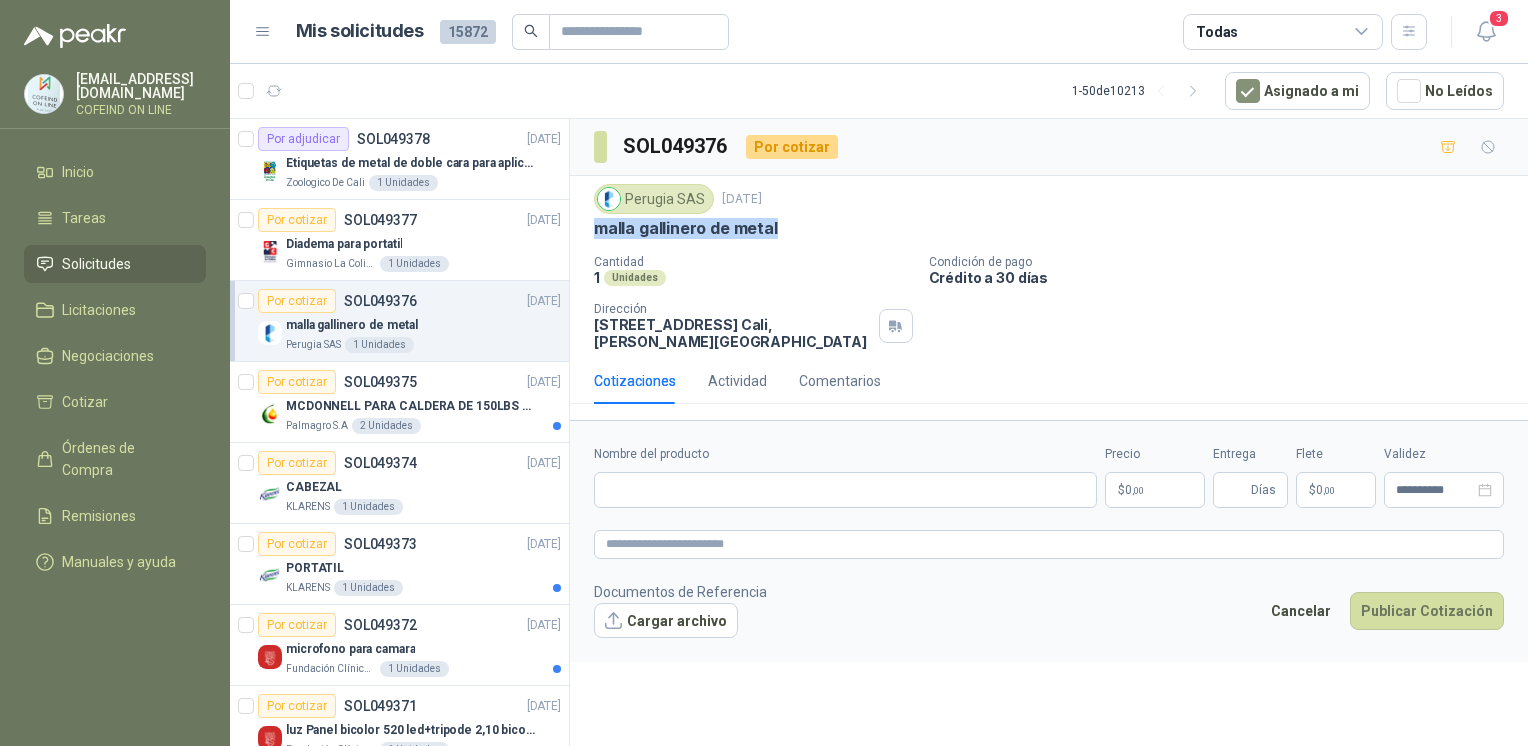 type 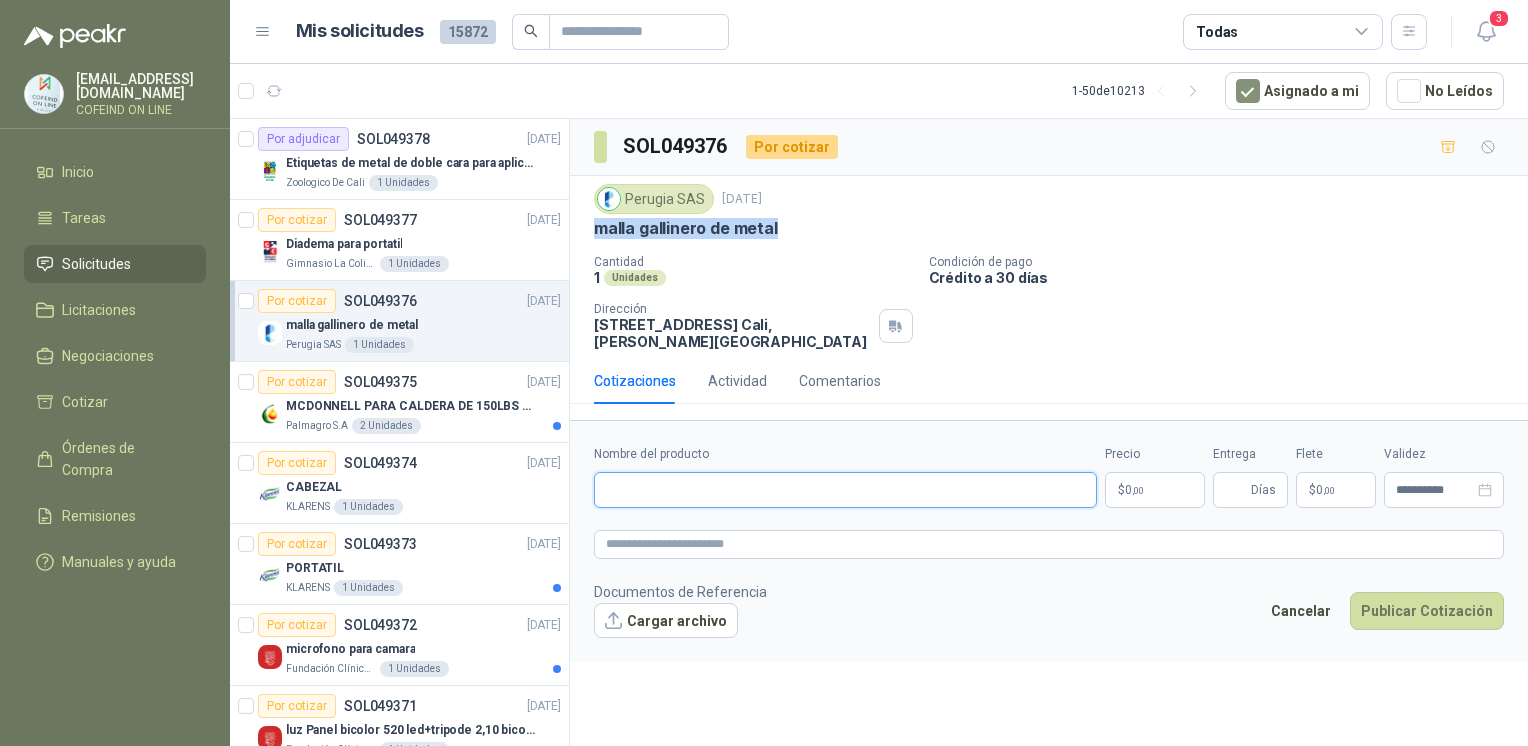click on "Nombre del producto" at bounding box center [845, 490] 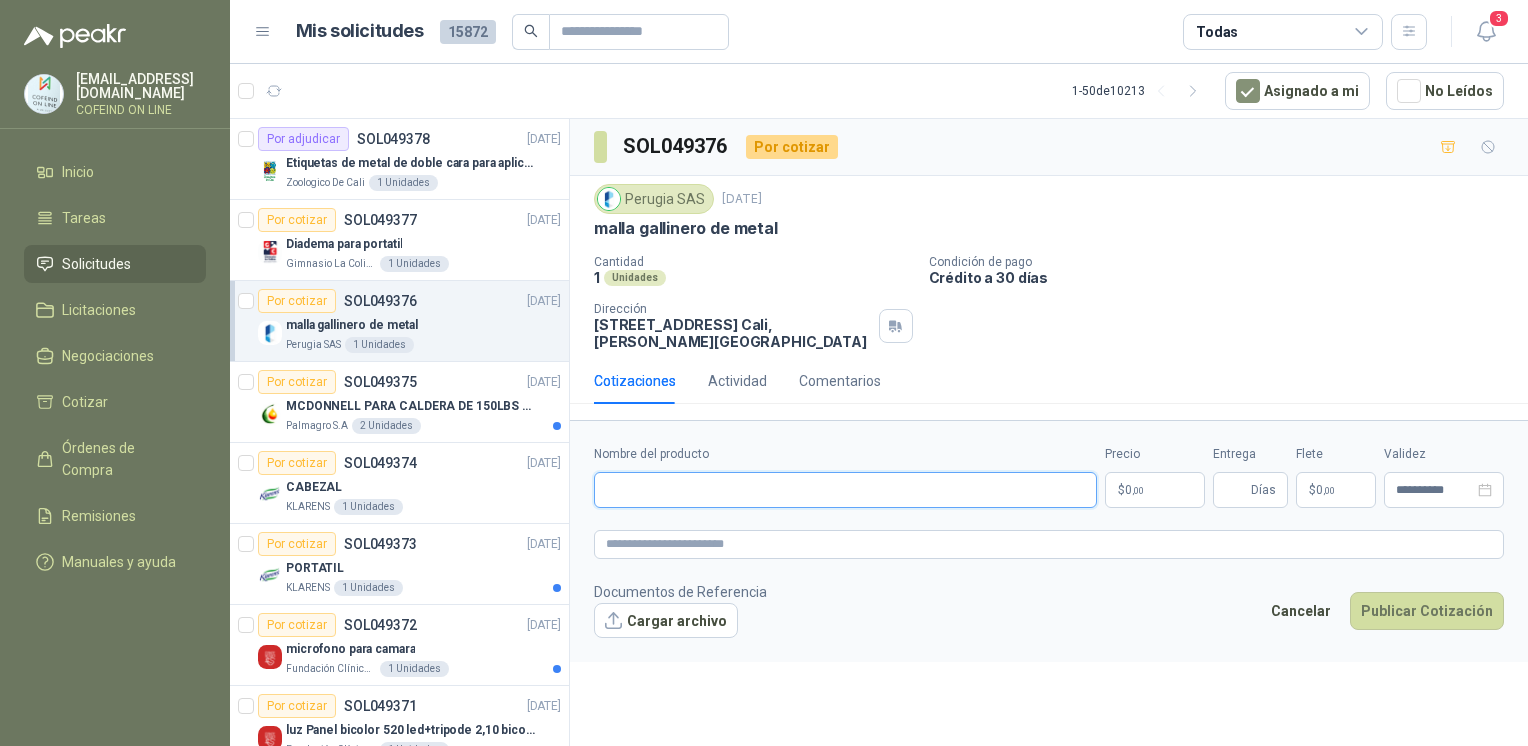 paste on "**********" 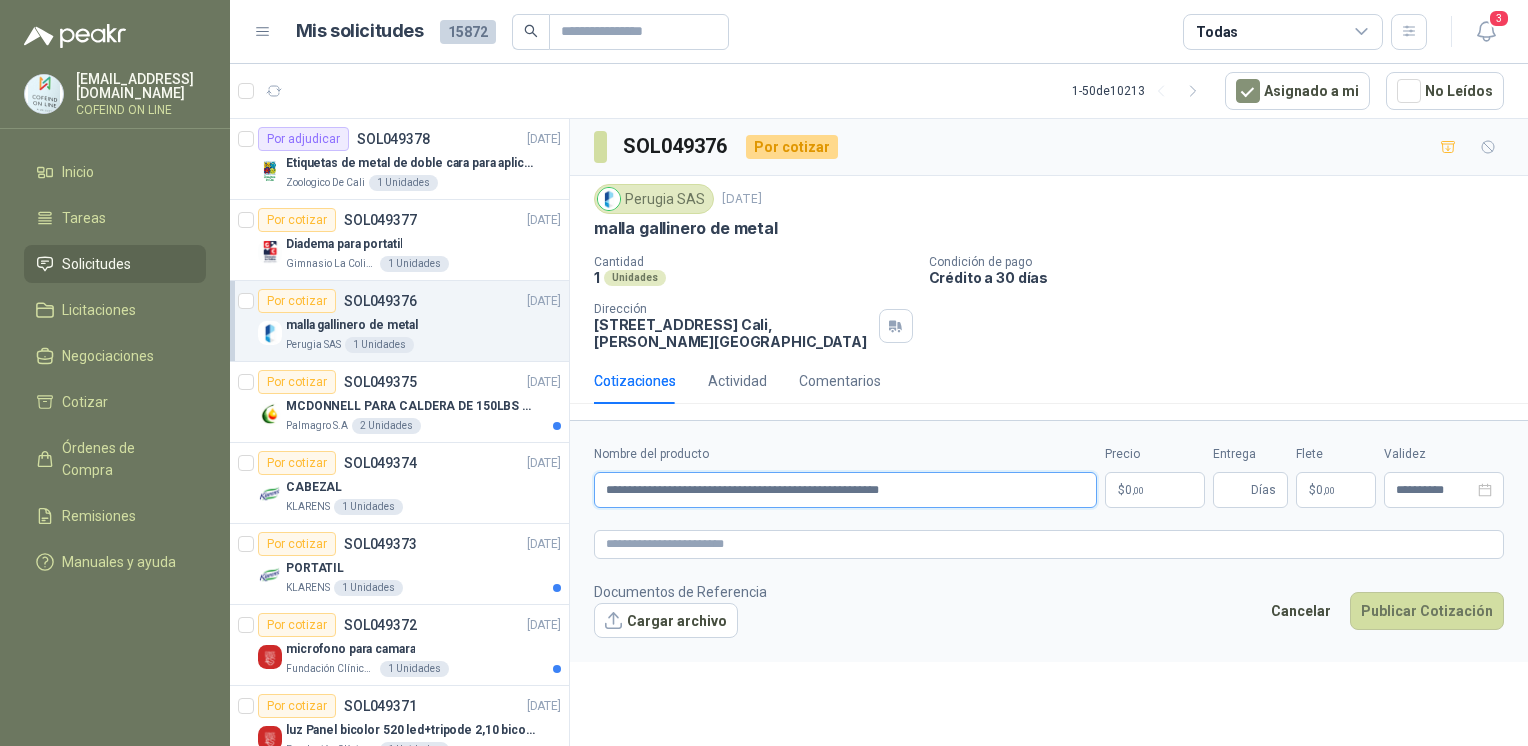 type on "**********" 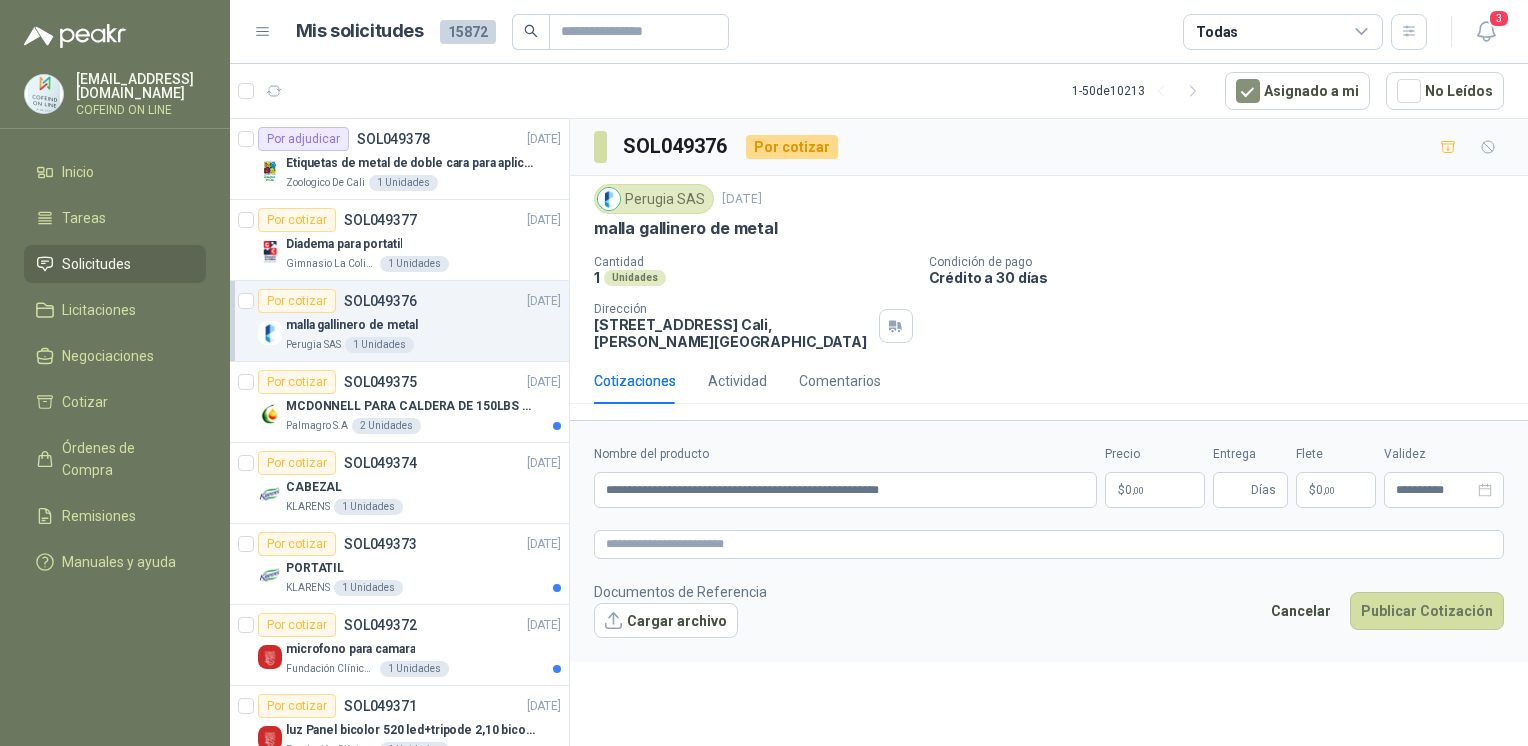 click on "Cargar archivo" at bounding box center [666, 621] 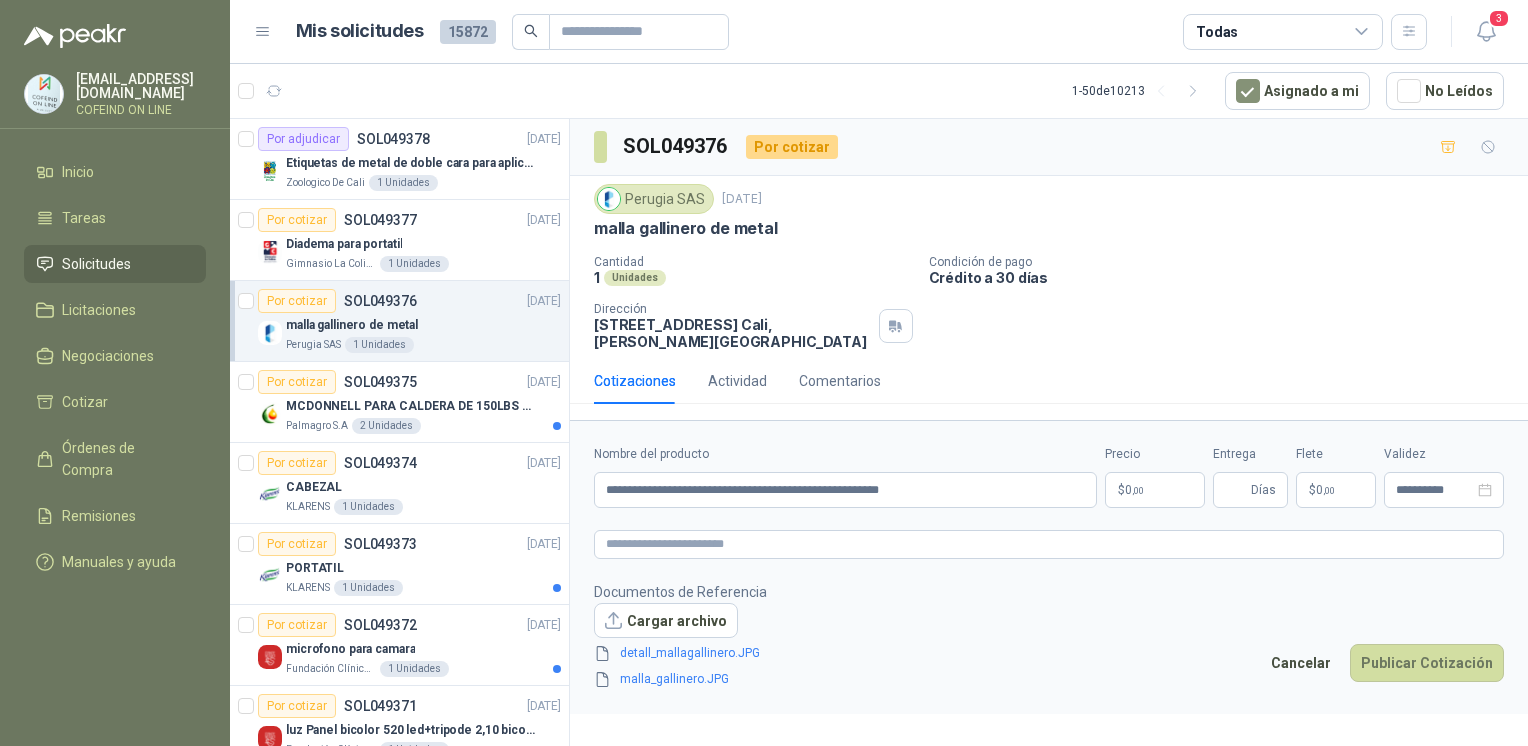 drag, startPoint x: 588, startPoint y: 327, endPoint x: 714, endPoint y: 330, distance: 126.035706 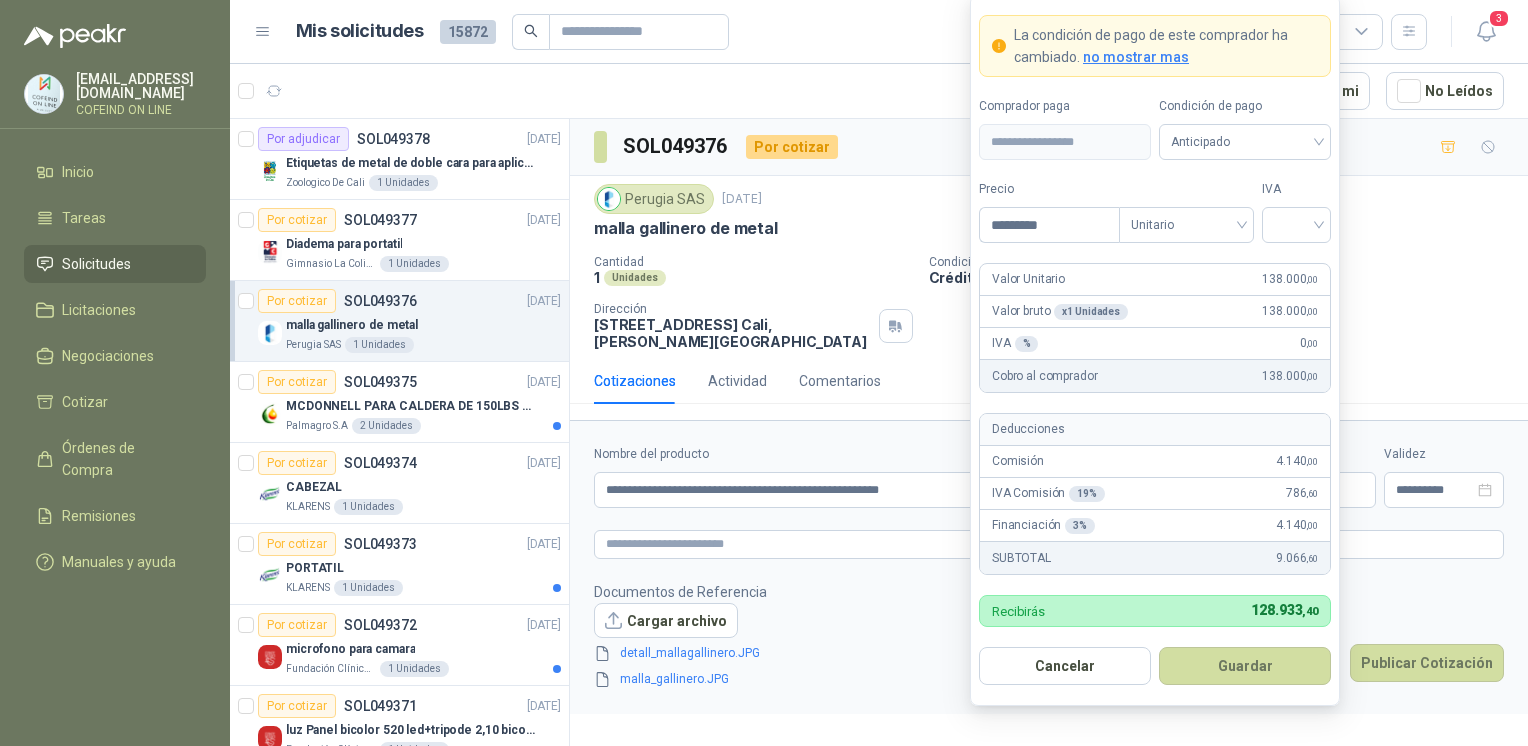 type on "*********" 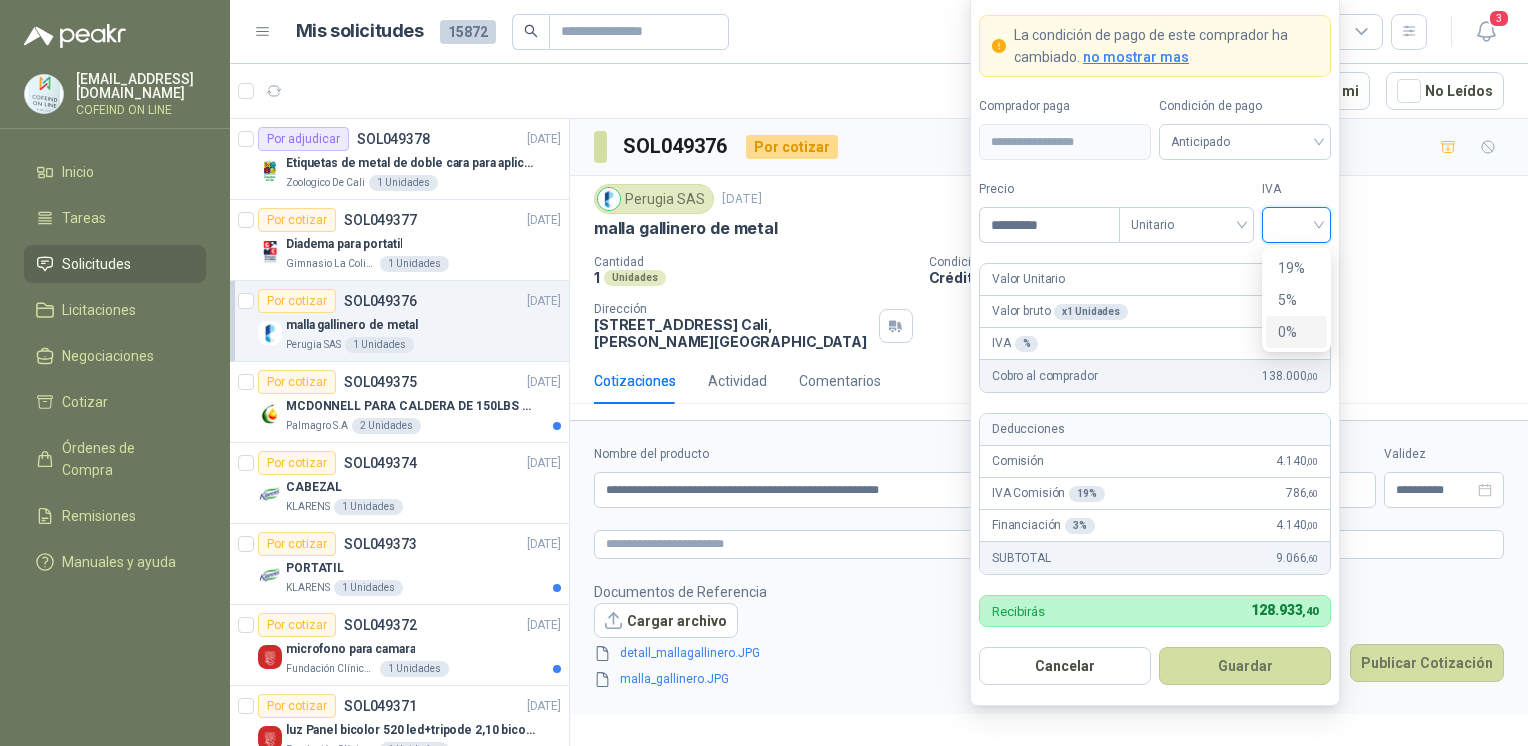 click on "0%" at bounding box center [1296, 332] 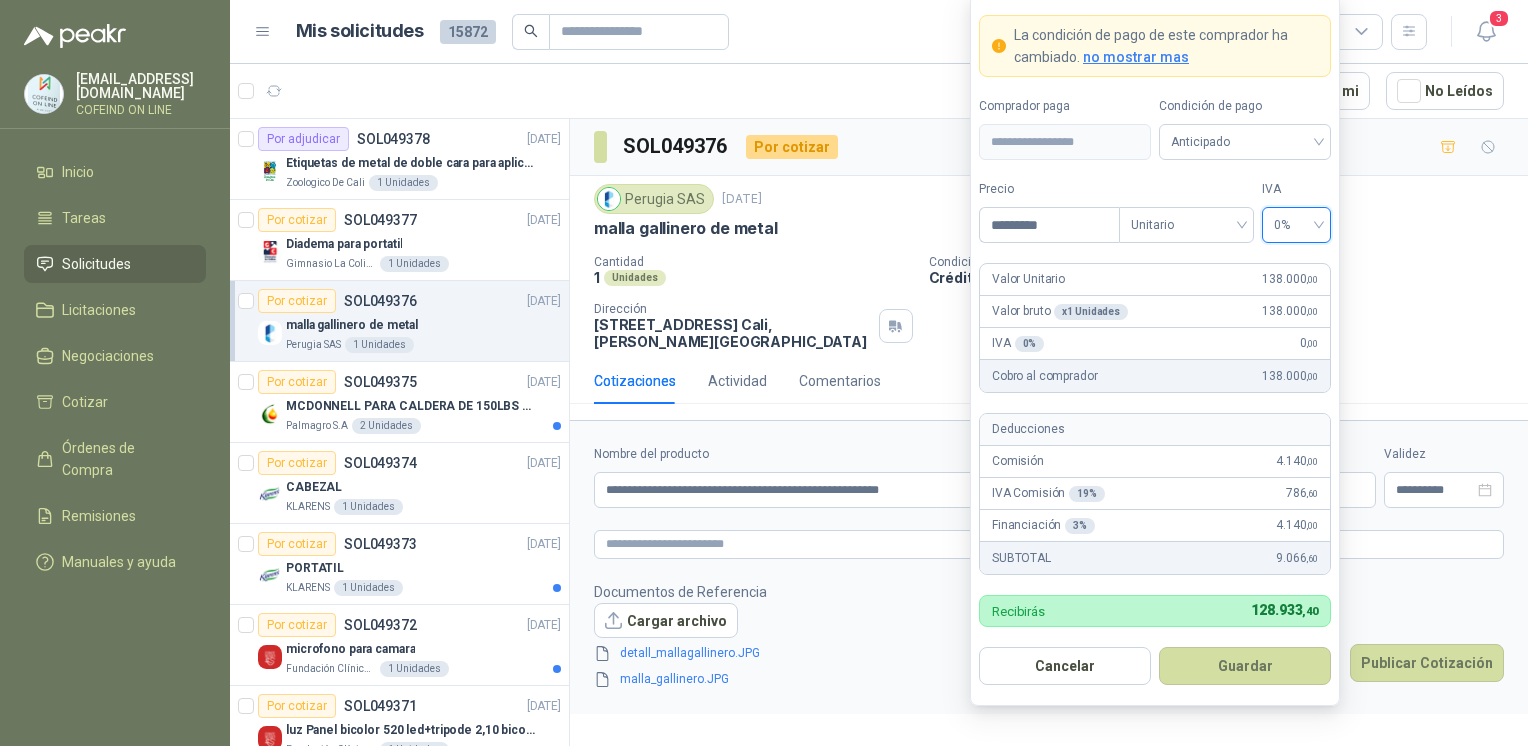 click on "Guardar" at bounding box center (1245, 666) 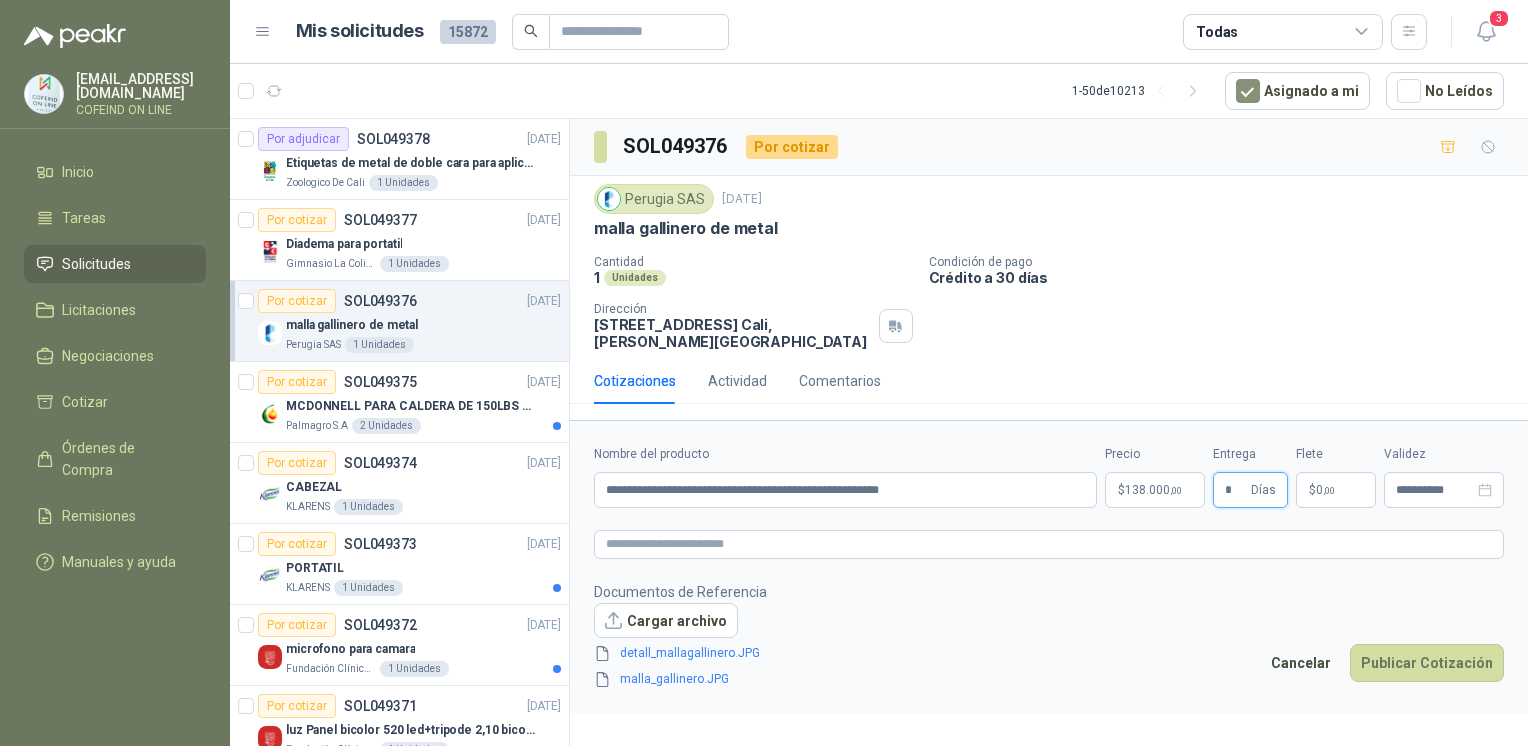 type on "*" 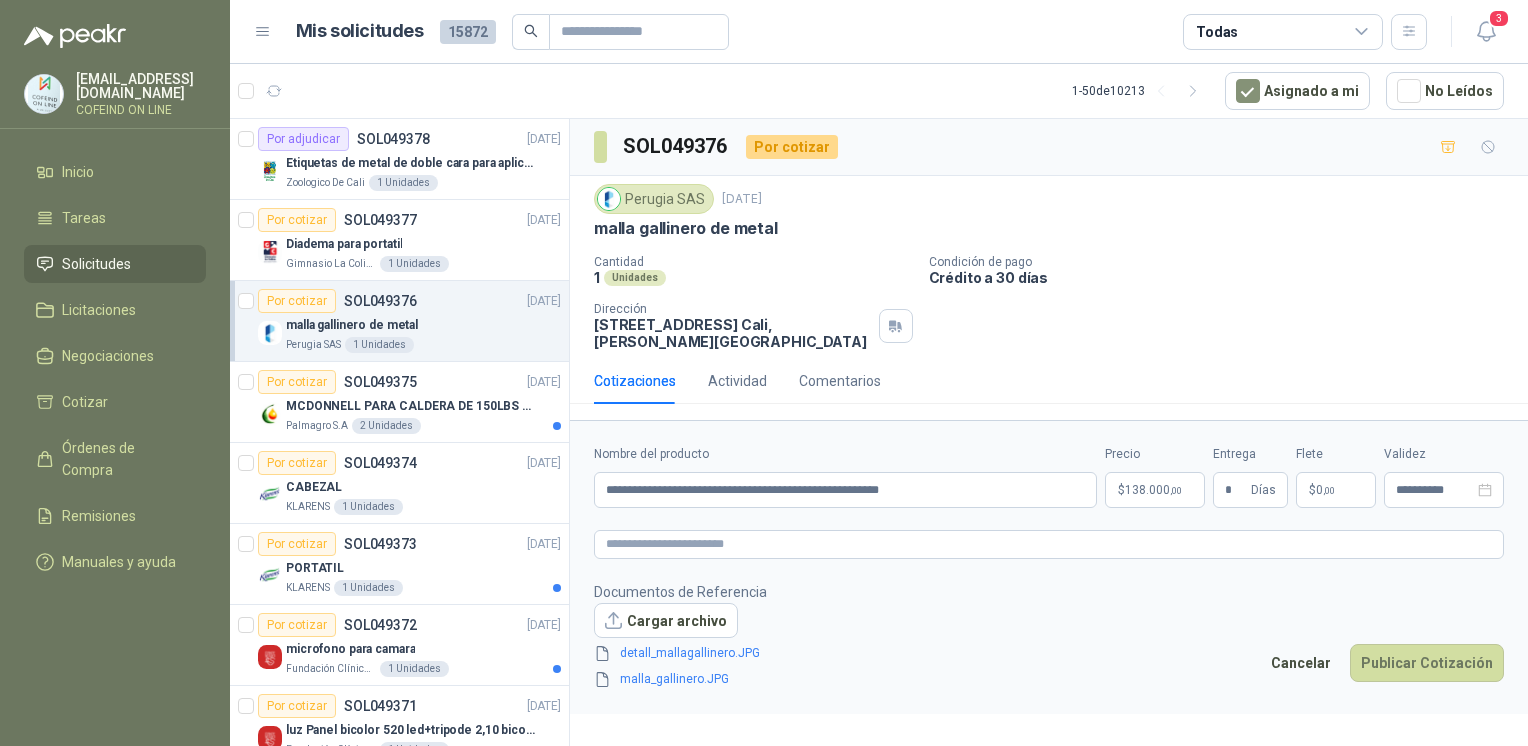 click on "Publicar Cotización" at bounding box center [1427, 663] 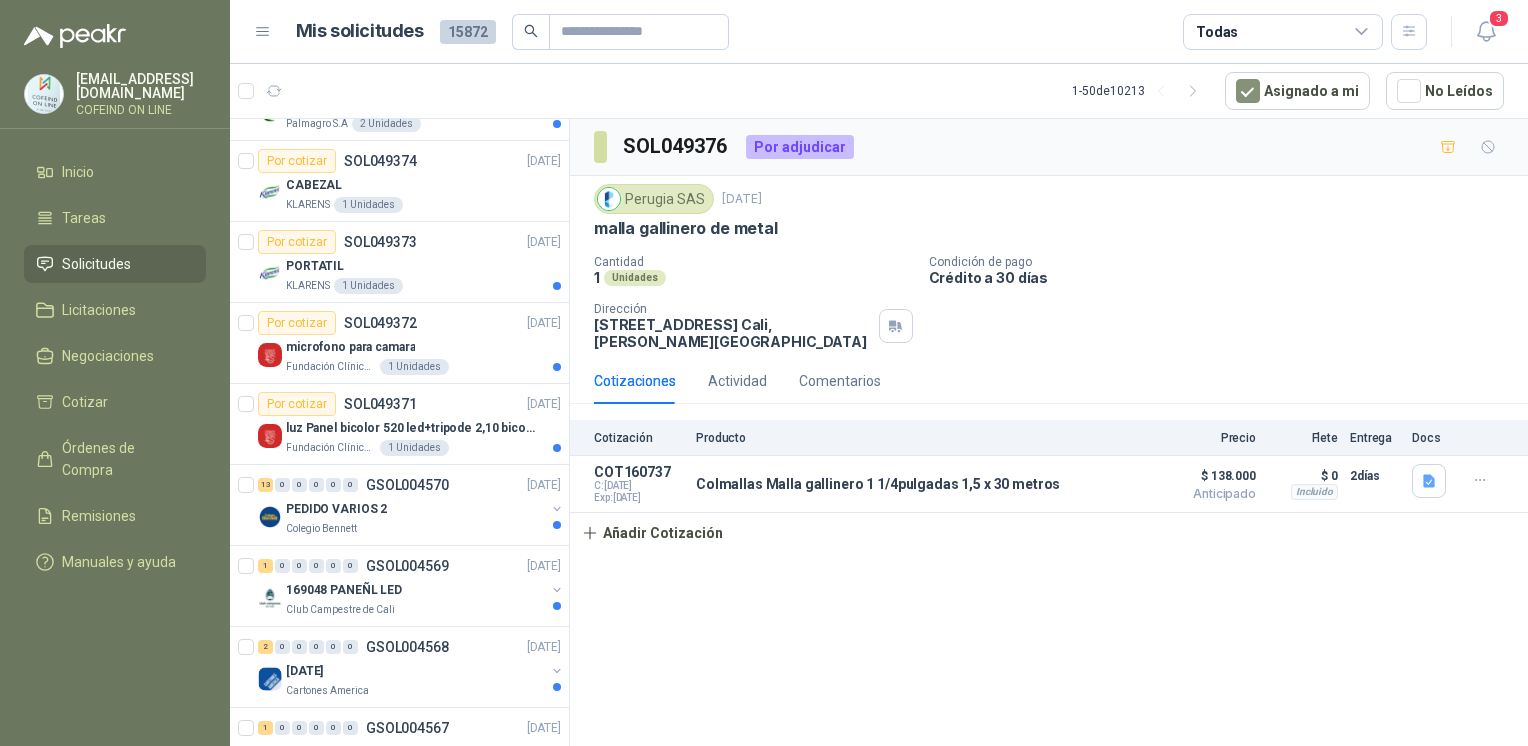 scroll, scrollTop: 328, scrollLeft: 0, axis: vertical 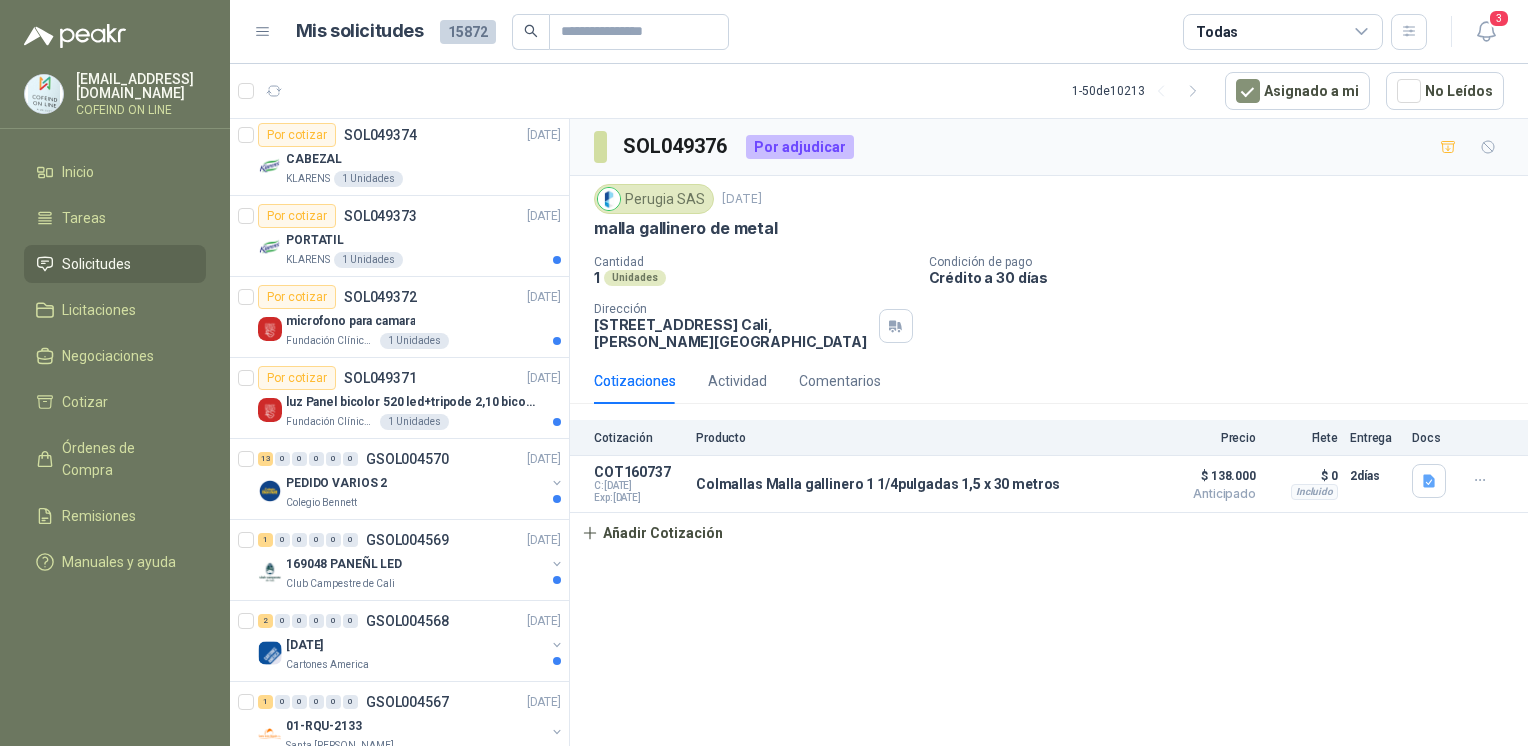 click on "microfono para camara" at bounding box center [423, 321] 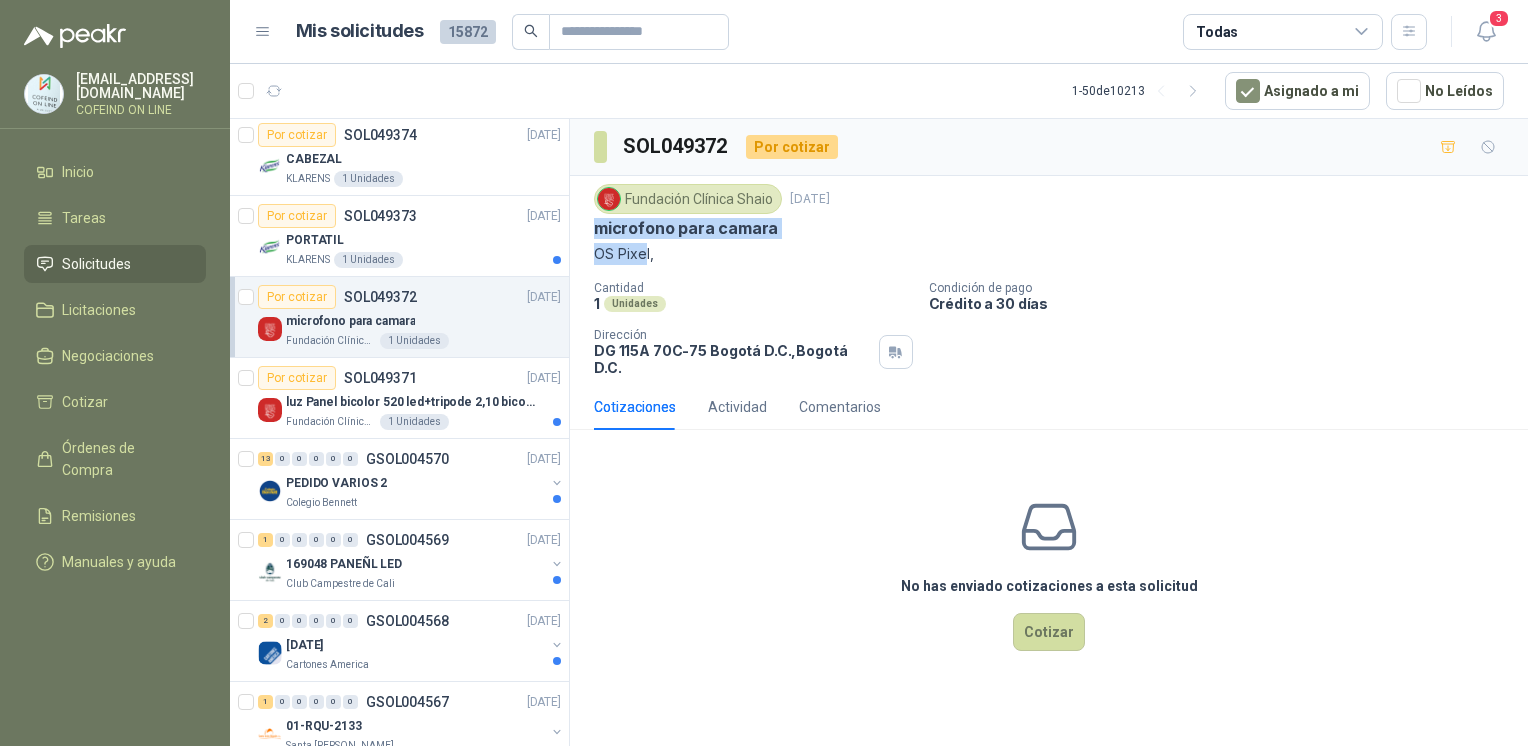 drag, startPoint x: 592, startPoint y: 228, endPoint x: 646, endPoint y: 254, distance: 59.933296 